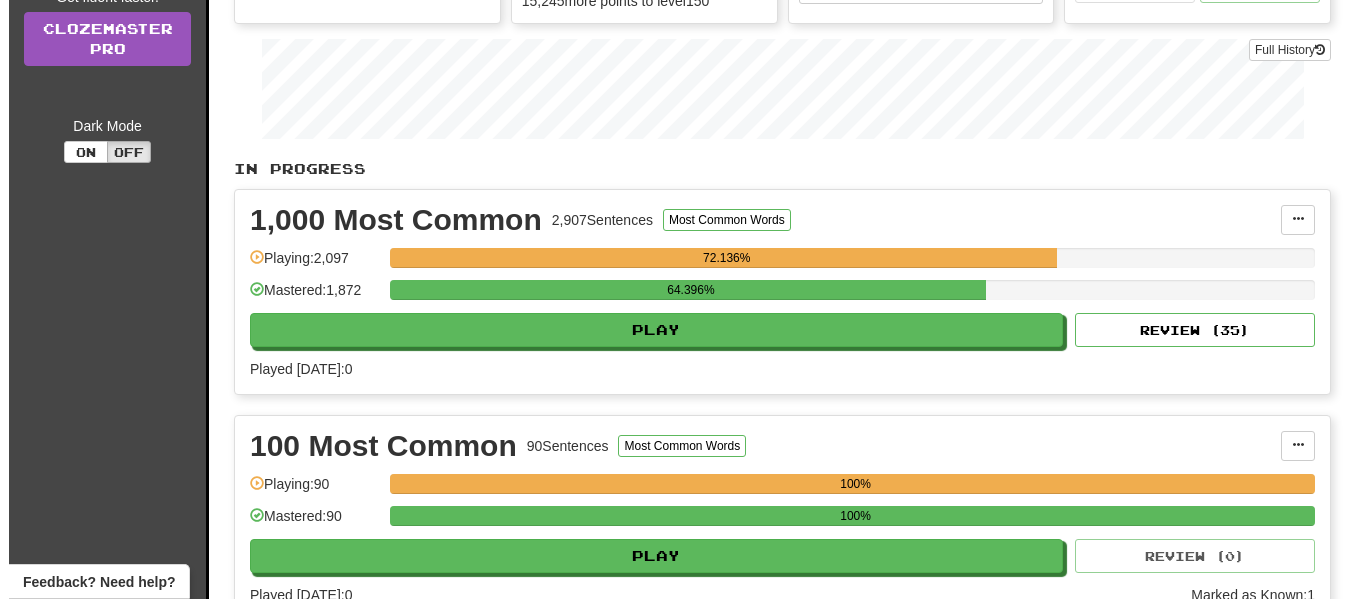 scroll, scrollTop: 306, scrollLeft: 0, axis: vertical 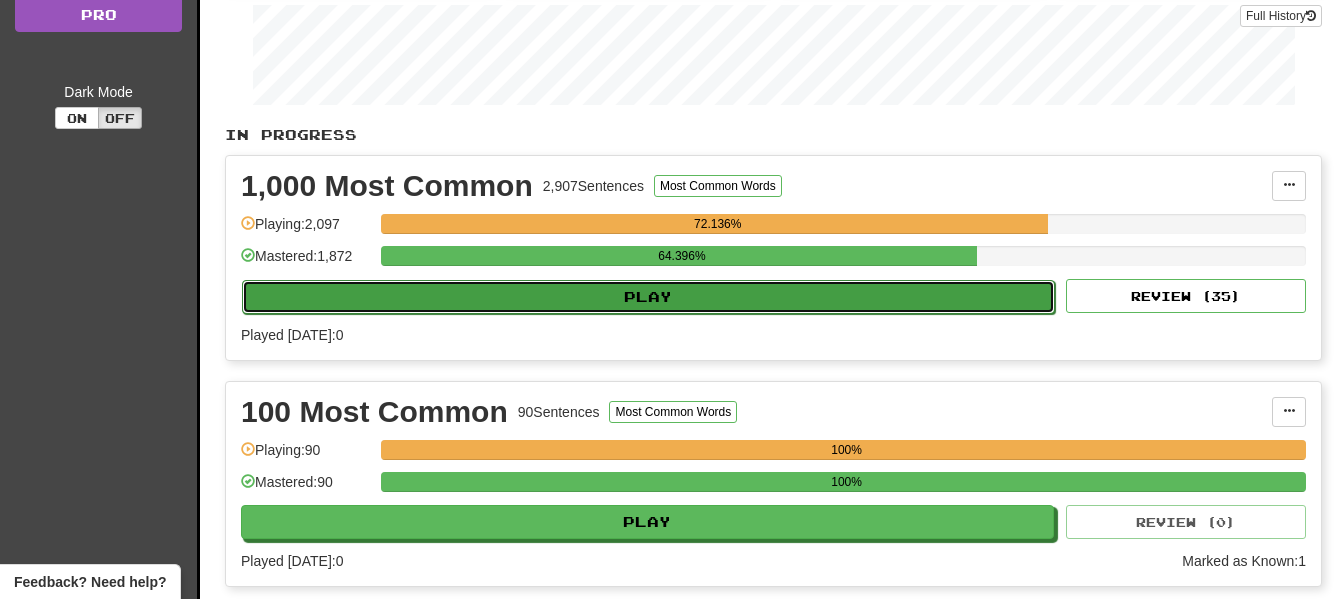 click on "Play" at bounding box center (648, 297) 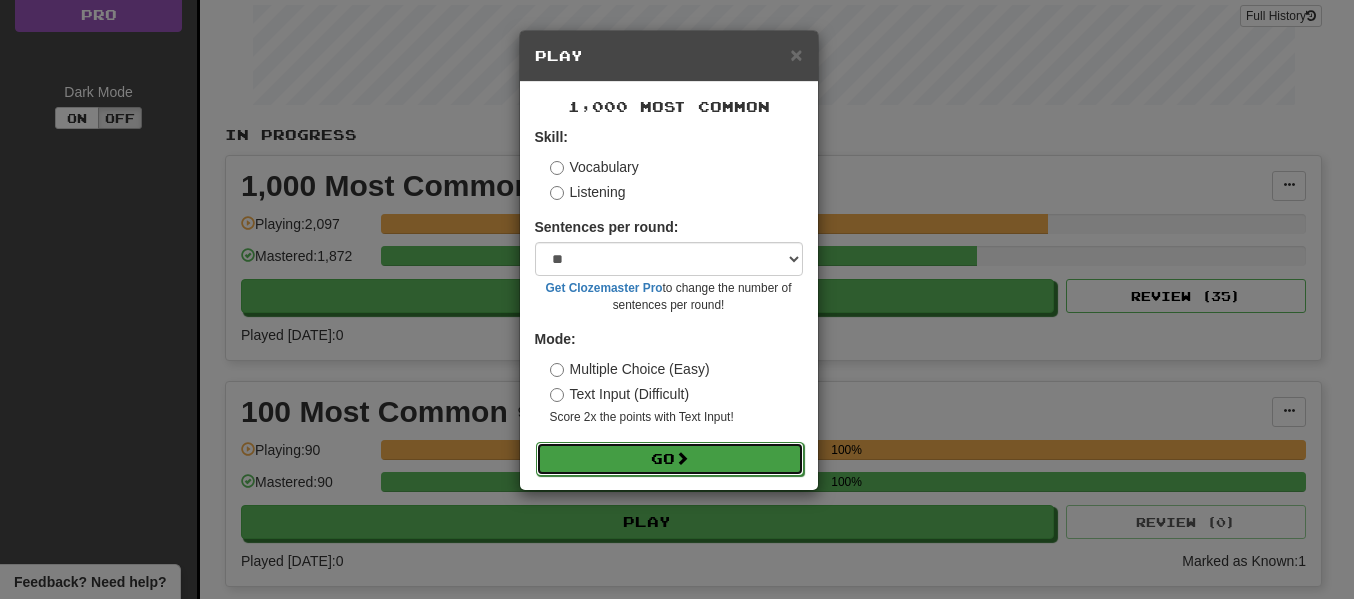 click on "Go" at bounding box center [670, 459] 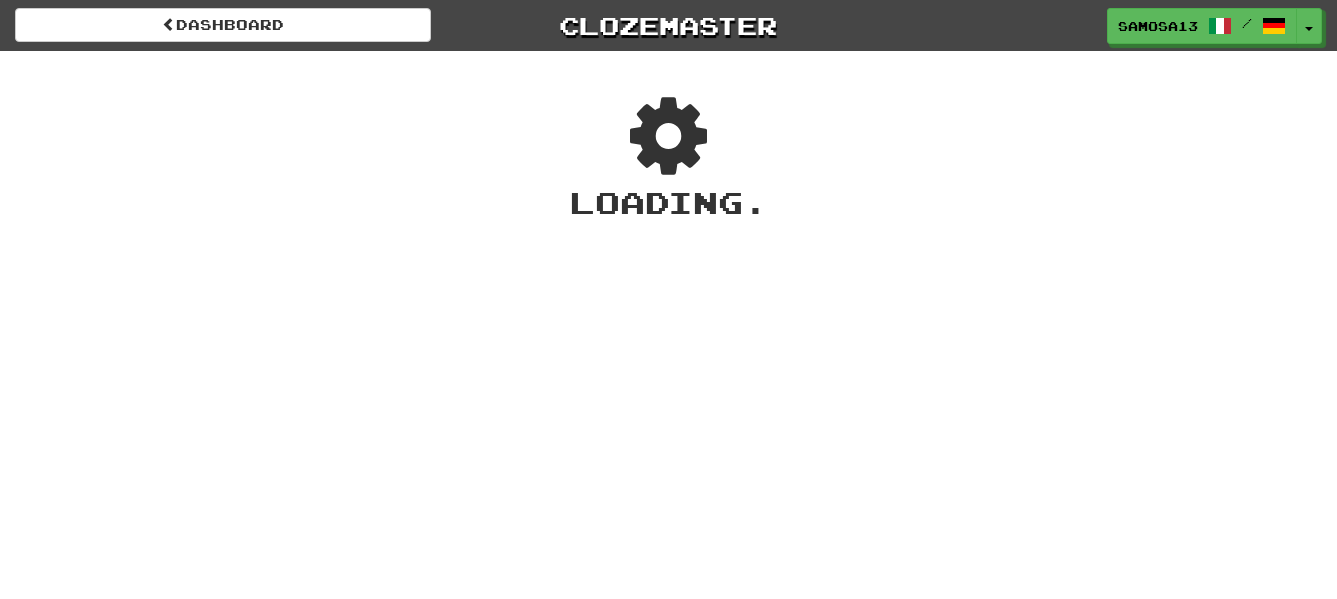 scroll, scrollTop: 0, scrollLeft: 0, axis: both 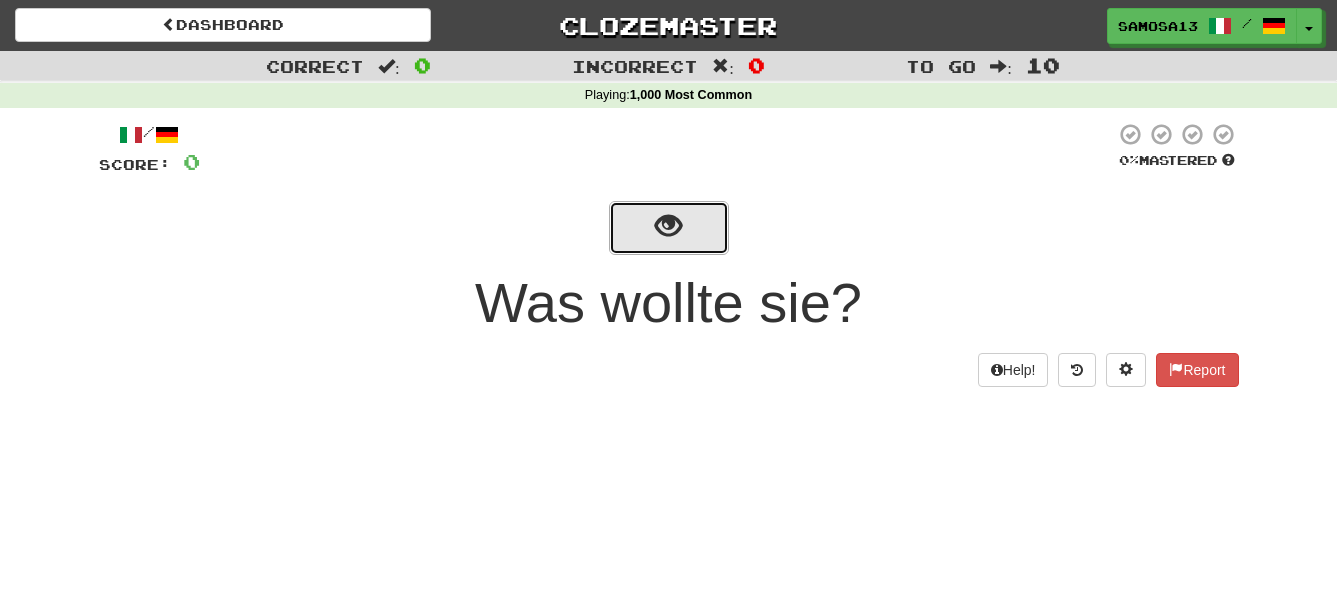 click at bounding box center [668, 226] 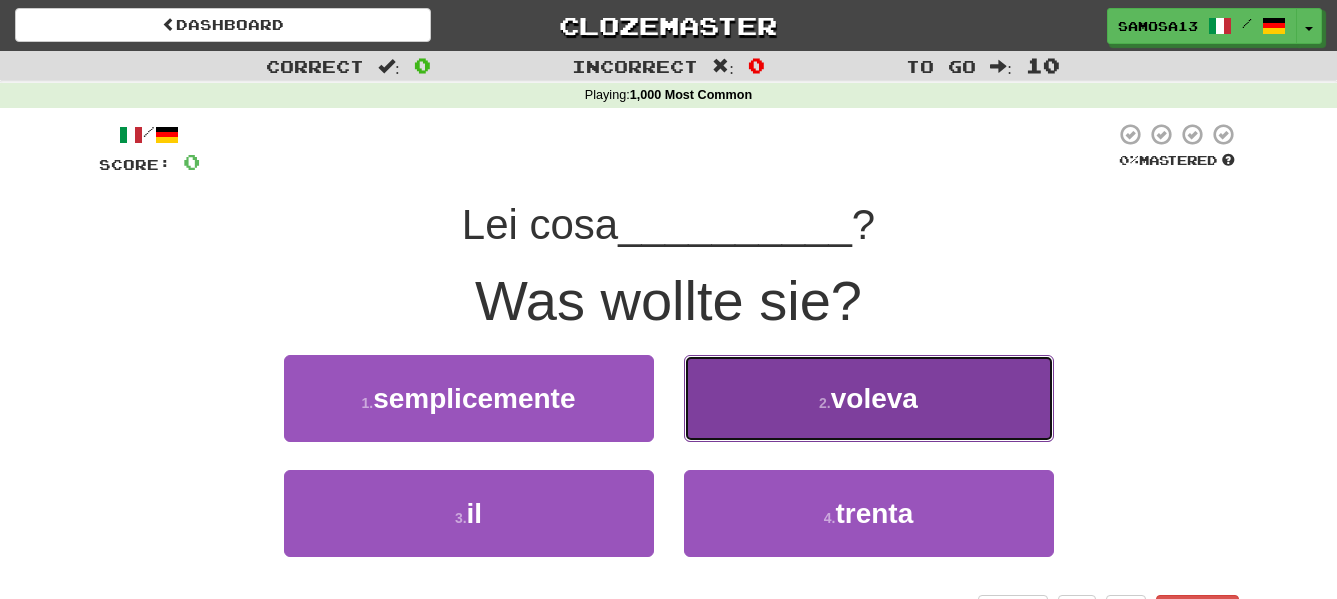 click on "voleva" at bounding box center (874, 398) 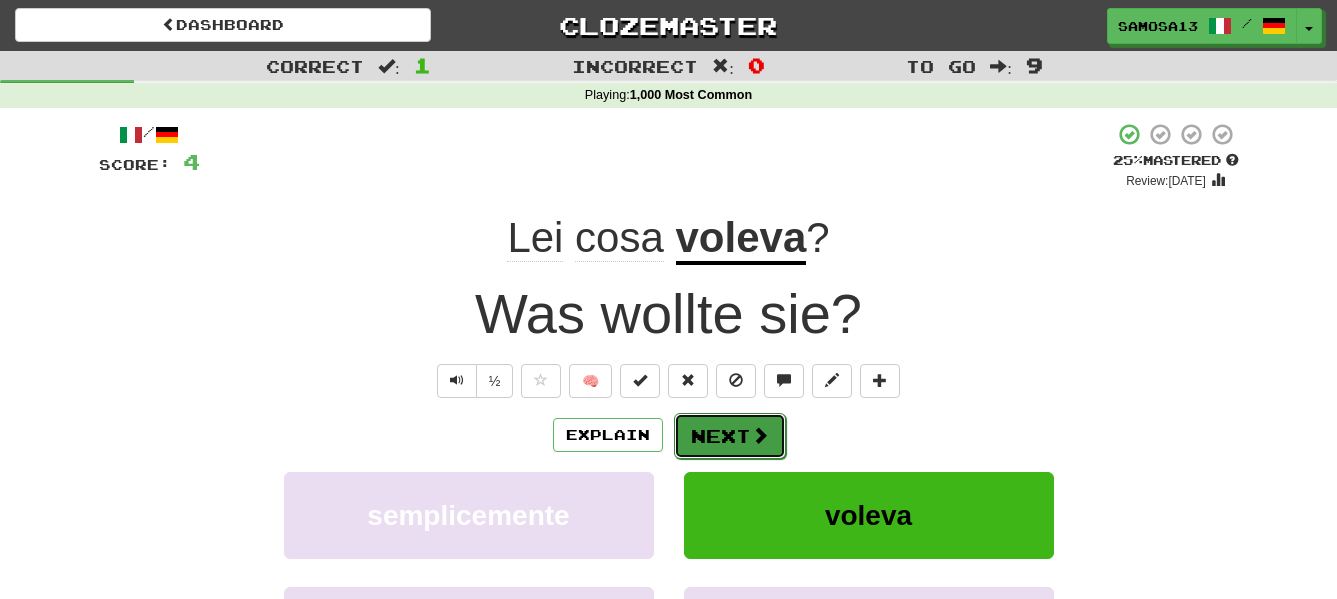 click on "Next" at bounding box center (730, 436) 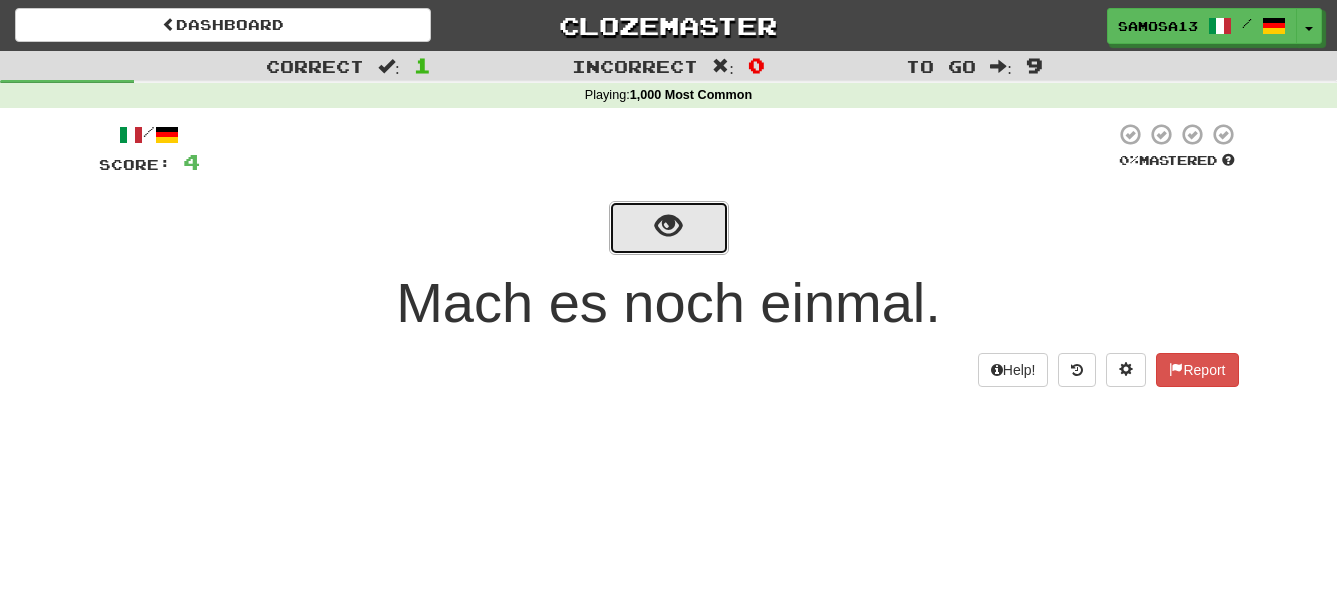 click at bounding box center (668, 226) 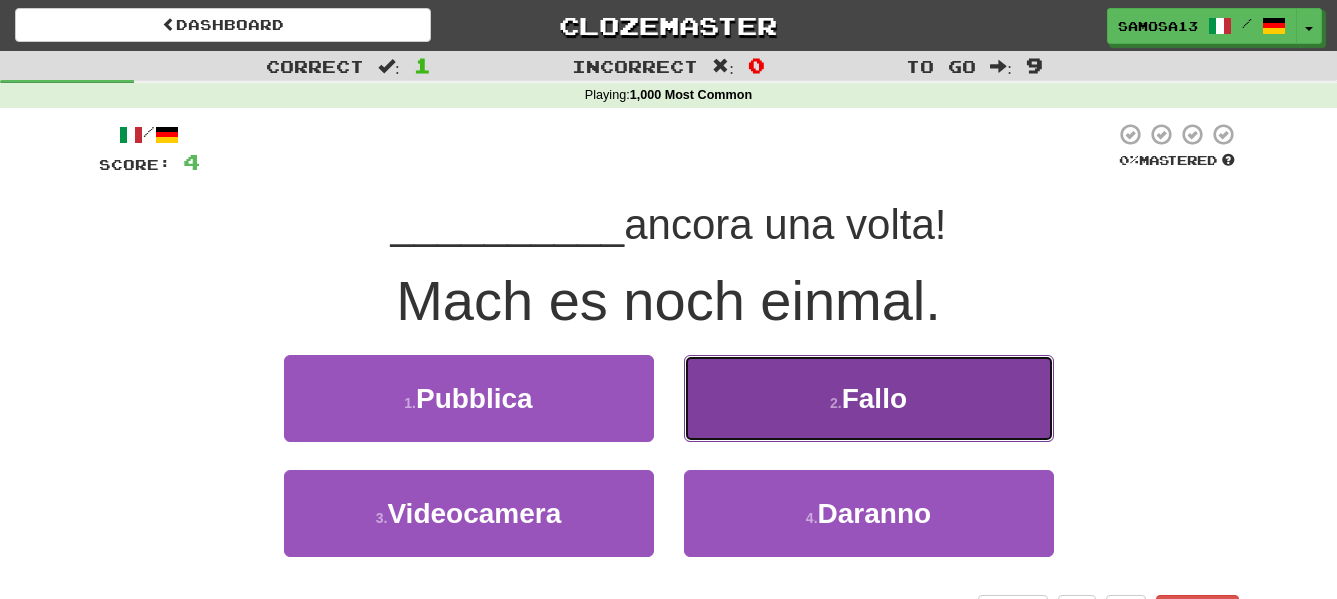 click on "Fallo" at bounding box center (874, 398) 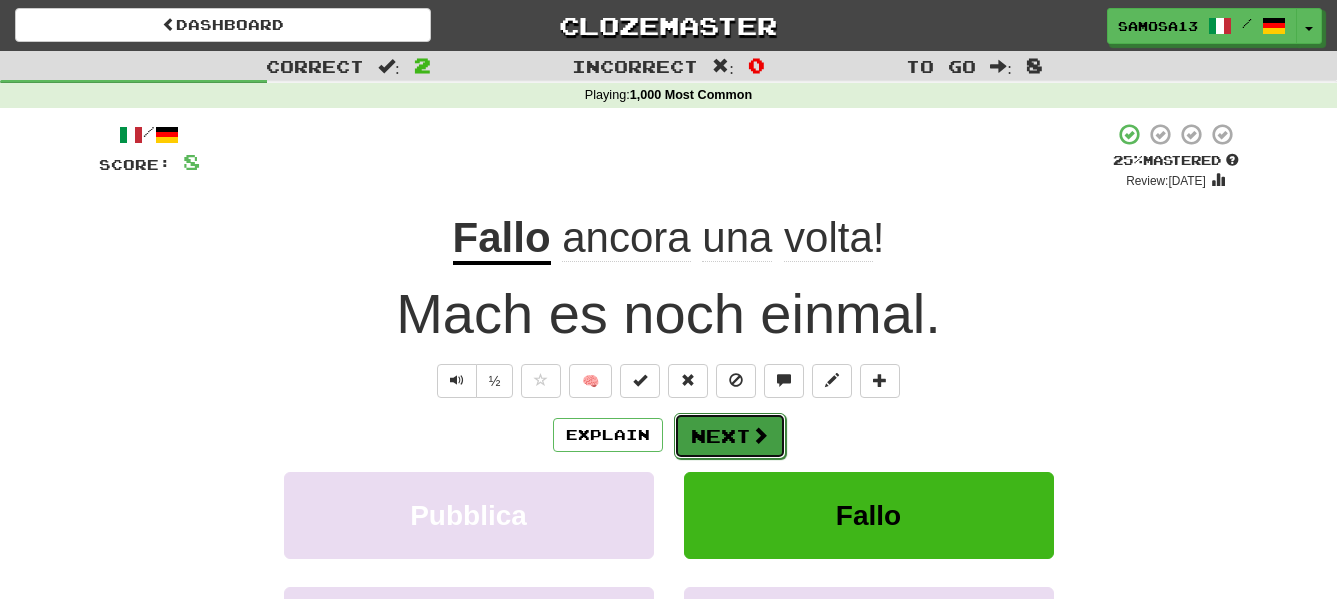 click on "Next" at bounding box center (730, 436) 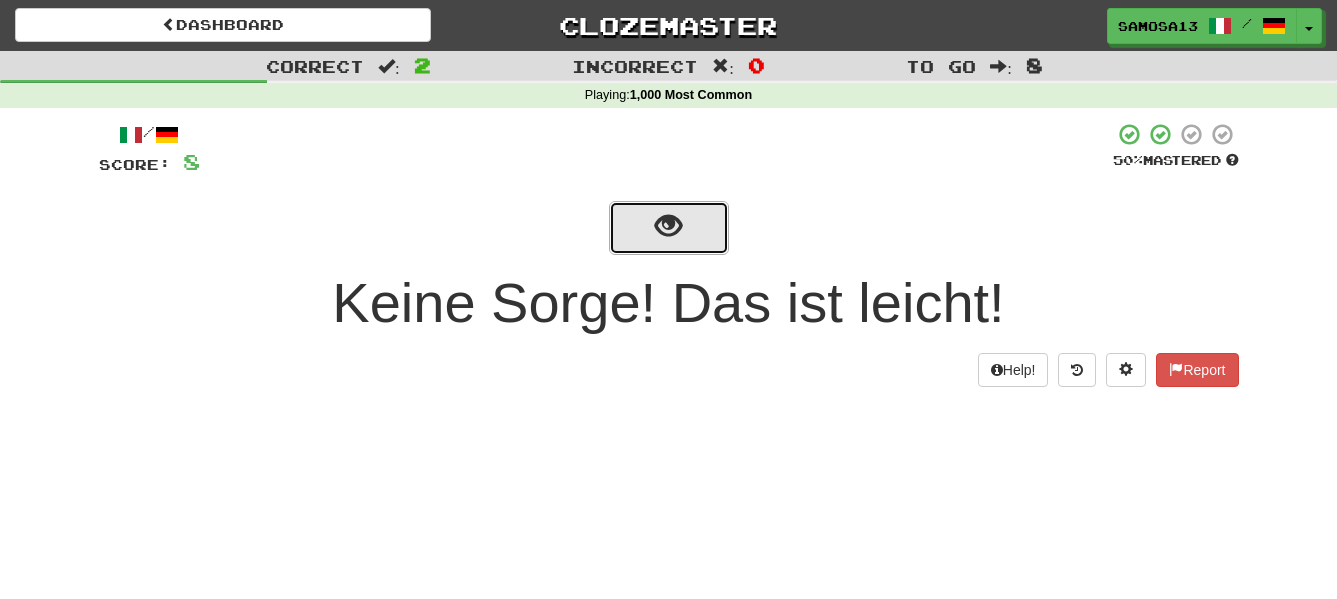 click at bounding box center [669, 228] 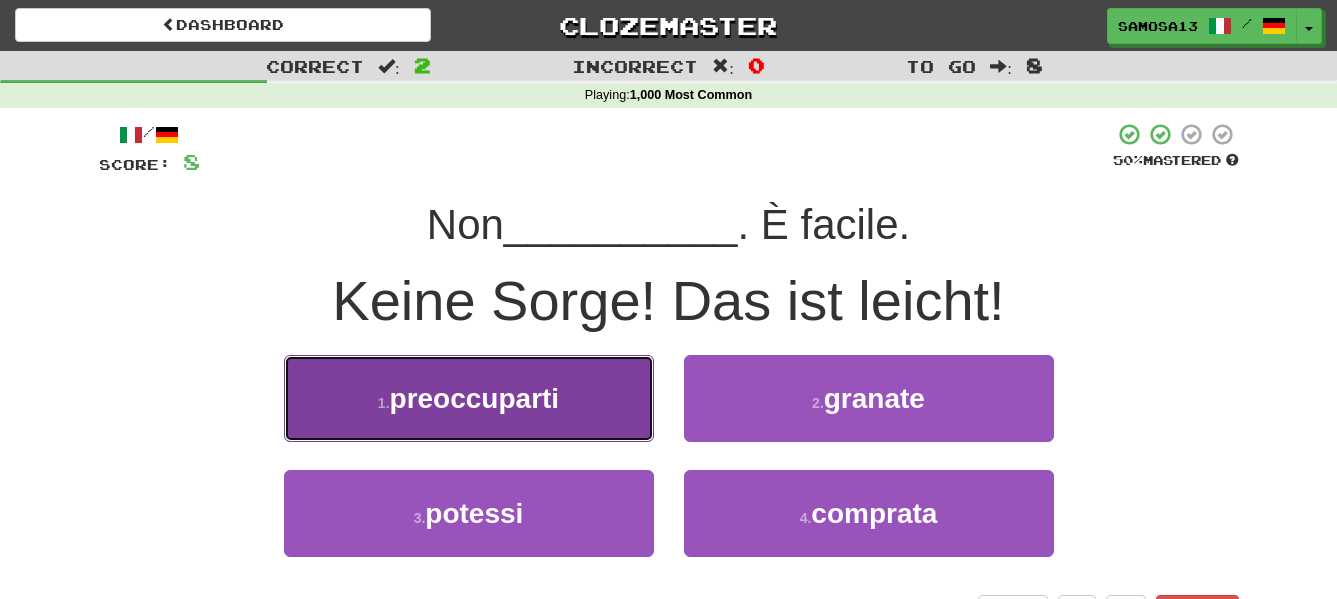 click on "1 .  preoccuparti" at bounding box center (469, 398) 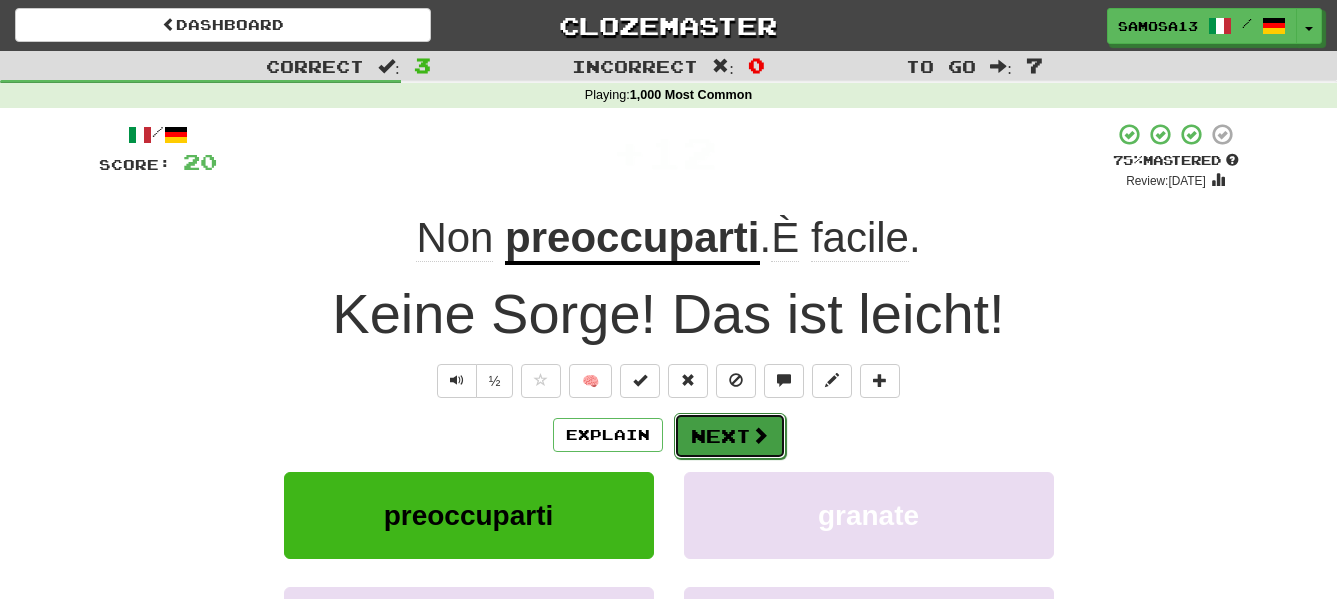 click on "Next" at bounding box center [730, 436] 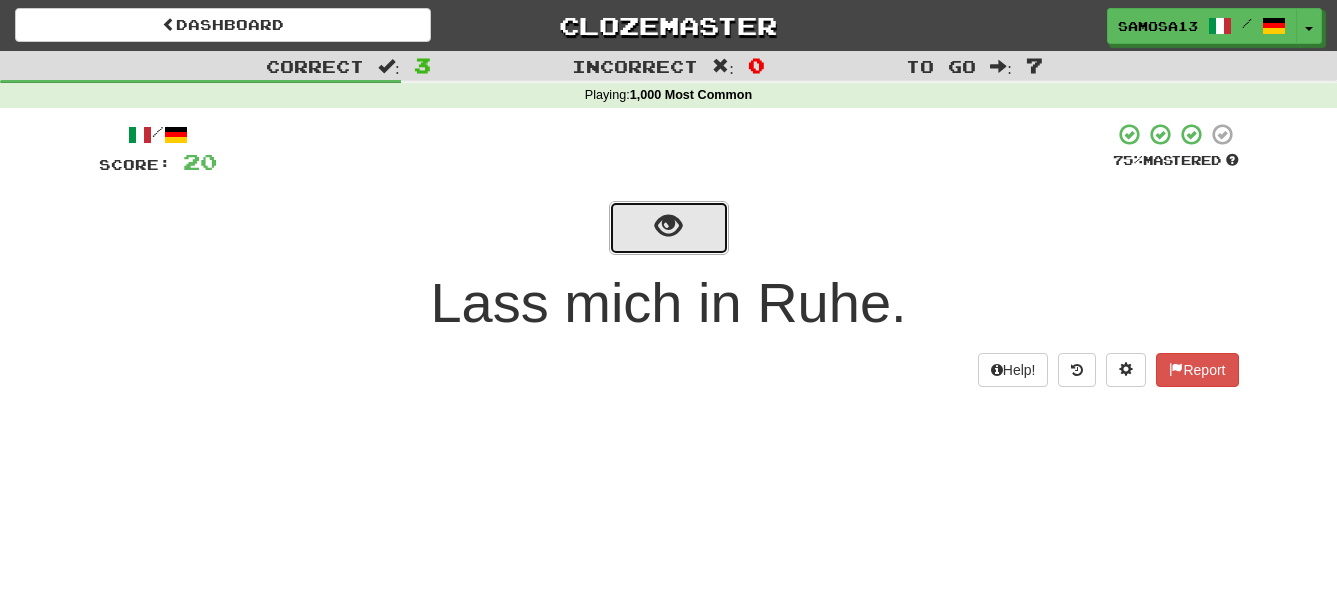 click at bounding box center (669, 228) 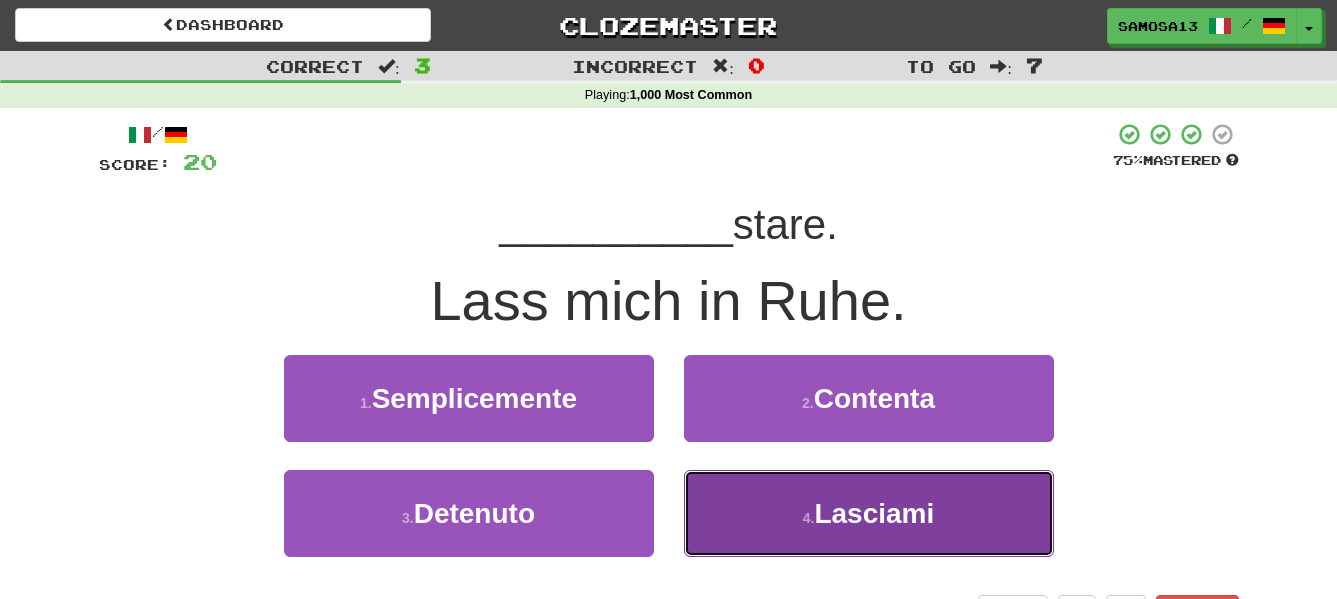 click on "4 .  Lasciami" at bounding box center [869, 513] 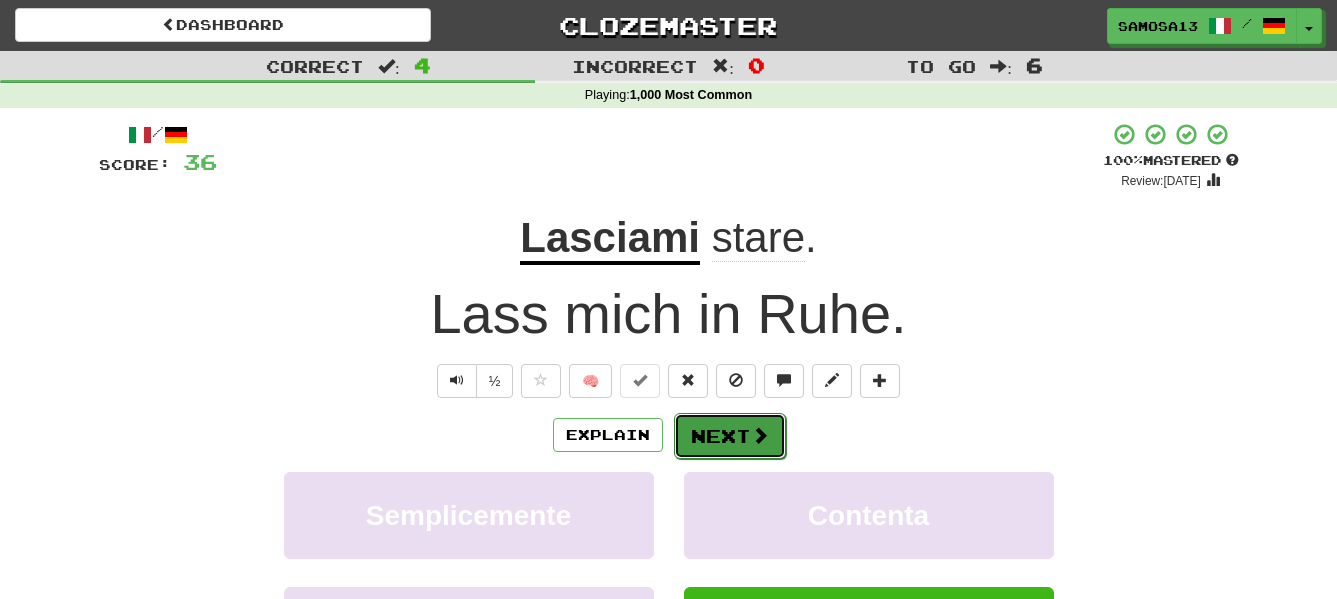 click on "Next" at bounding box center [730, 436] 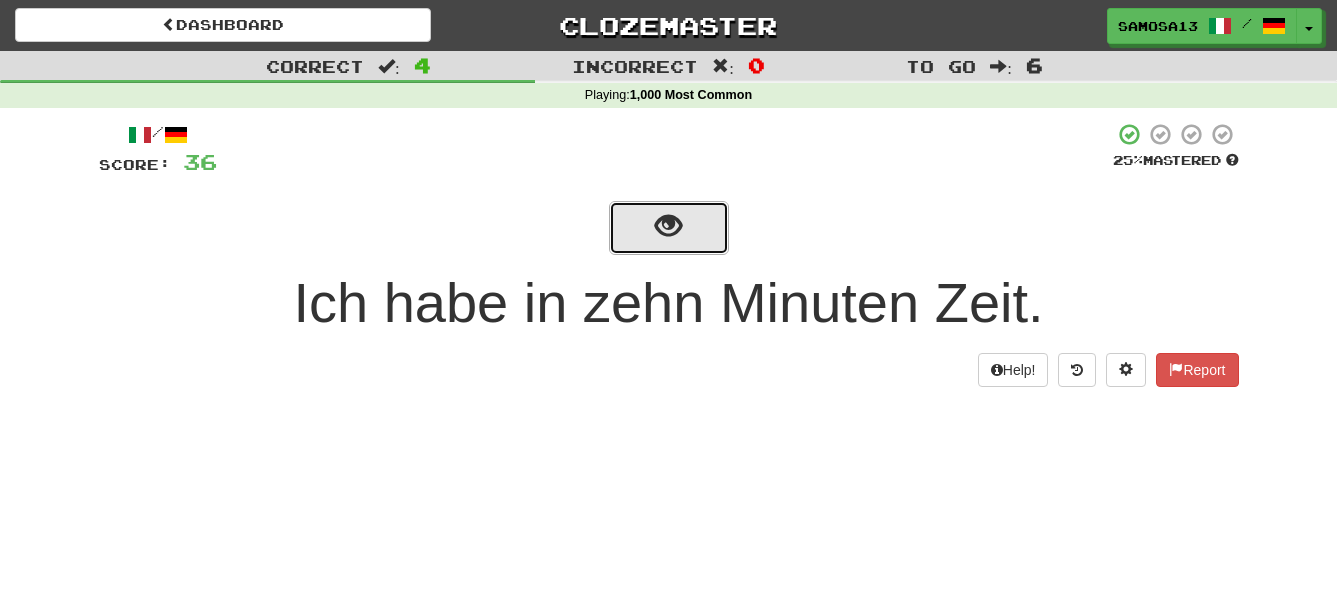 click at bounding box center (669, 228) 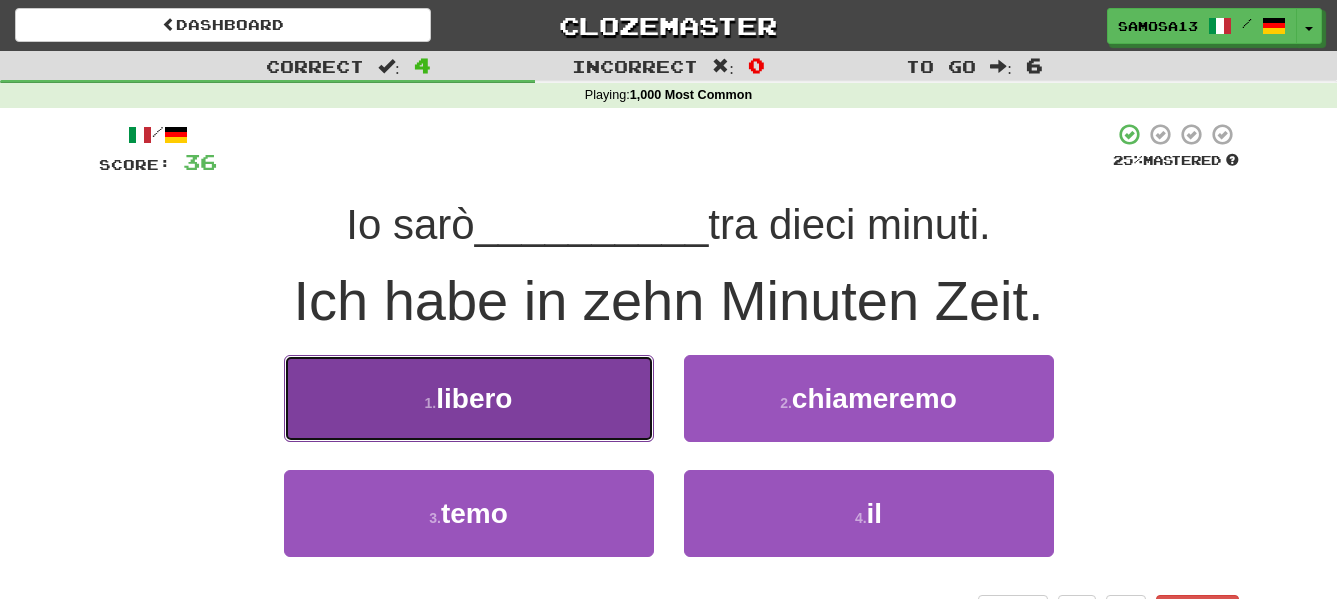 click on "1 .  libero" at bounding box center (469, 398) 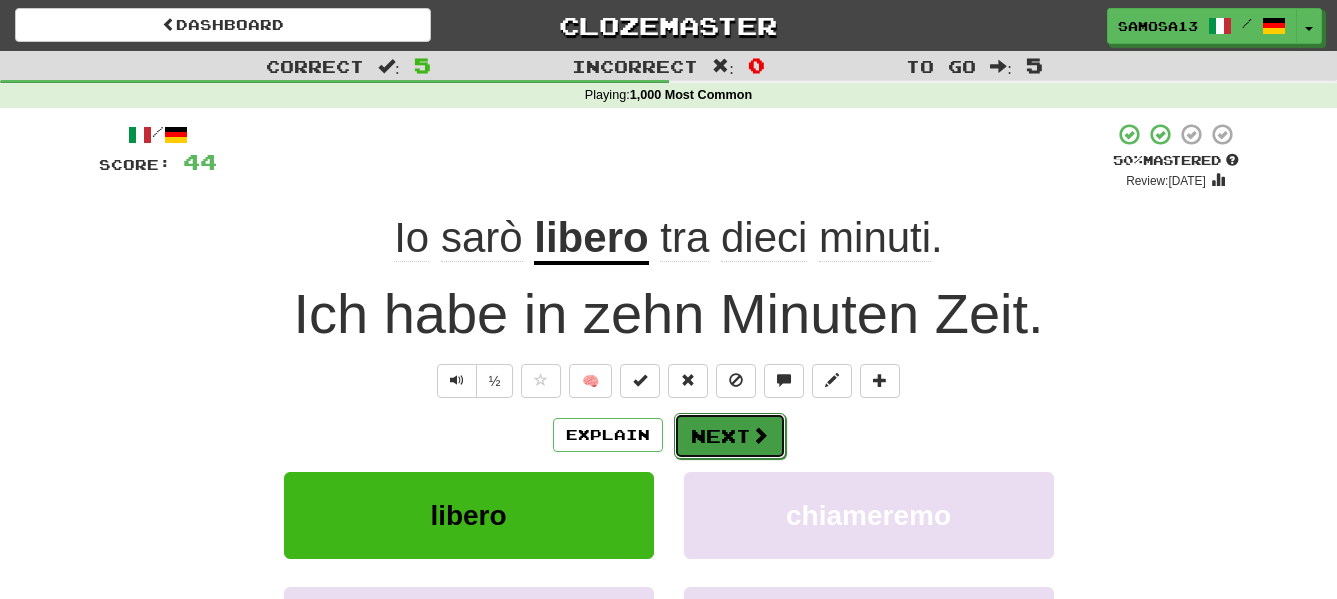 click on "Next" at bounding box center (730, 436) 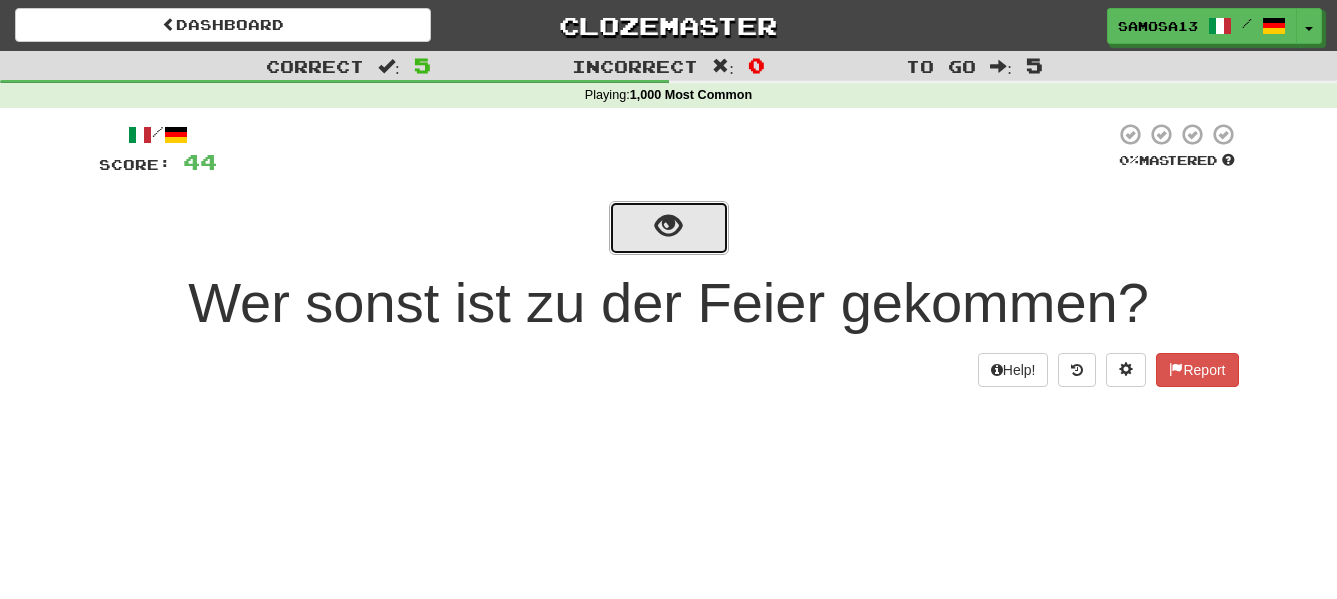 click at bounding box center [669, 228] 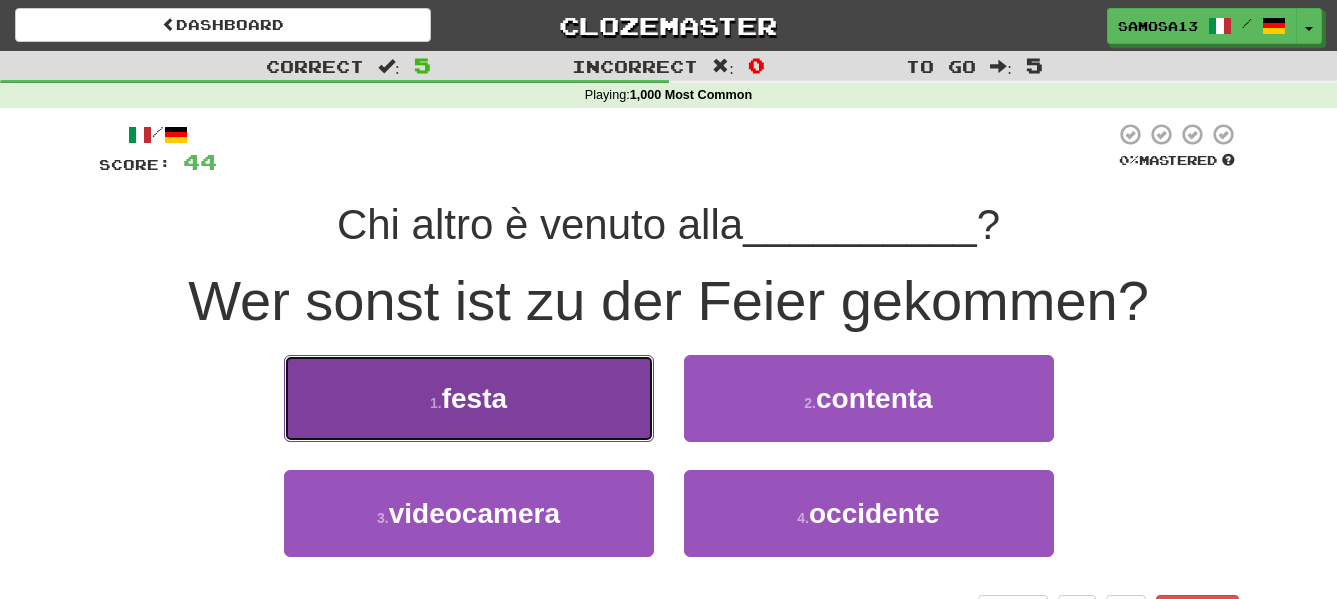 click on "1 .  festa" at bounding box center [469, 398] 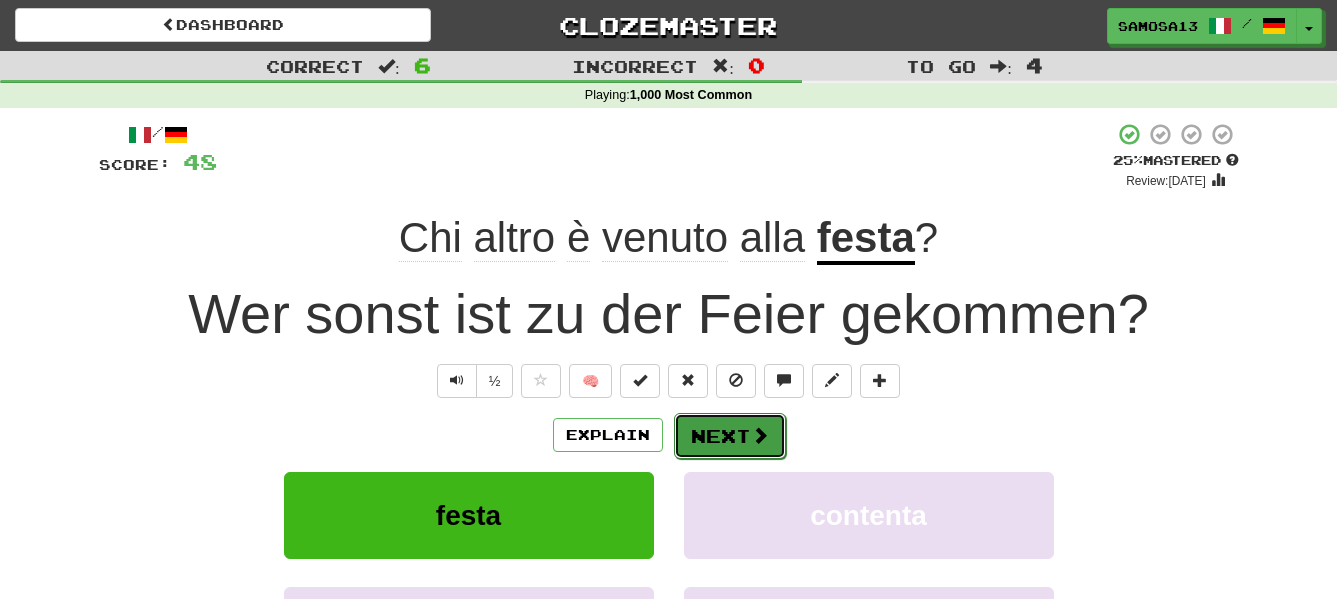 click on "Next" at bounding box center [730, 436] 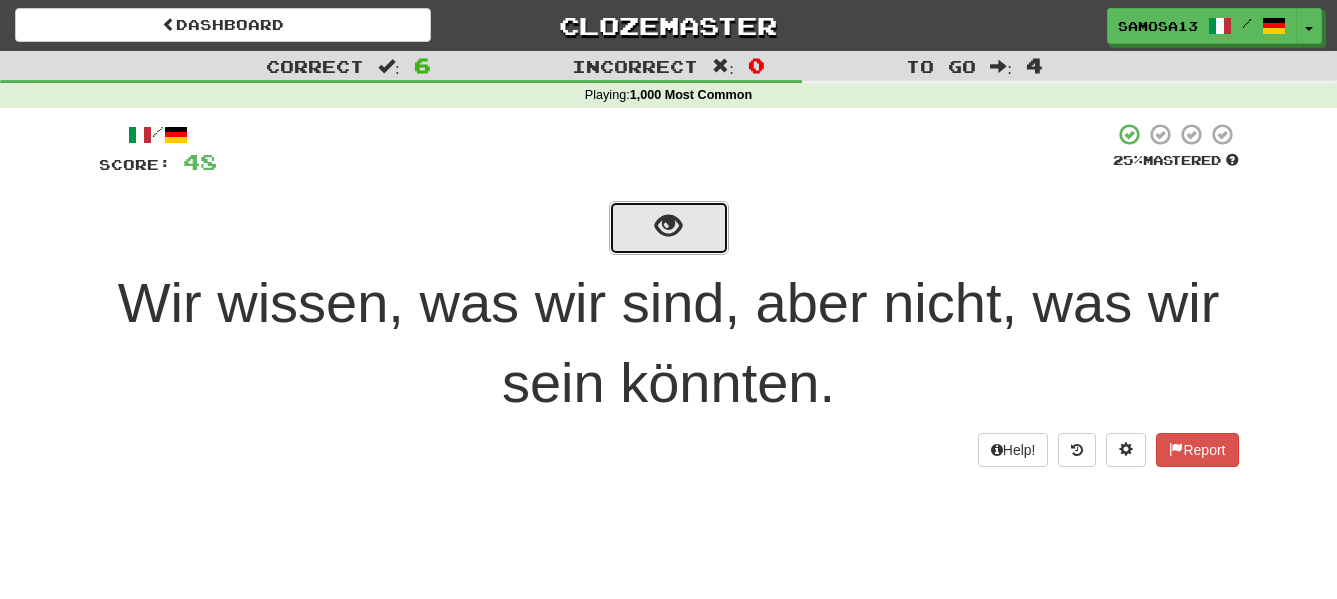 click at bounding box center (669, 228) 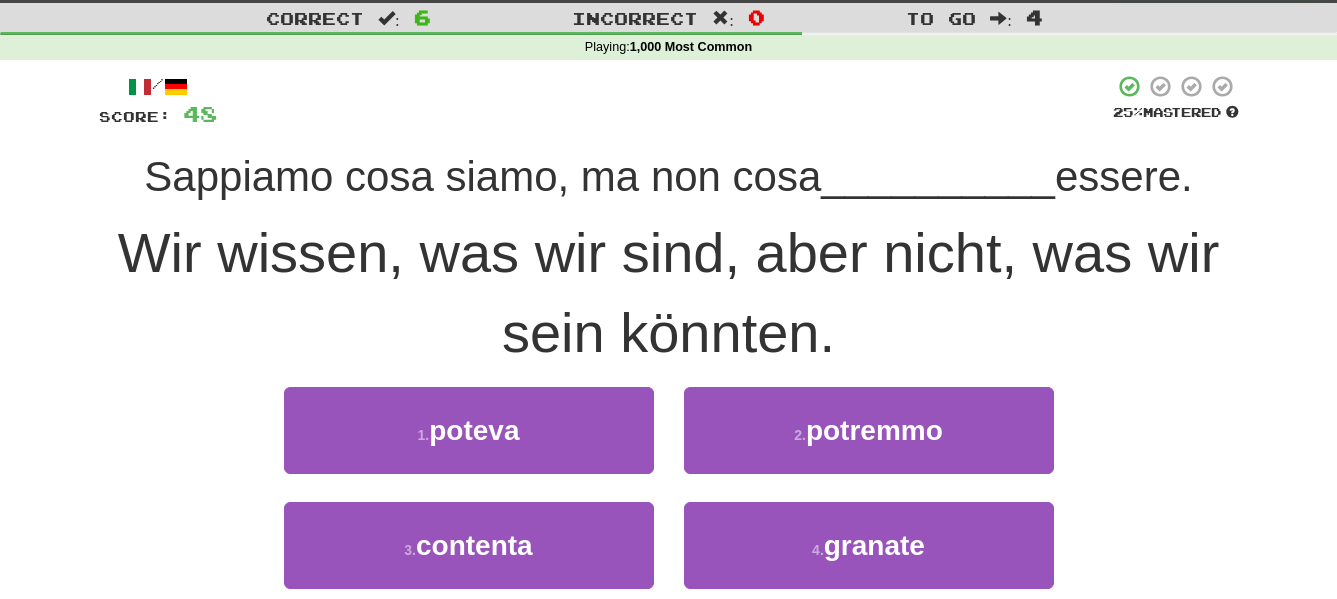 scroll, scrollTop: 102, scrollLeft: 0, axis: vertical 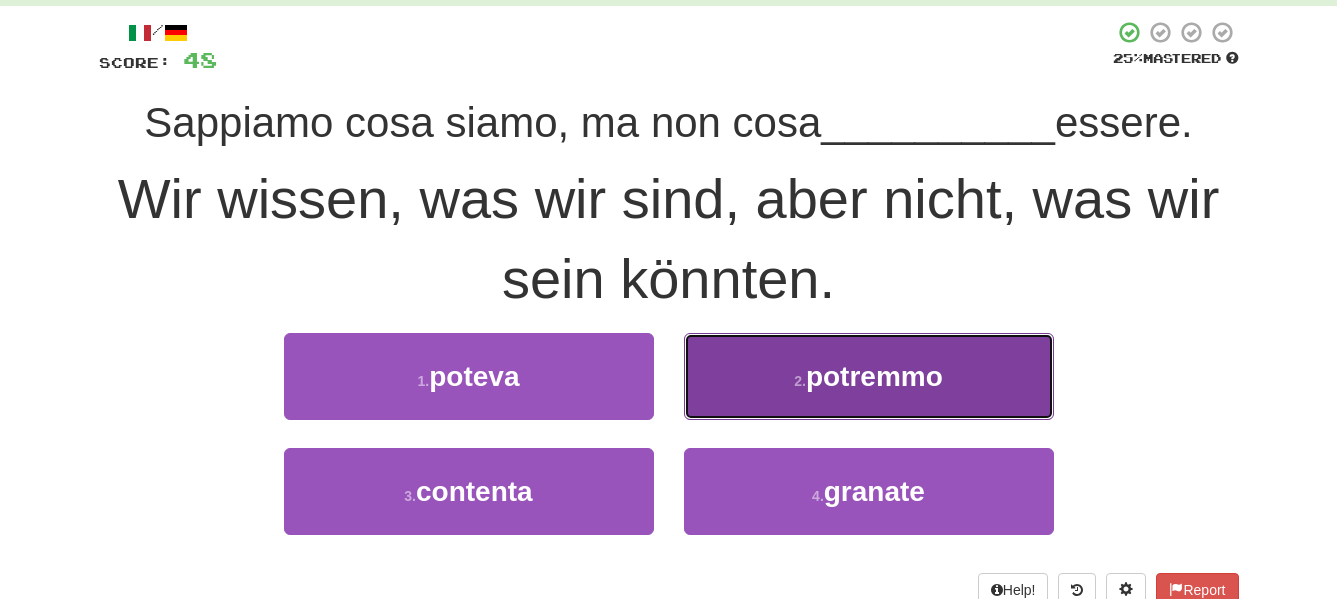 click on "potremmo" at bounding box center (874, 376) 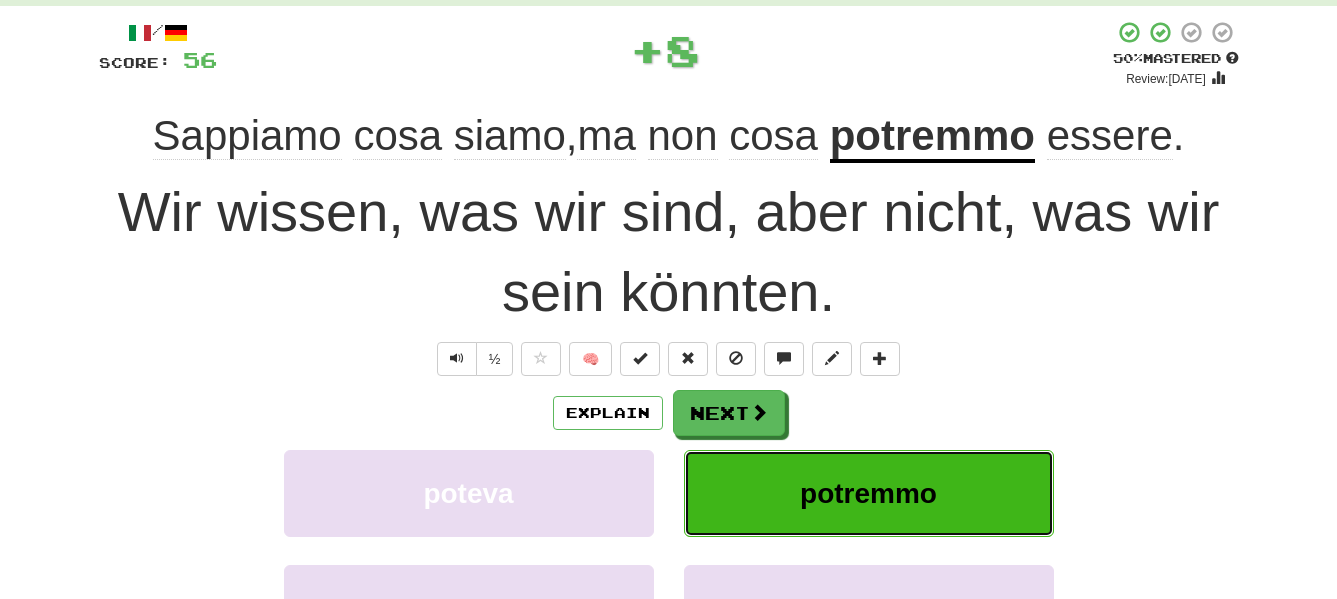 scroll, scrollTop: 0, scrollLeft: 0, axis: both 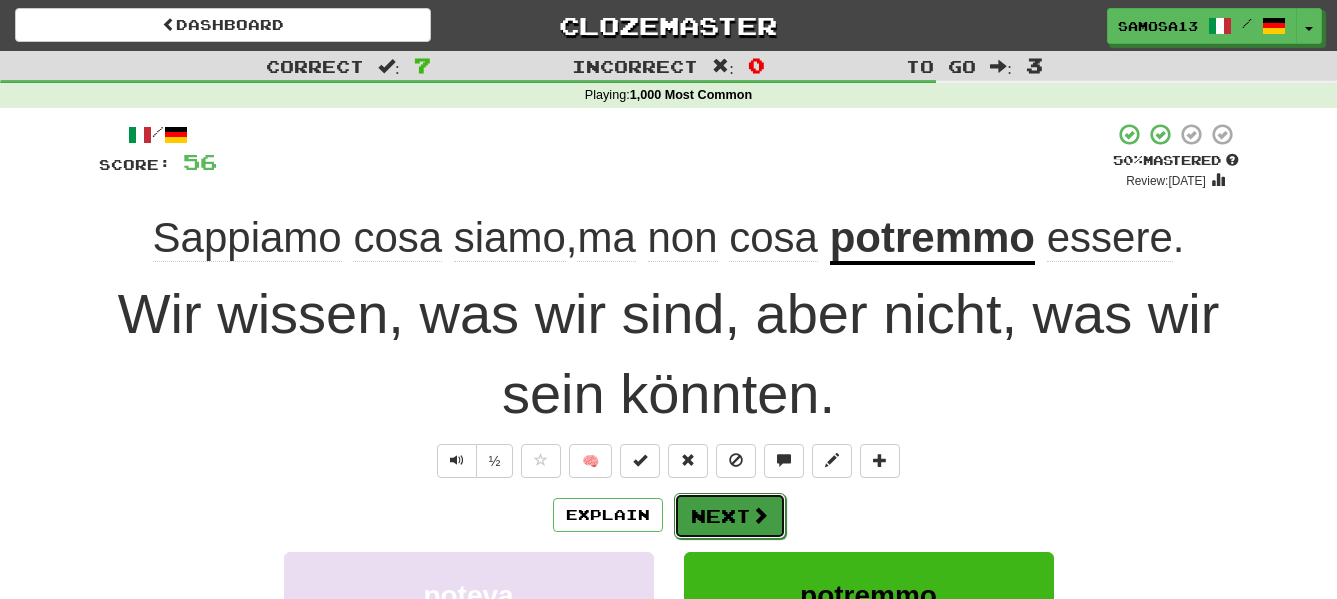 click on "Next" at bounding box center [730, 516] 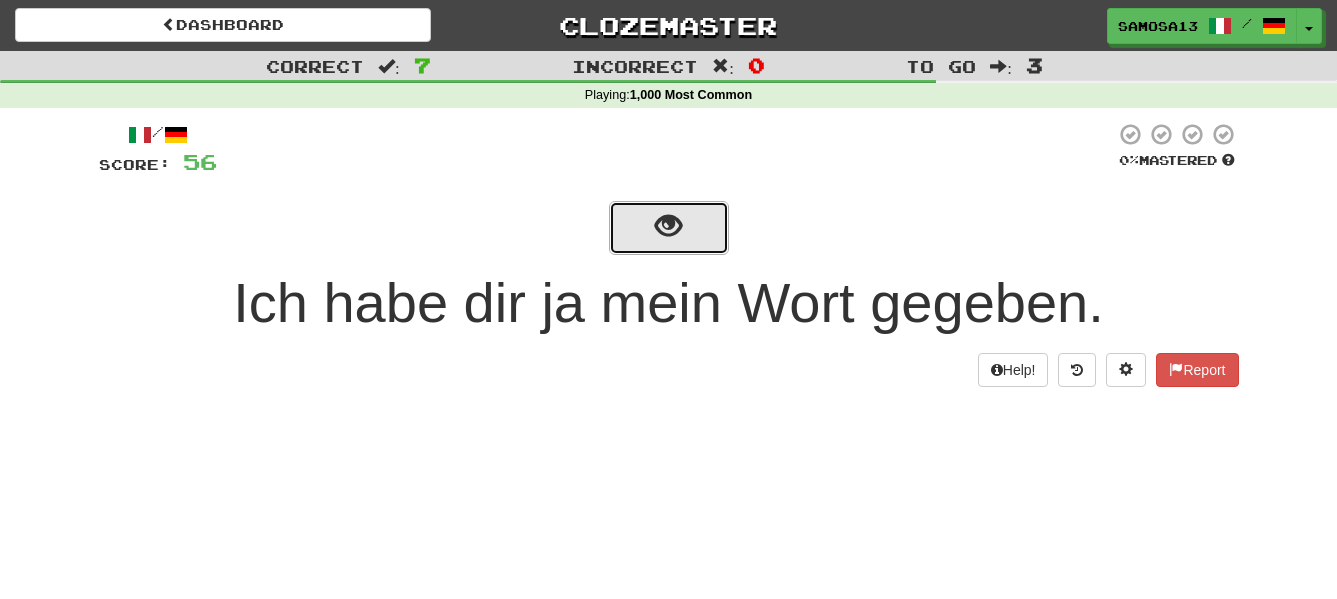 click at bounding box center [668, 226] 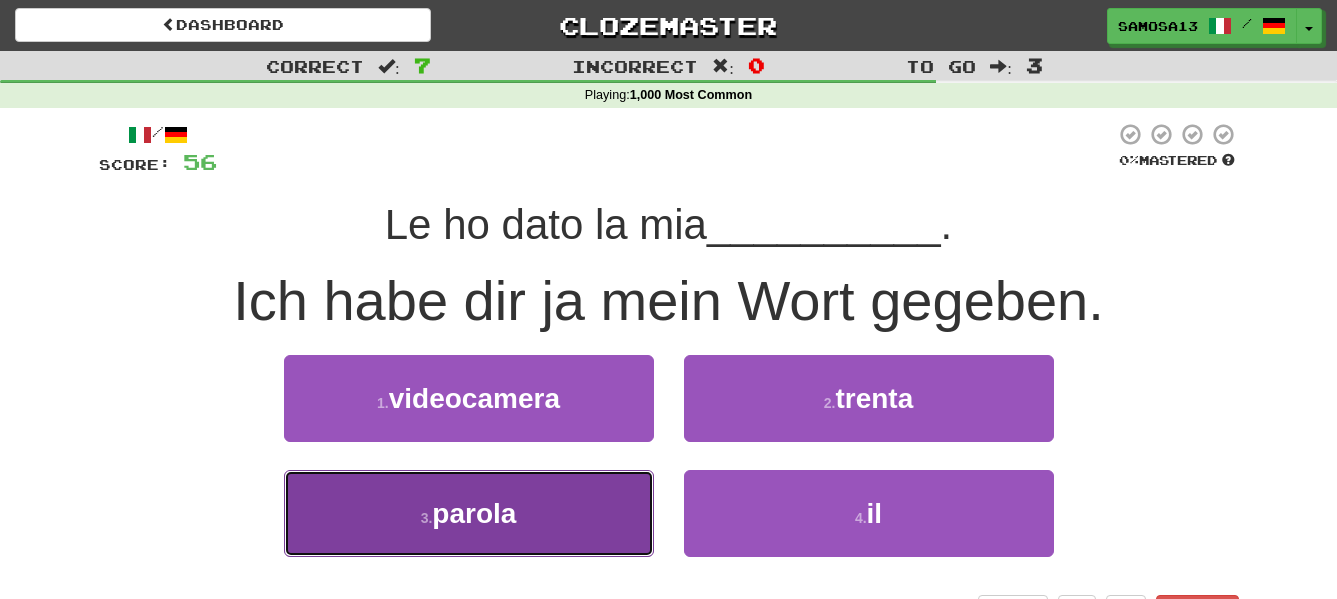 click on "3 .  parola" at bounding box center [469, 513] 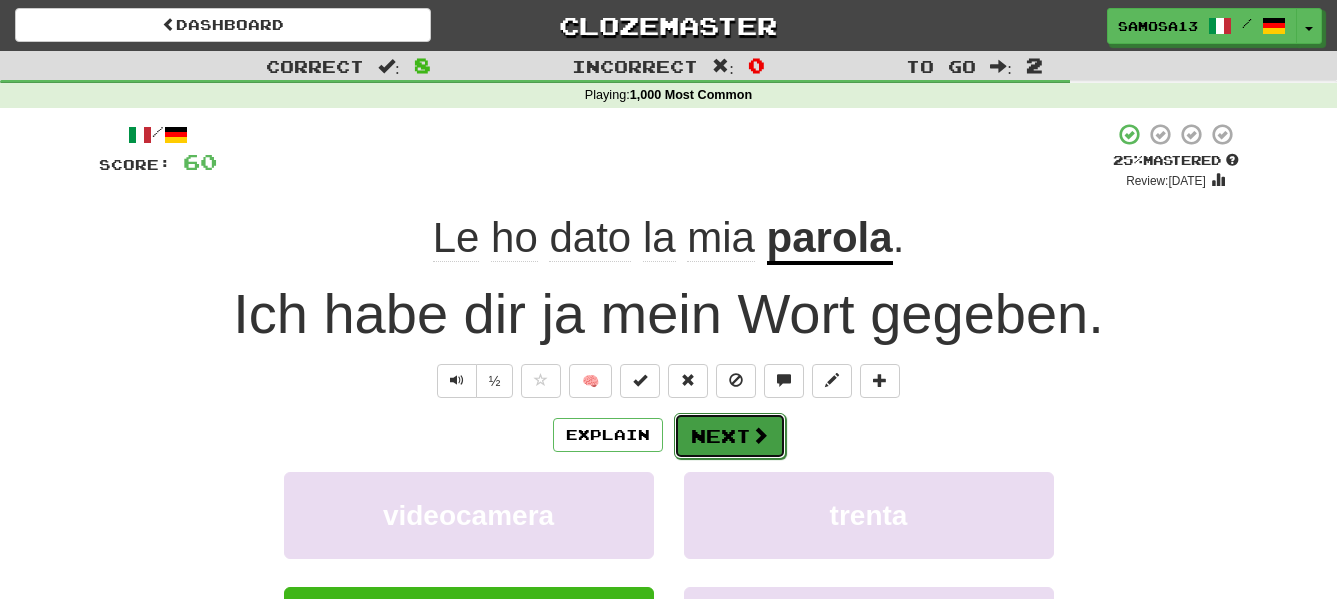 click on "Next" at bounding box center (730, 436) 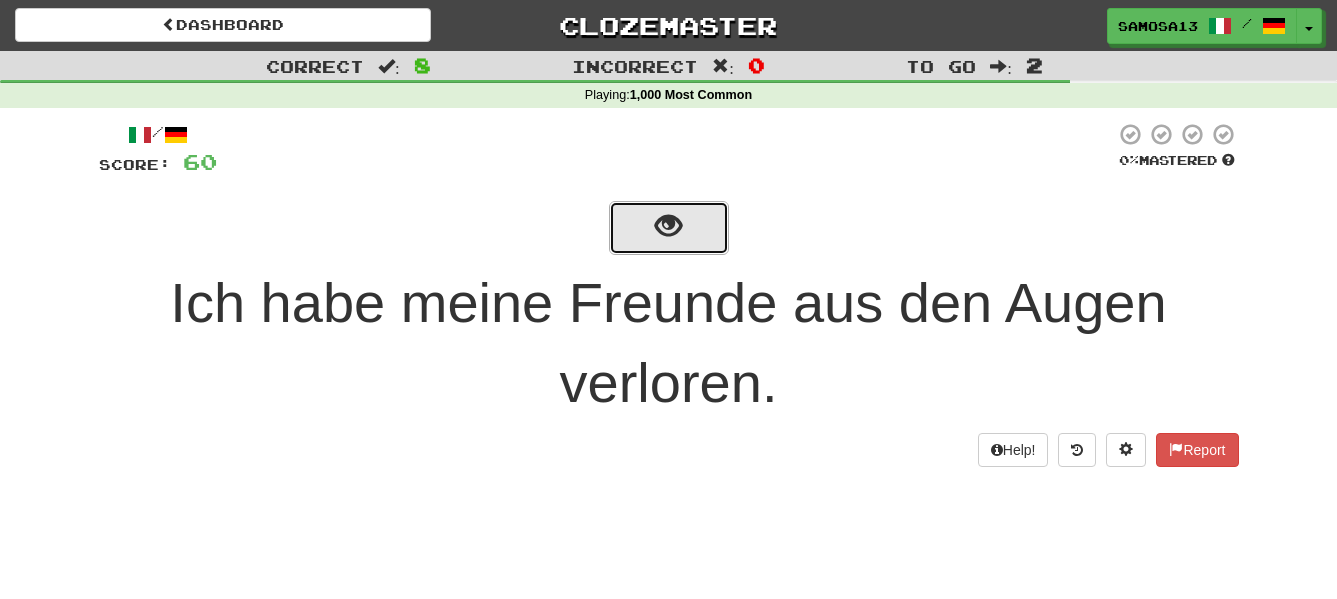 click at bounding box center (669, 228) 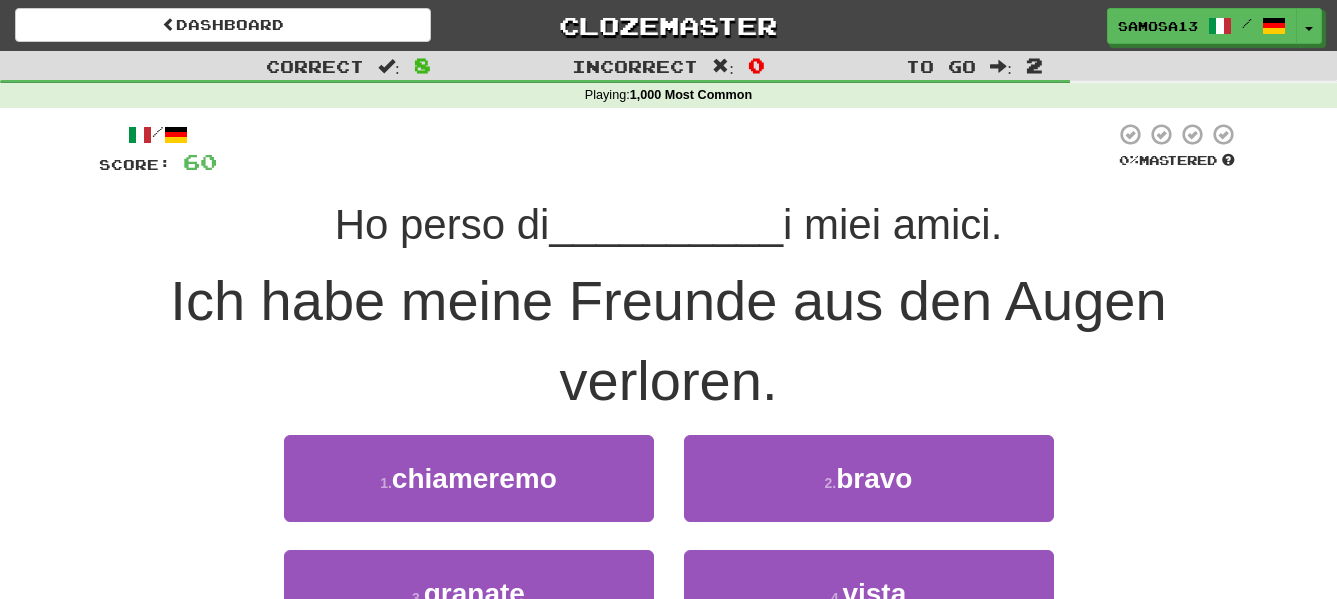 scroll, scrollTop: 102, scrollLeft: 0, axis: vertical 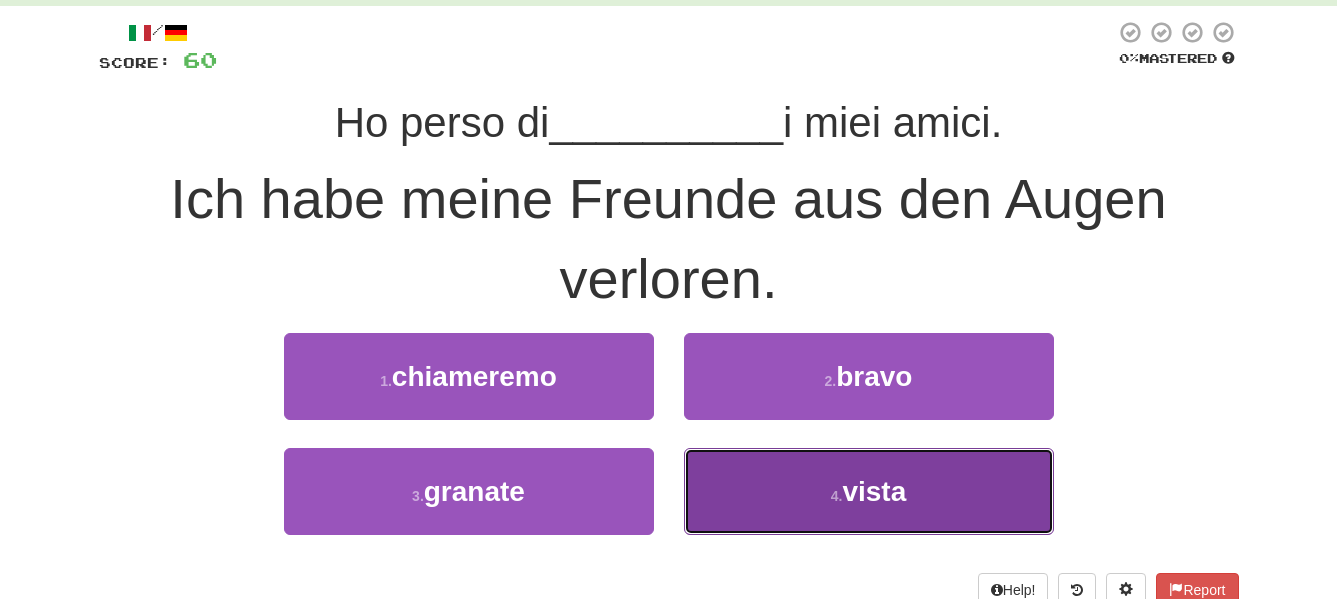 click on "vista" at bounding box center (874, 491) 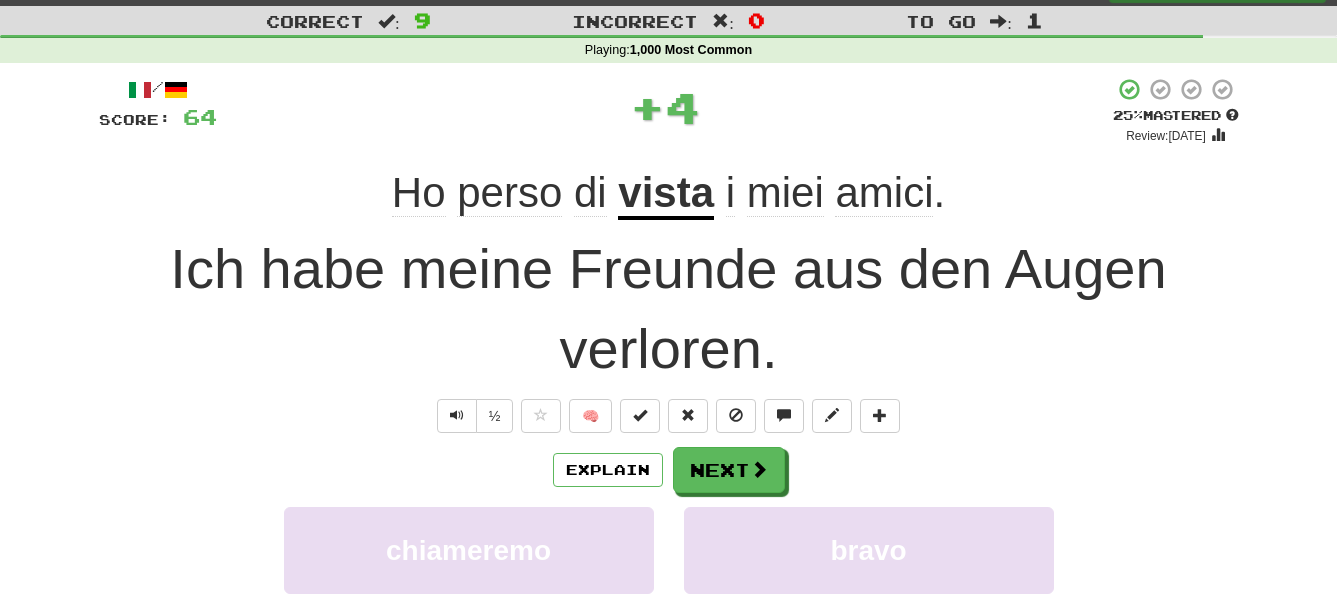 scroll, scrollTop: 0, scrollLeft: 0, axis: both 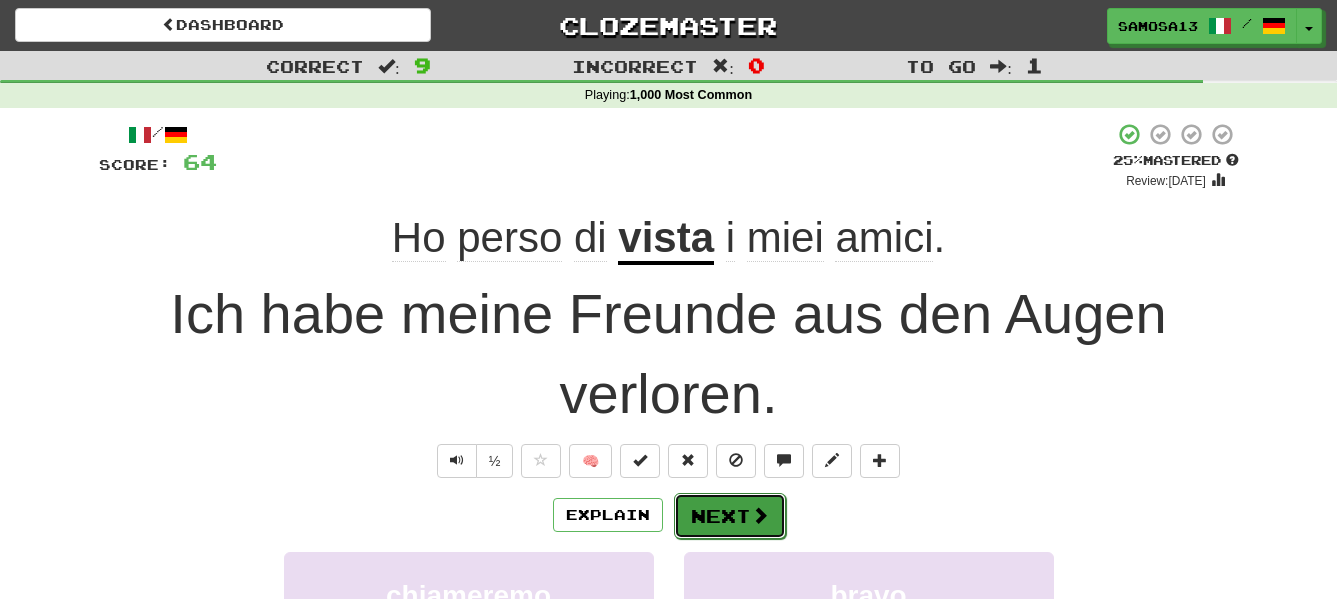 click on "Next" at bounding box center [730, 516] 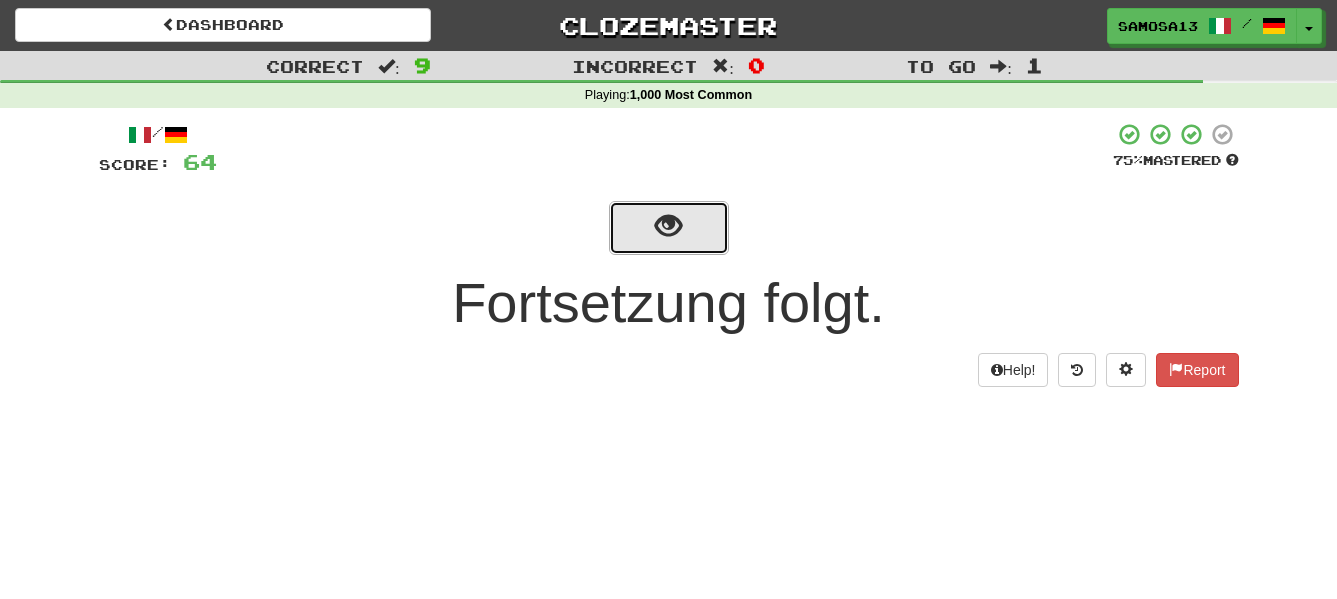 click at bounding box center [669, 228] 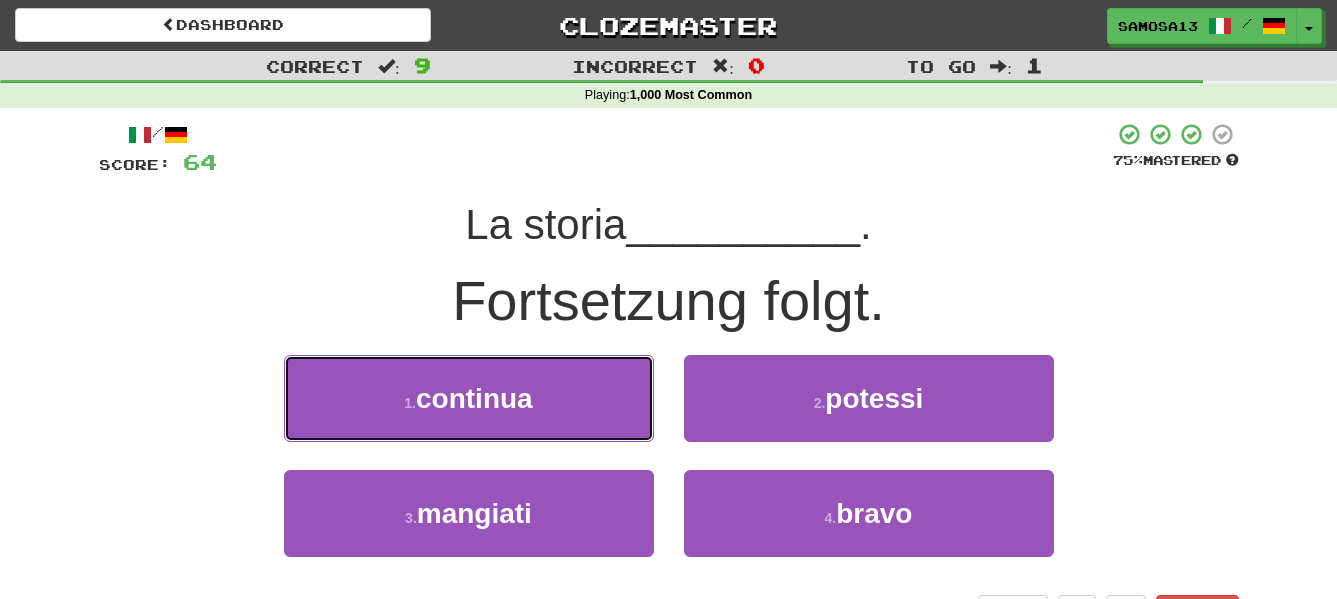 click on "1 .  continua" at bounding box center [469, 398] 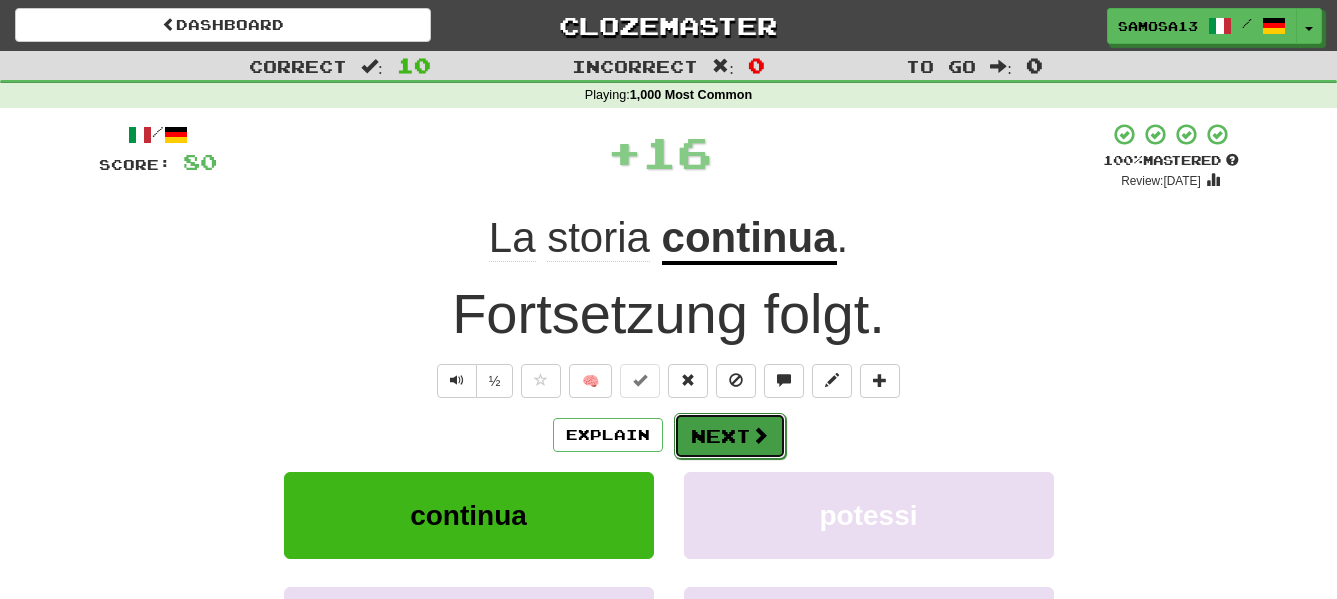 click at bounding box center [760, 435] 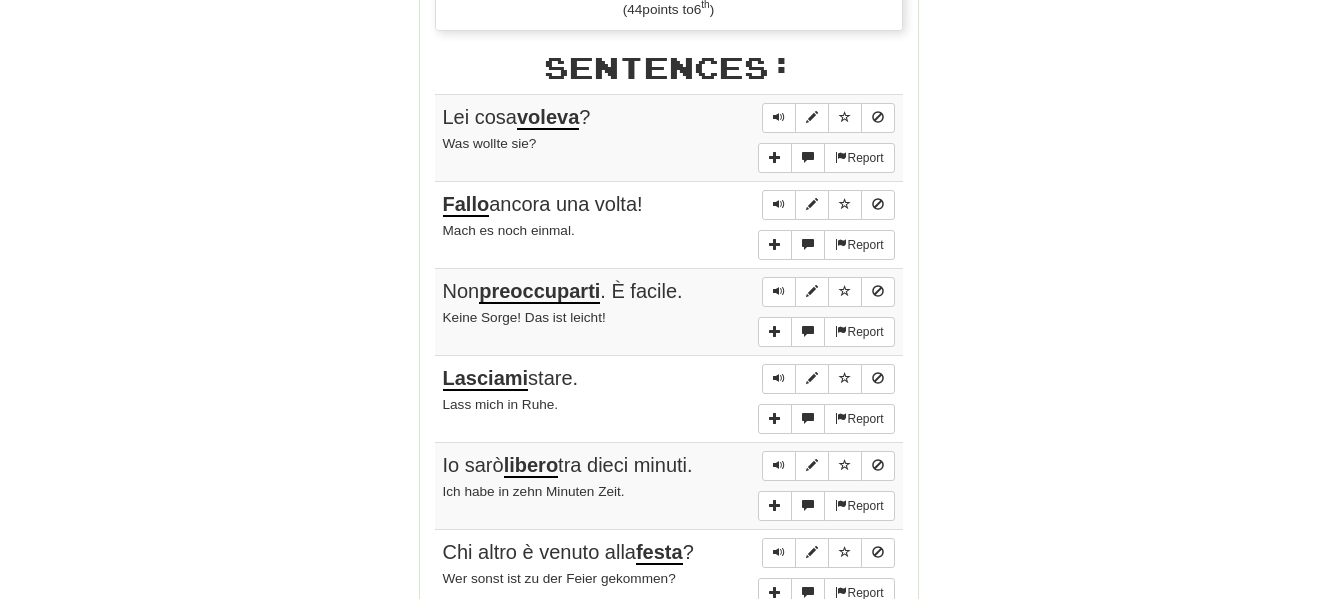 scroll, scrollTop: 1224, scrollLeft: 0, axis: vertical 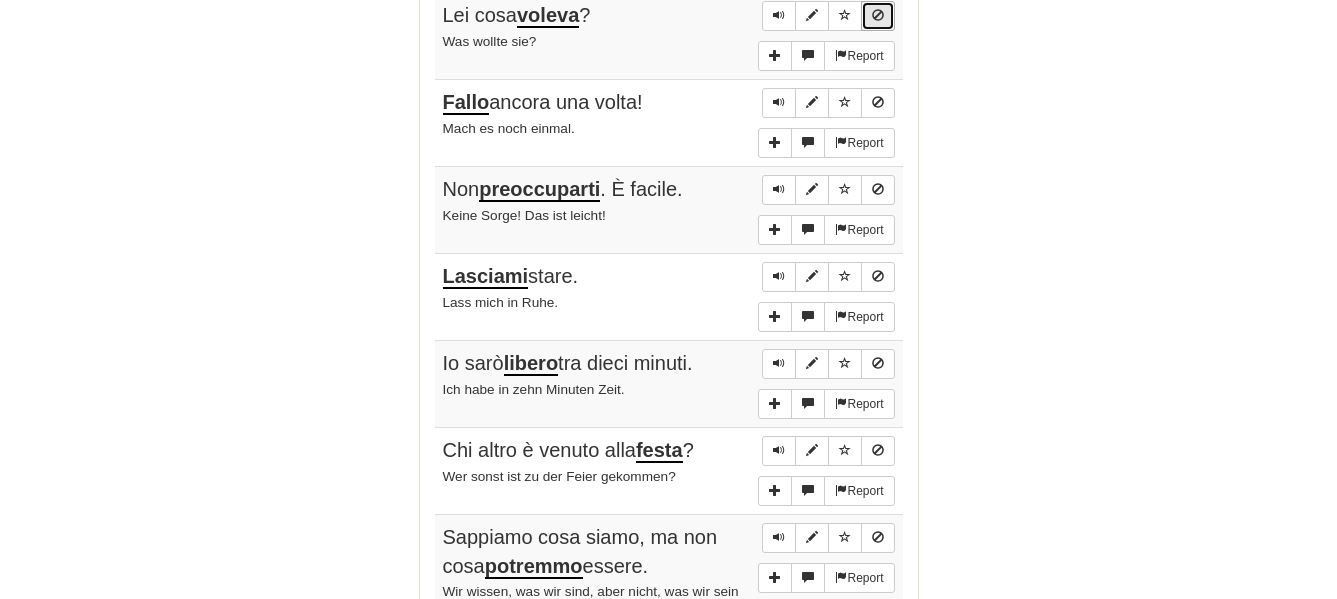 click at bounding box center (878, 16) 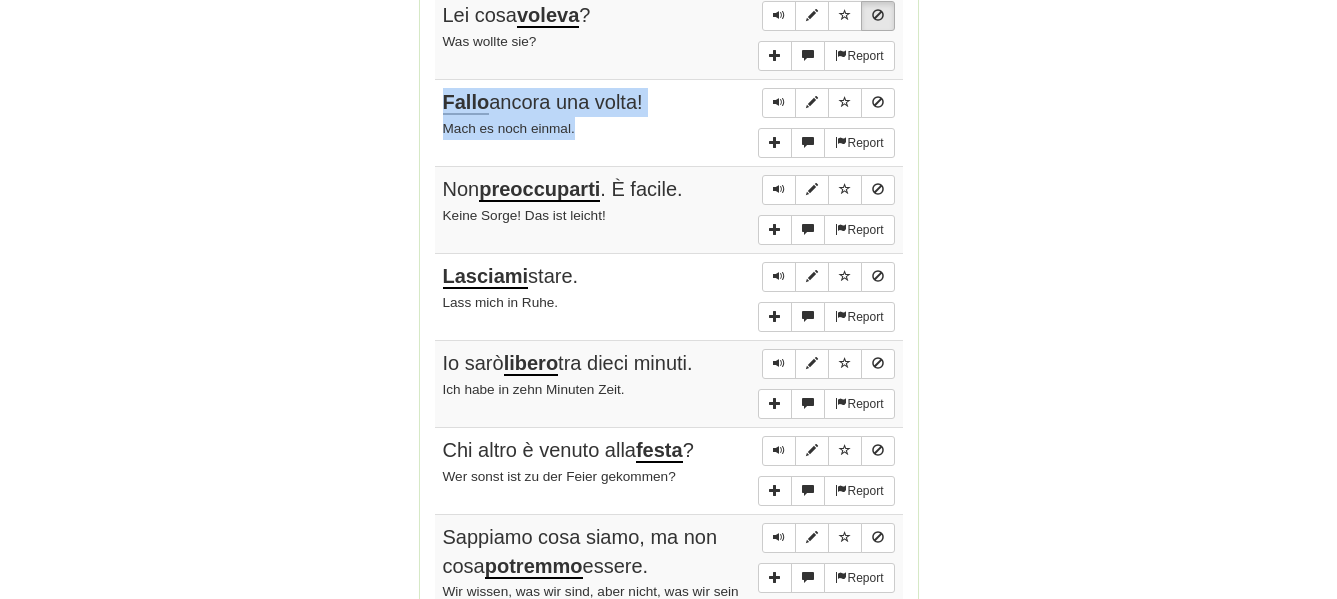 drag, startPoint x: 440, startPoint y: 97, endPoint x: 609, endPoint y: 129, distance: 172.00291 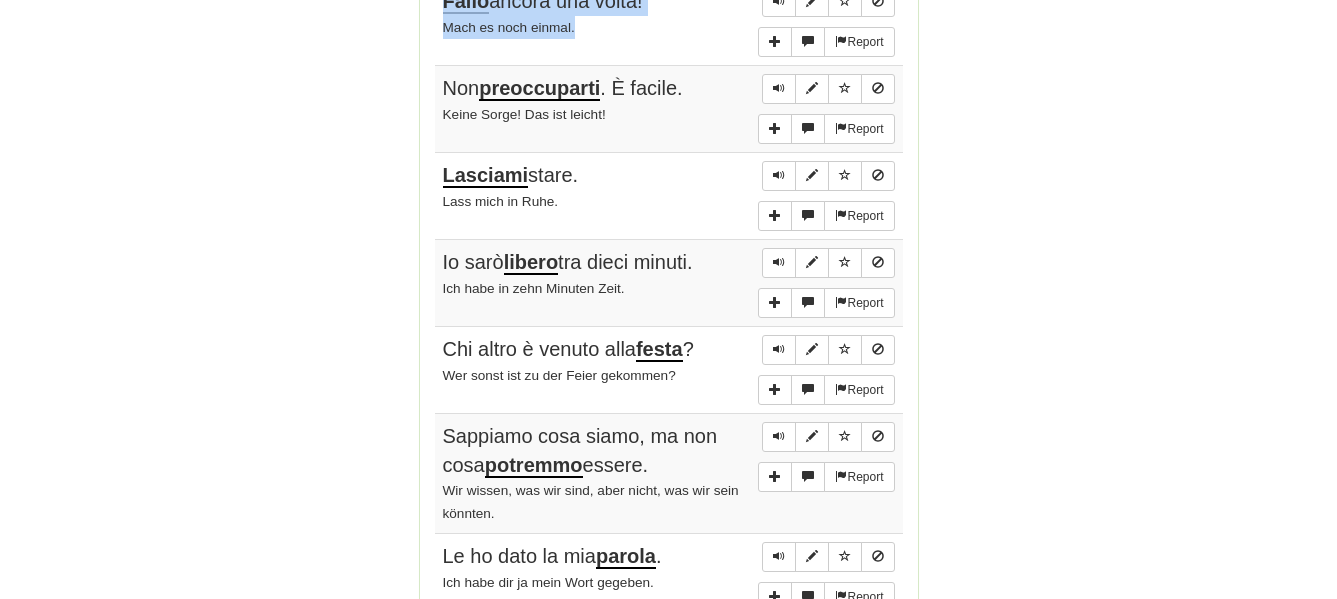 scroll, scrollTop: 1326, scrollLeft: 0, axis: vertical 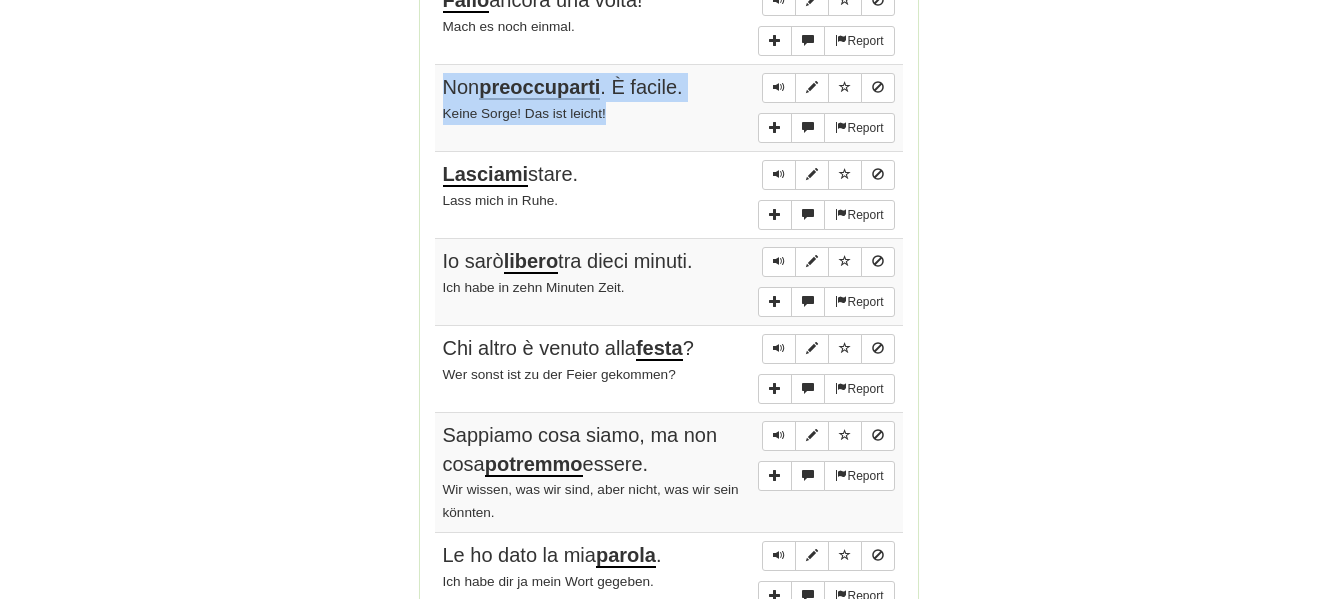 drag, startPoint x: 440, startPoint y: 86, endPoint x: 657, endPoint y: 115, distance: 218.92921 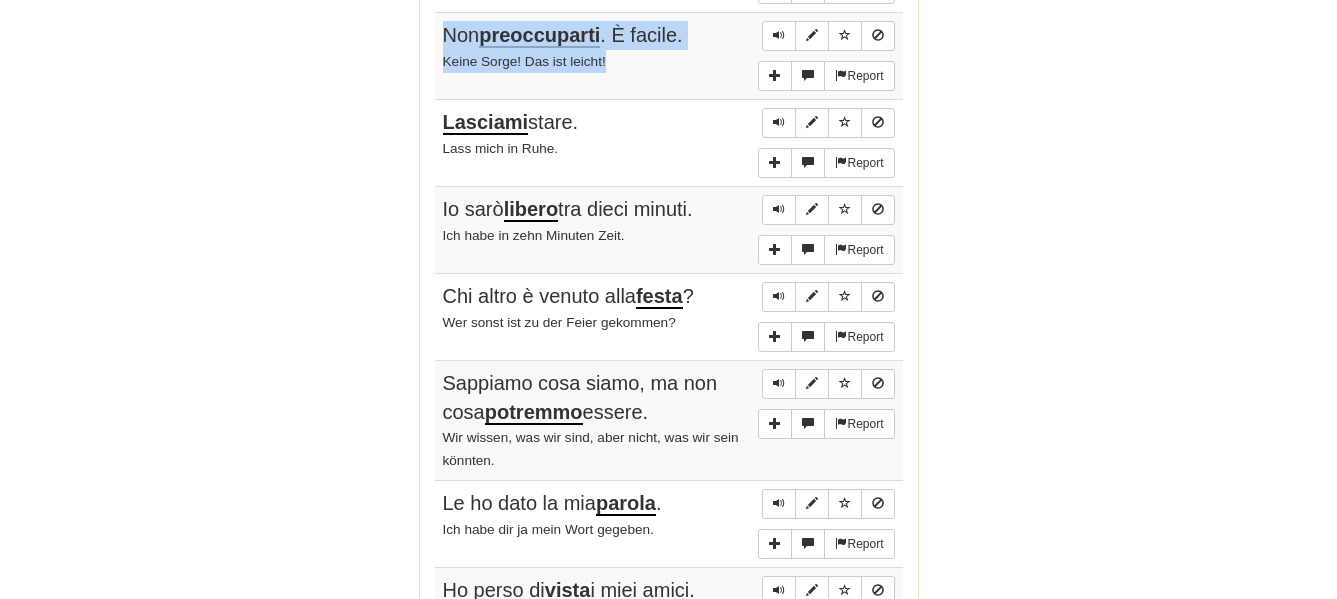 scroll, scrollTop: 1428, scrollLeft: 0, axis: vertical 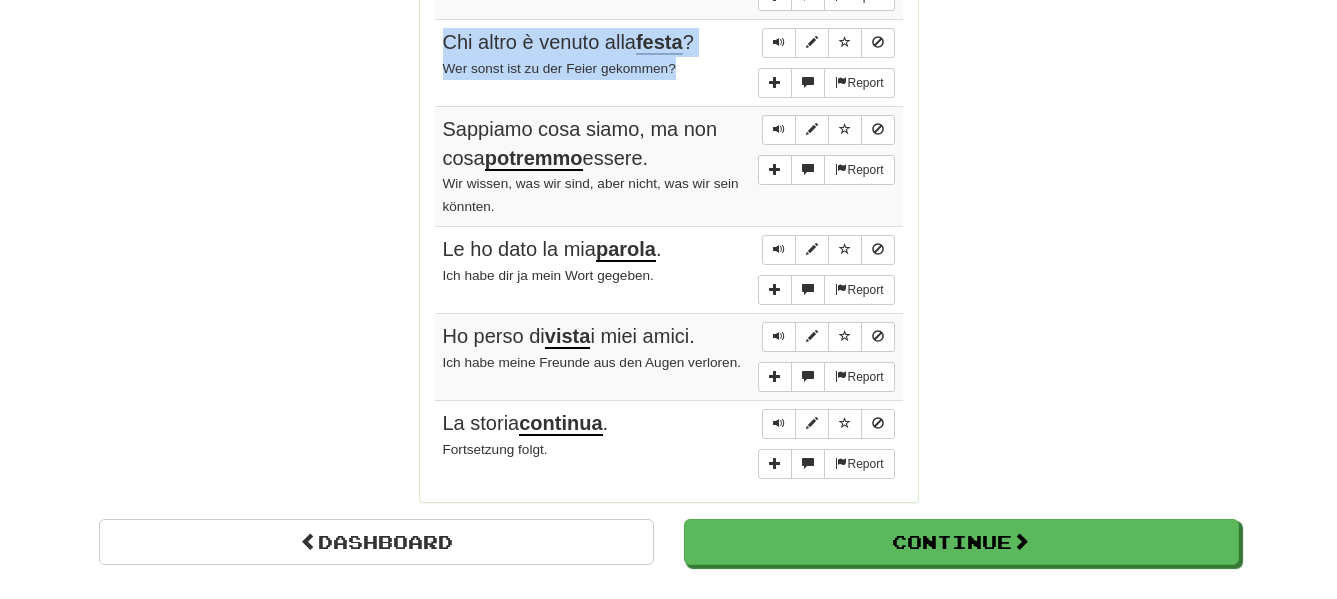 drag, startPoint x: 440, startPoint y: 35, endPoint x: 715, endPoint y: 75, distance: 277.89386 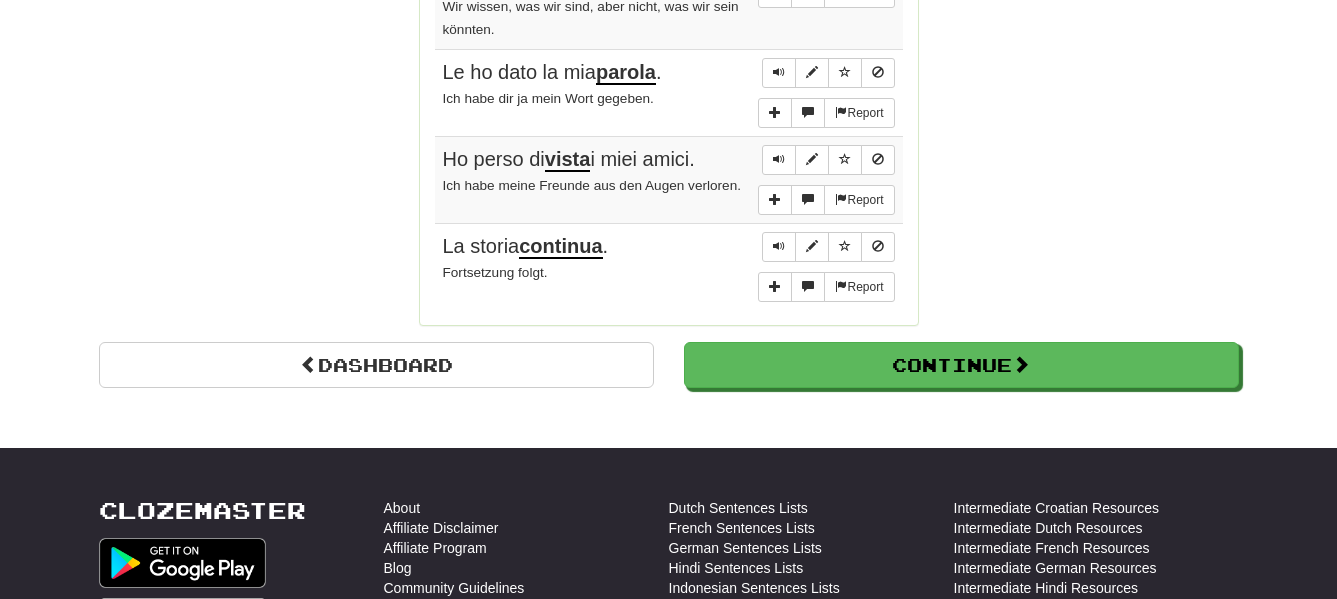 scroll, scrollTop: 1836, scrollLeft: 0, axis: vertical 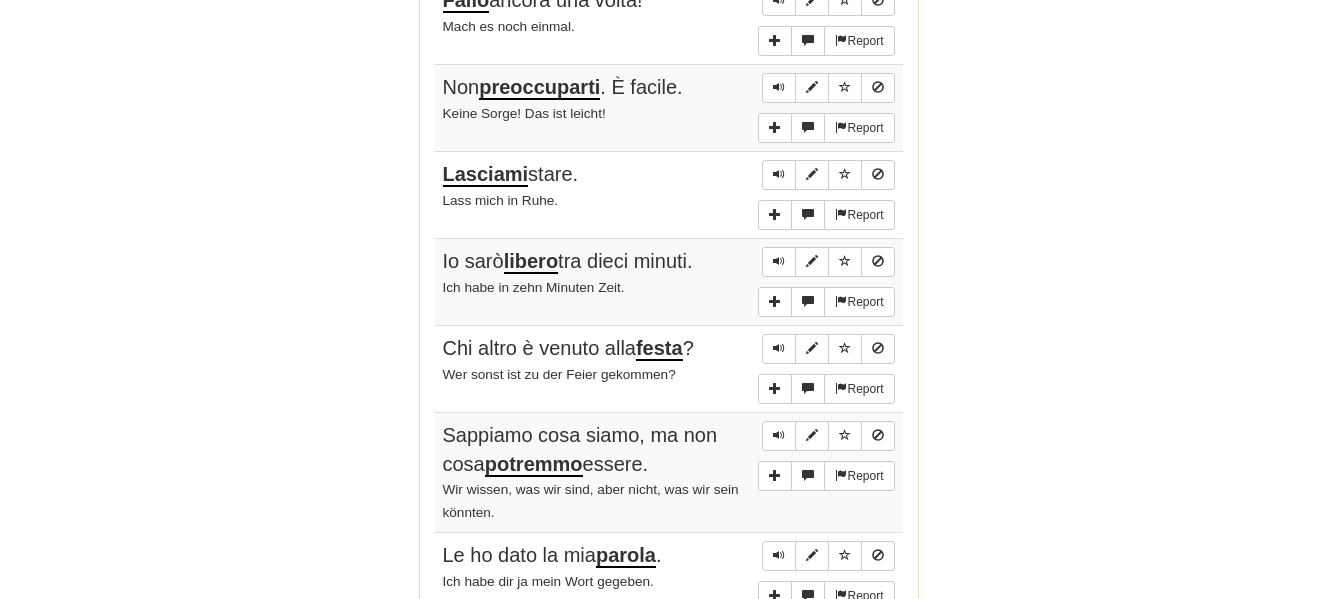 click on "Round Results Stats: Score:   + 80 Time:   1 : 21 New:   5 Review:   5 Correct:   10 Incorrect:   0 Get fluent faster. Get  Clozemaster Pro   Progress: 1,000 Most Common Playing:  2,102  /  2,907 + 5 72.136% 72.308% Mastered:  1,874  /  2,907 + 2 64.396% 64.465% Ready for Review:  30  /  Level:  149 15,165  points to level  150  - keep going! Ranked:  7 th  this week ( 44  points to  6 th ) Sentences:  Report Lei cosa  voleva ? Was wollte sie?  Report Fallo  ancora una volta! Mach es noch einmal.  Report Non  preoccuparti . È facile. Keine Sorge! Das ist leicht!  Report Lasciami  stare. Lass mich in Ruhe.  Report Io sarò  libero  tra dieci minuti. Ich habe in zehn Minuten Zeit.  Report Chi altro è venuto alla  festa ? Wer sonst ist zu der Feier gekommen?  Report Sappiamo cosa siamo, ma non cosa  potremmo  essere. Wir wissen, was wir sind, aber nicht, was wir sein könnten.  Report Le ho dato la mia  parola . Ich habe dir ja mein Wort gegeben.  Report Ho perso di  vista  i miei amici.  Report La storia  ." at bounding box center (669, -125) 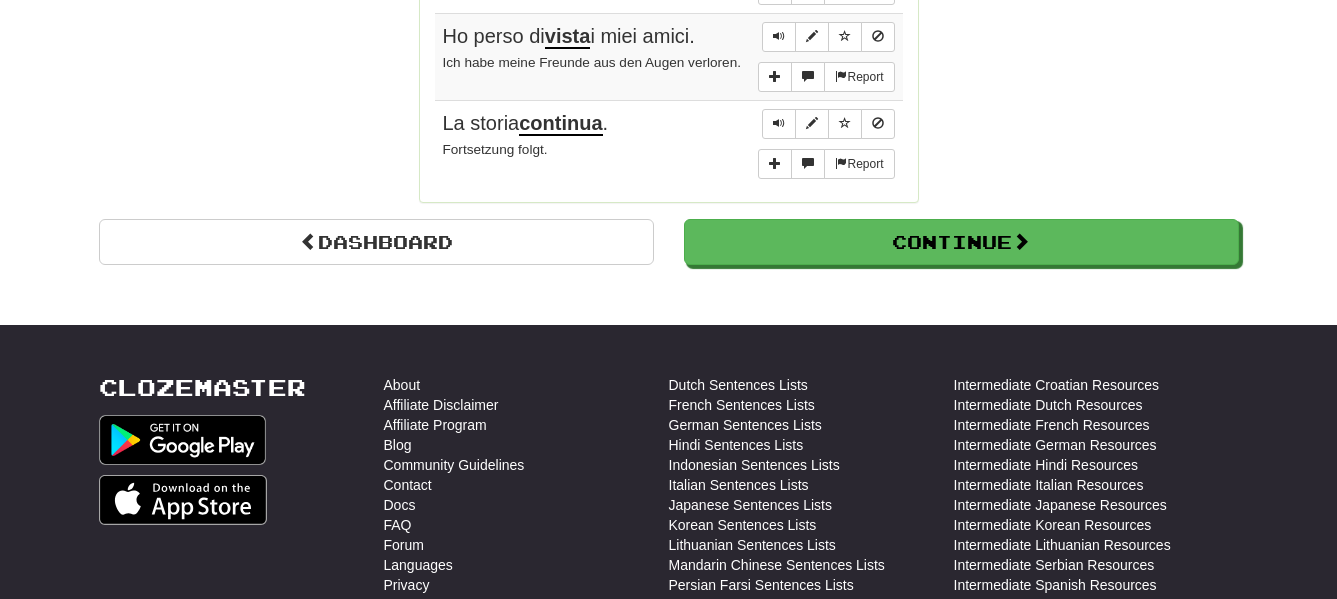 scroll, scrollTop: 1938, scrollLeft: 0, axis: vertical 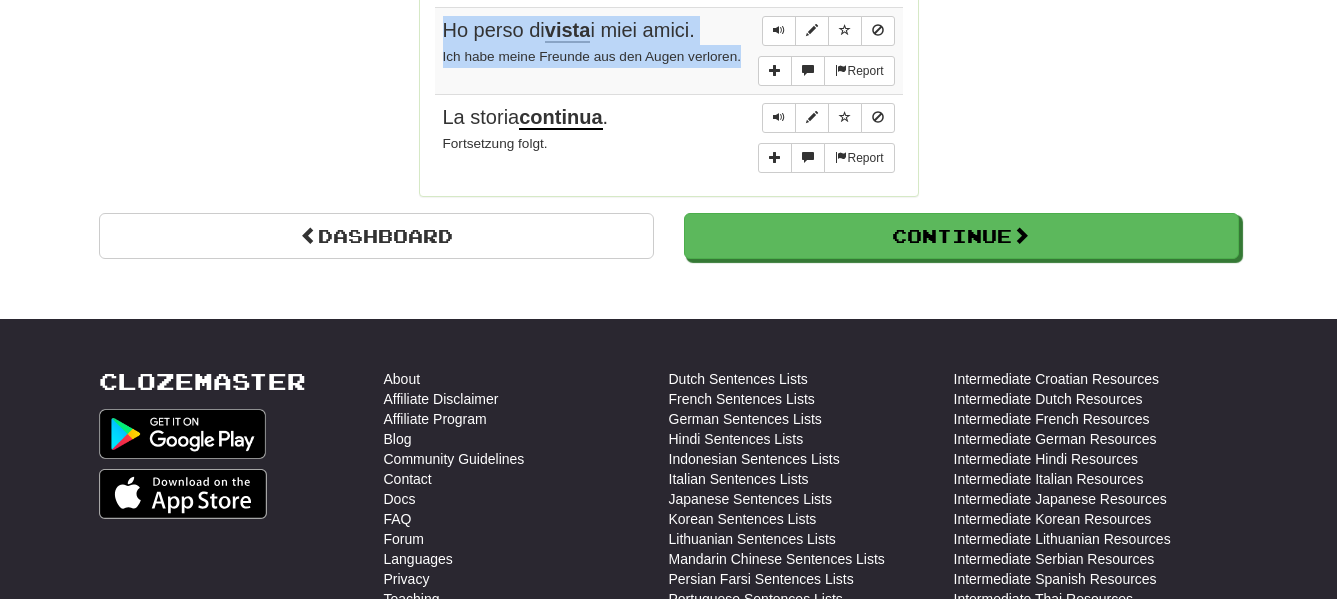 drag, startPoint x: 439, startPoint y: 27, endPoint x: 667, endPoint y: 79, distance: 233.85466 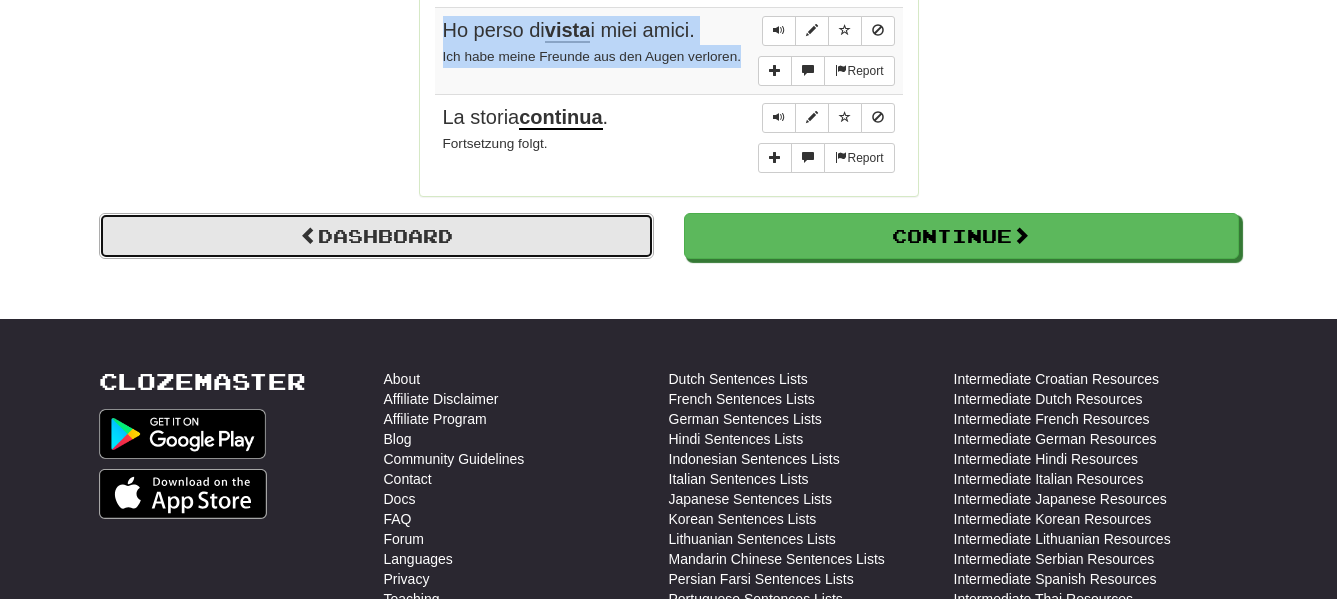 click on "Dashboard" at bounding box center (376, 236) 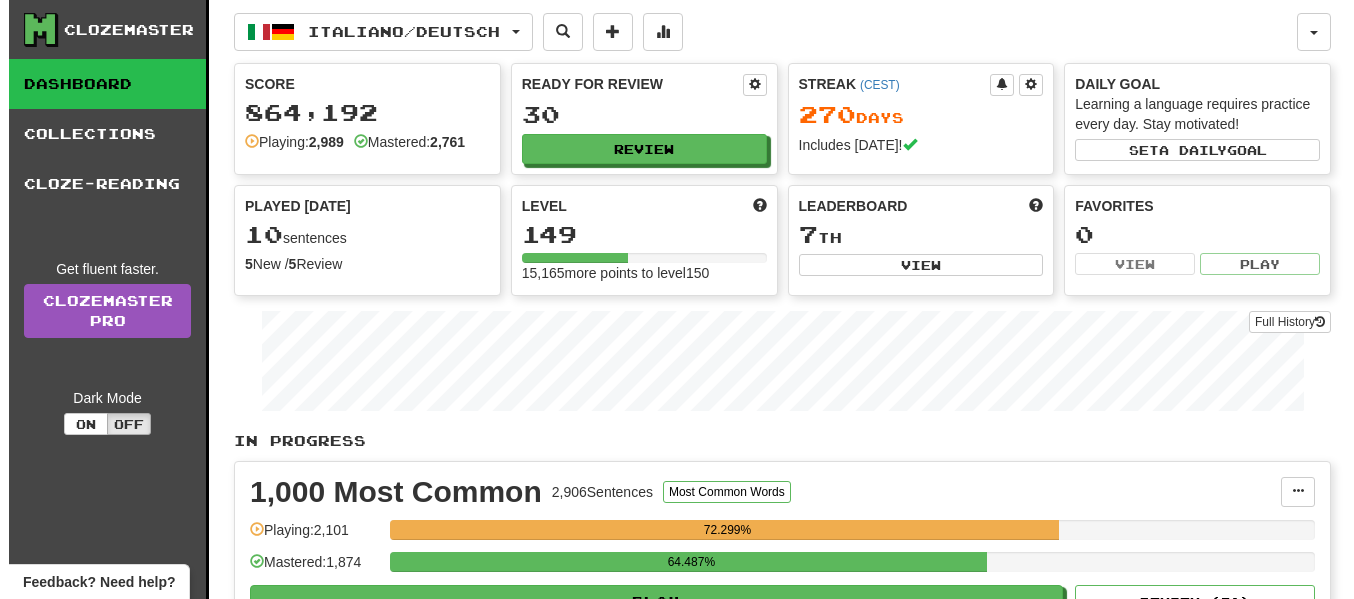 scroll, scrollTop: 0, scrollLeft: 0, axis: both 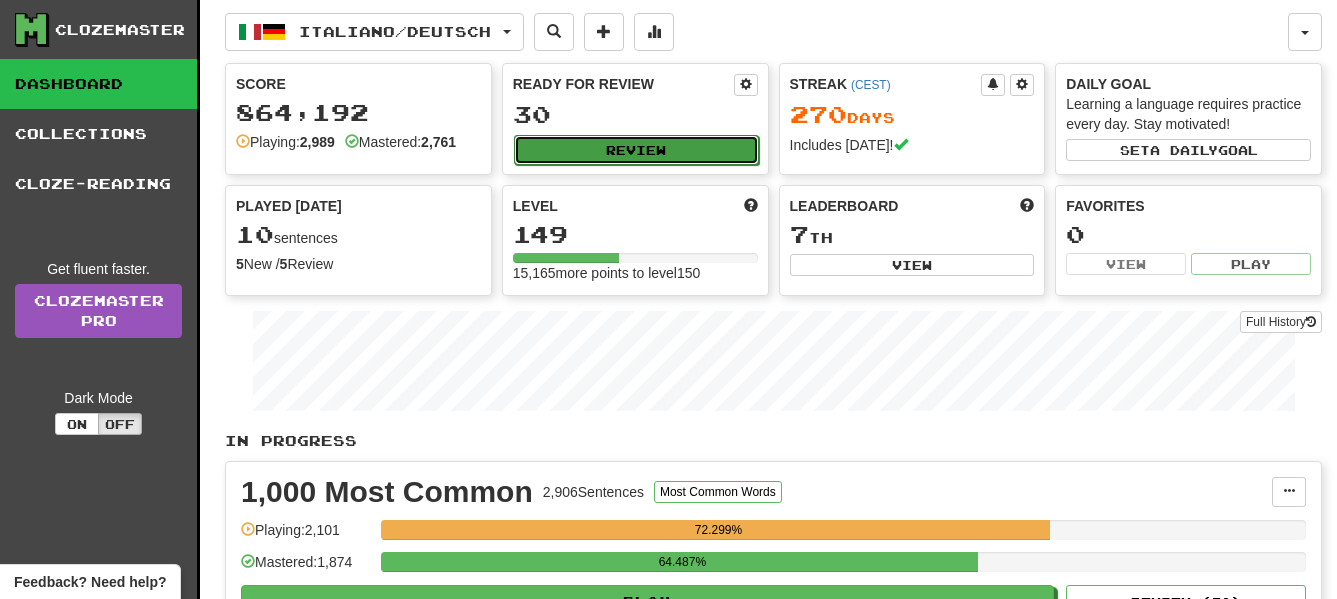 click on "Review" at bounding box center (636, 150) 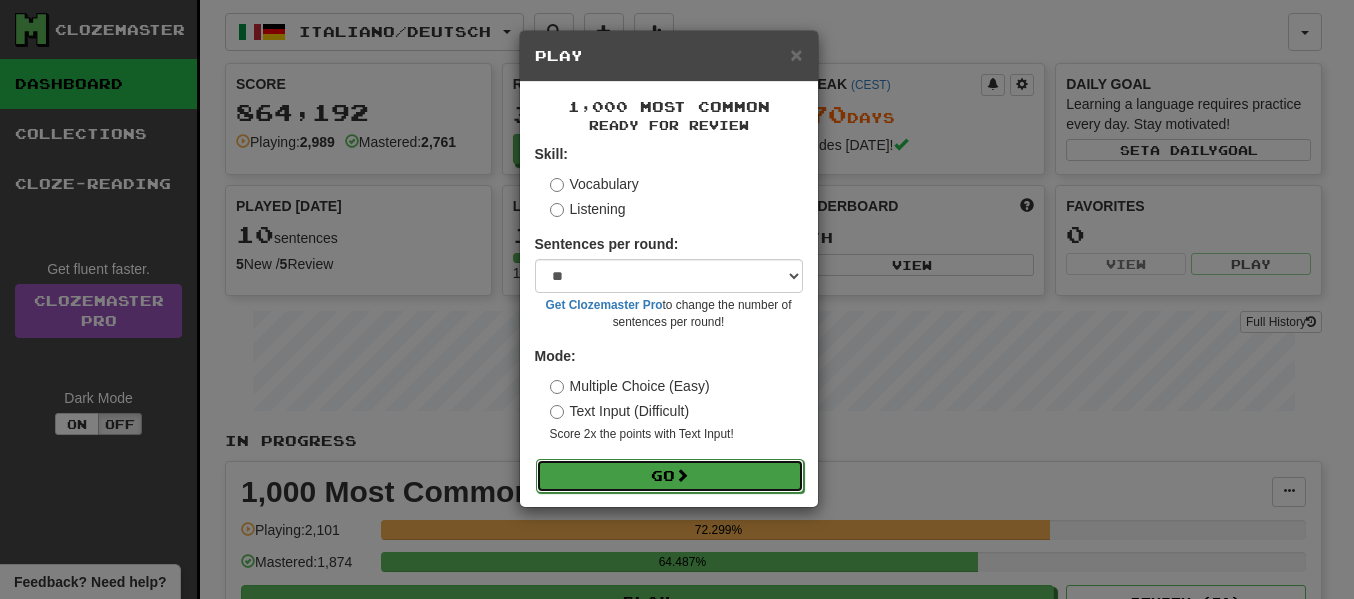 click on "Go" at bounding box center (670, 476) 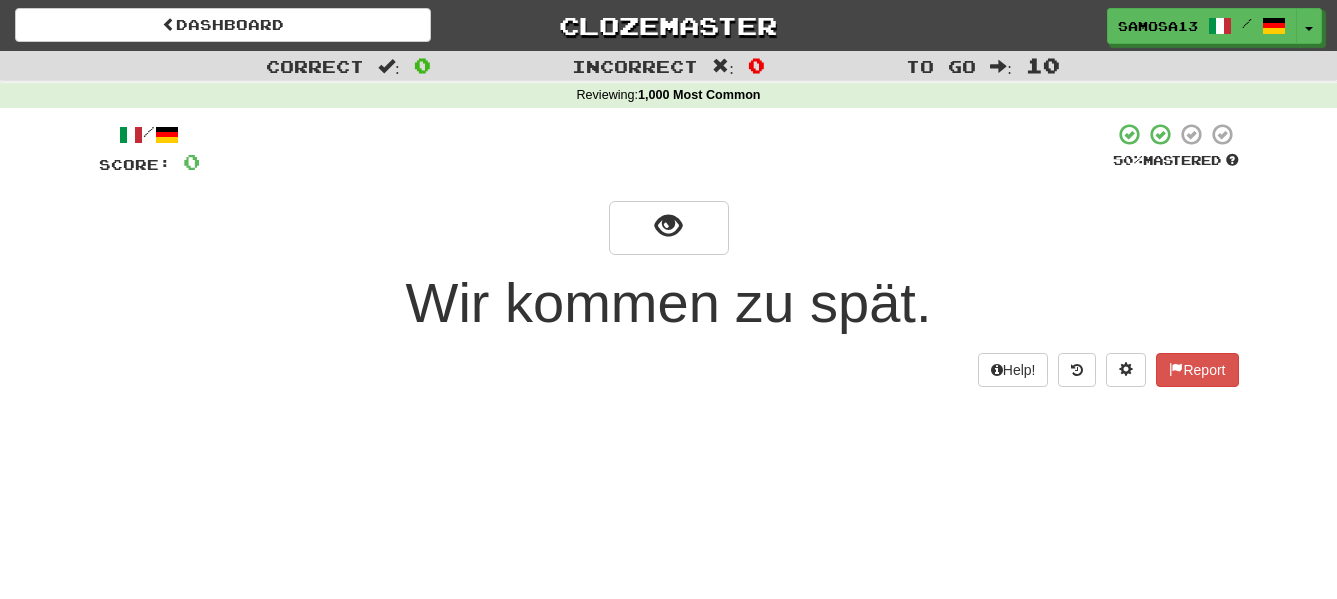 scroll, scrollTop: 0, scrollLeft: 0, axis: both 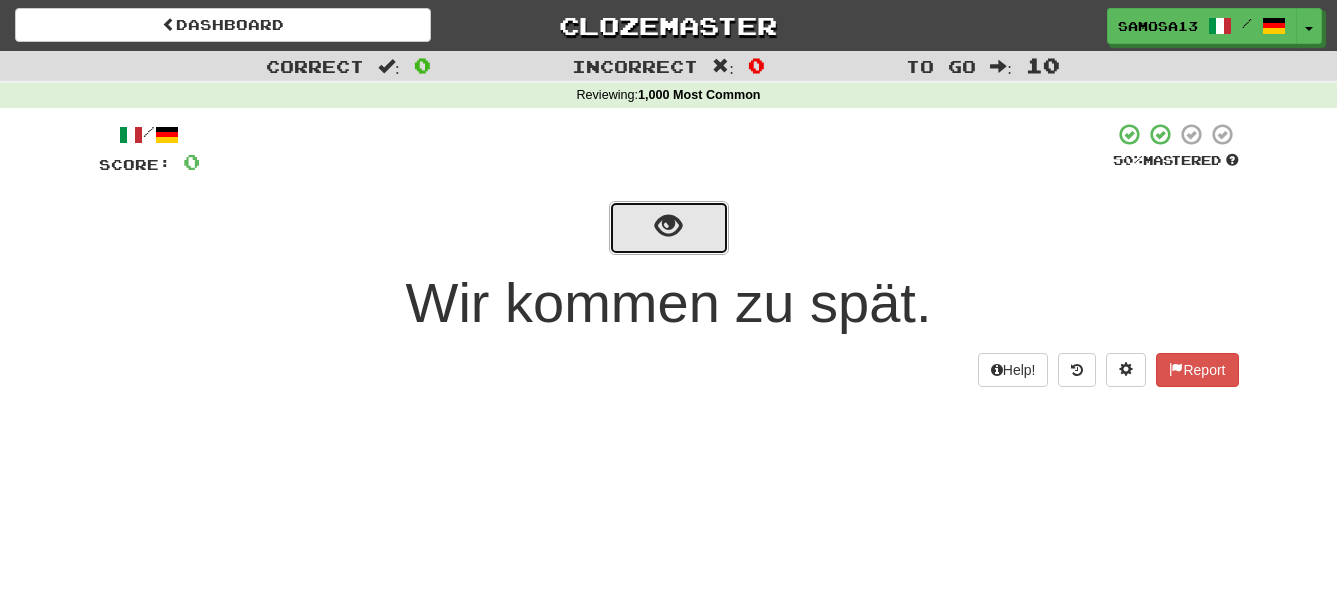 click at bounding box center (668, 226) 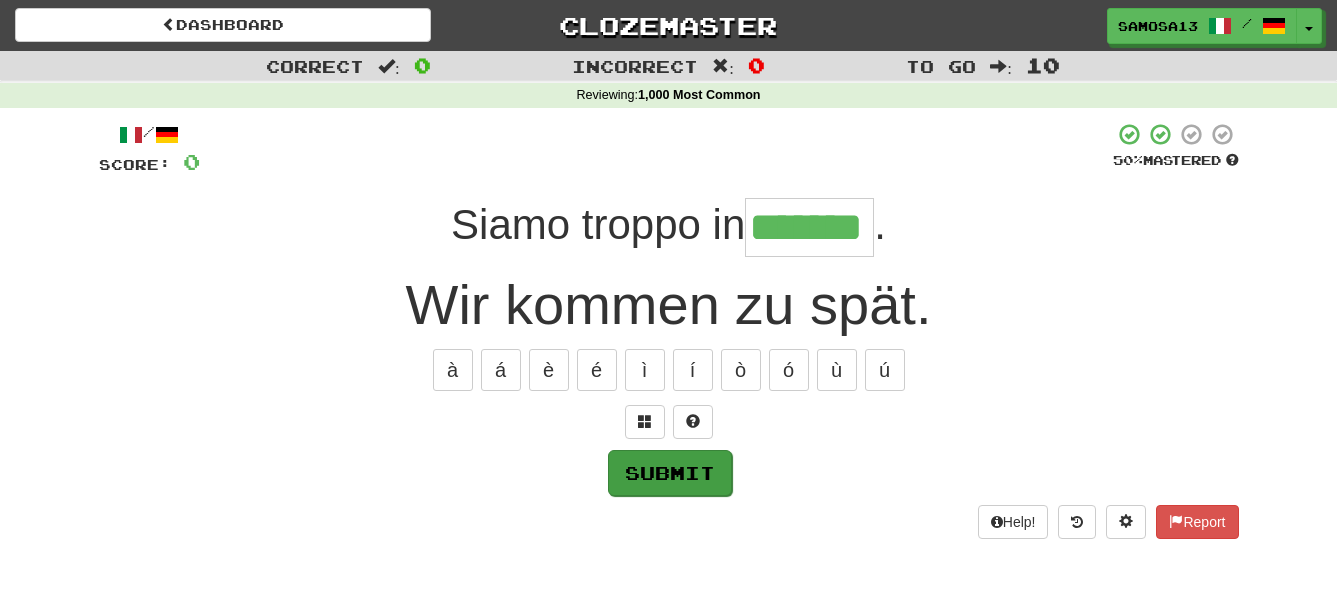 type on "*******" 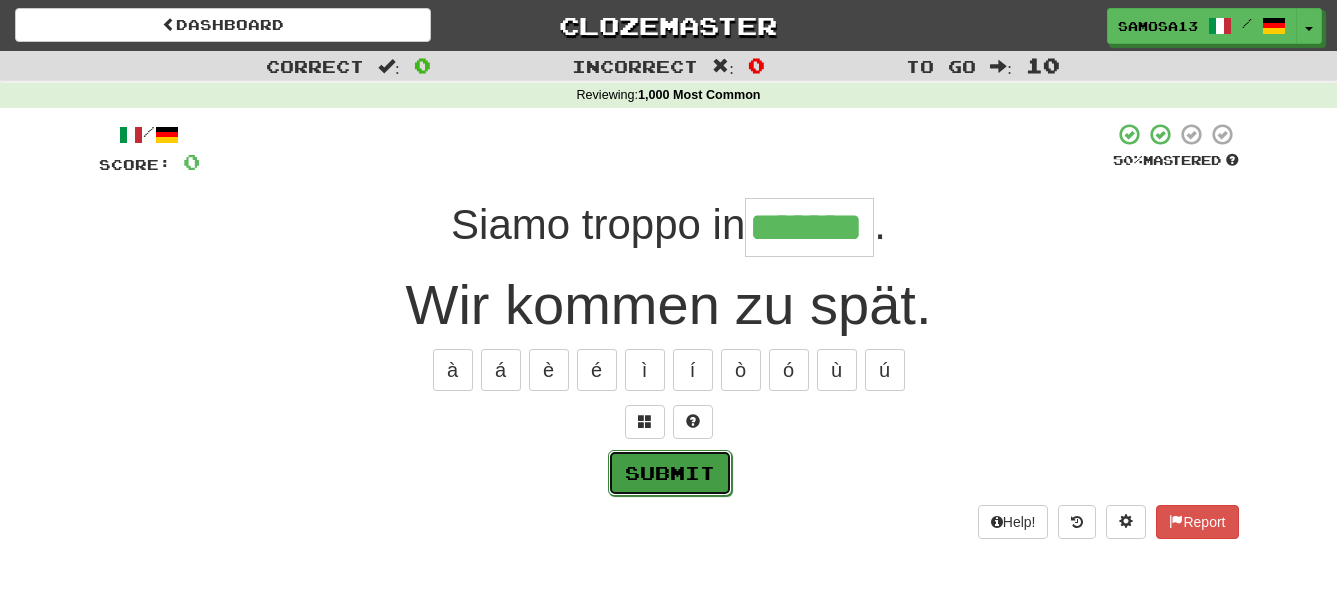 click on "Submit" at bounding box center (670, 473) 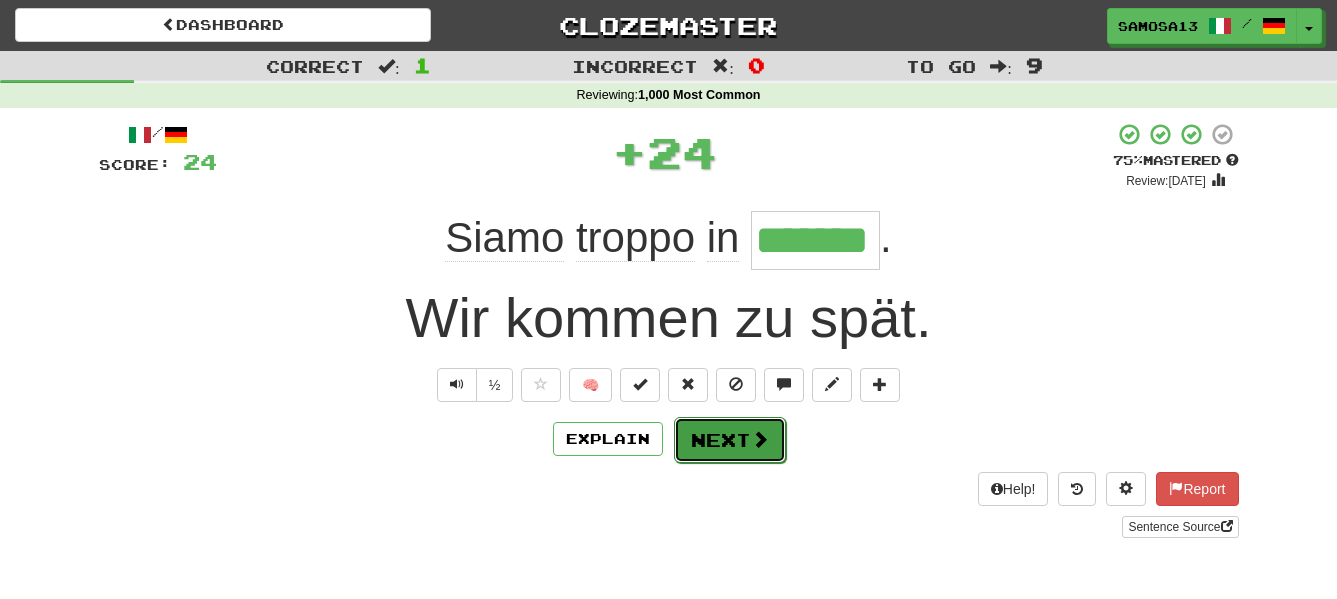 click on "Next" at bounding box center (730, 440) 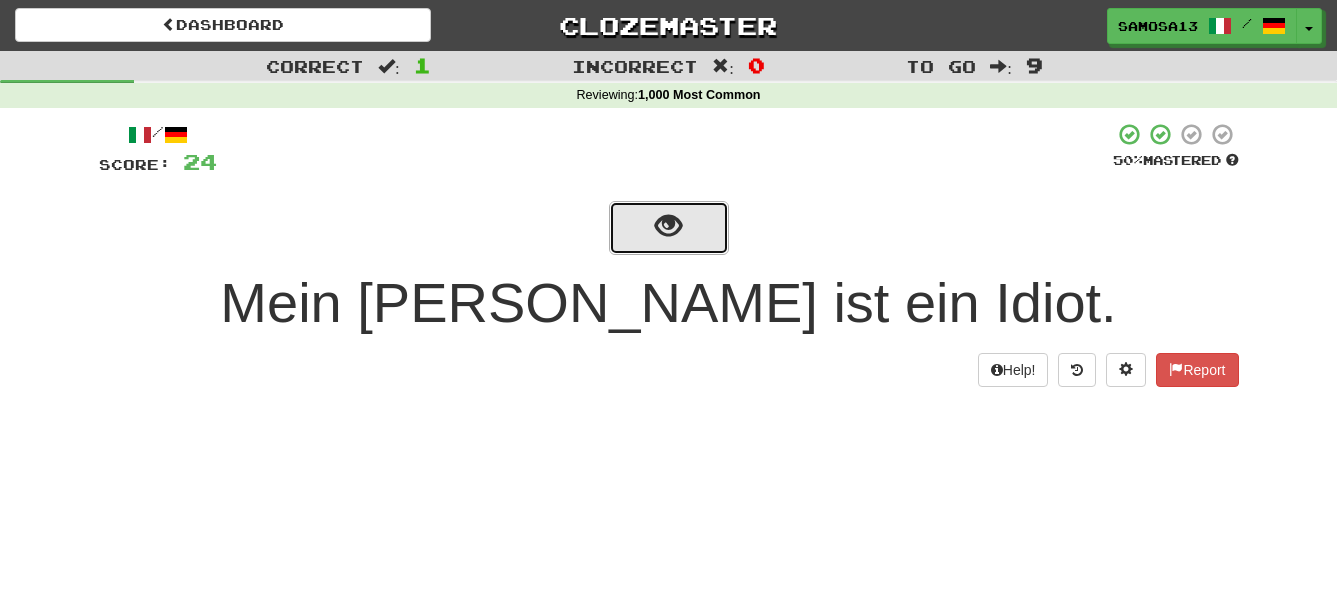 click at bounding box center (668, 226) 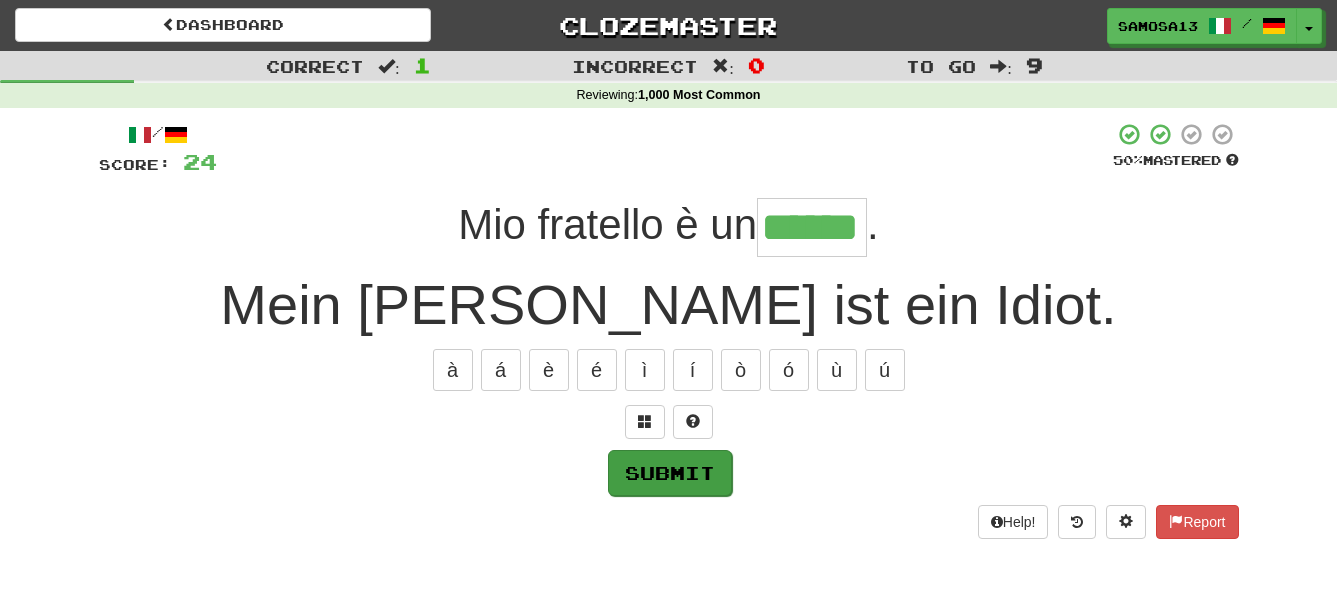 type on "******" 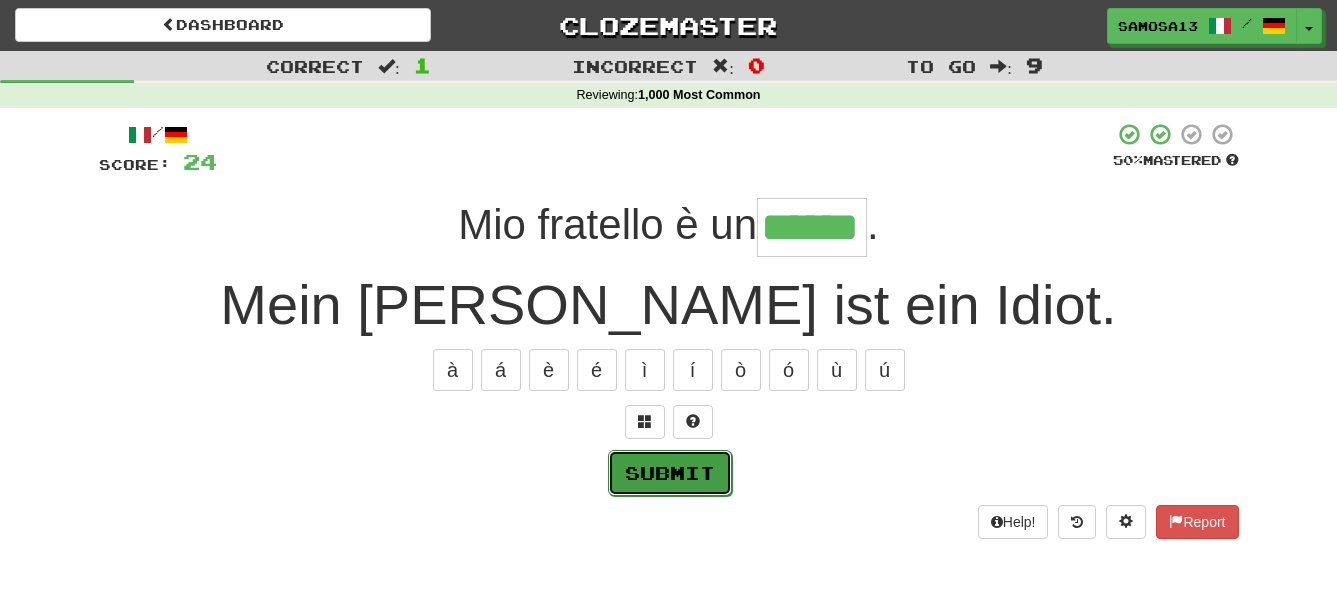 click on "Submit" at bounding box center (670, 473) 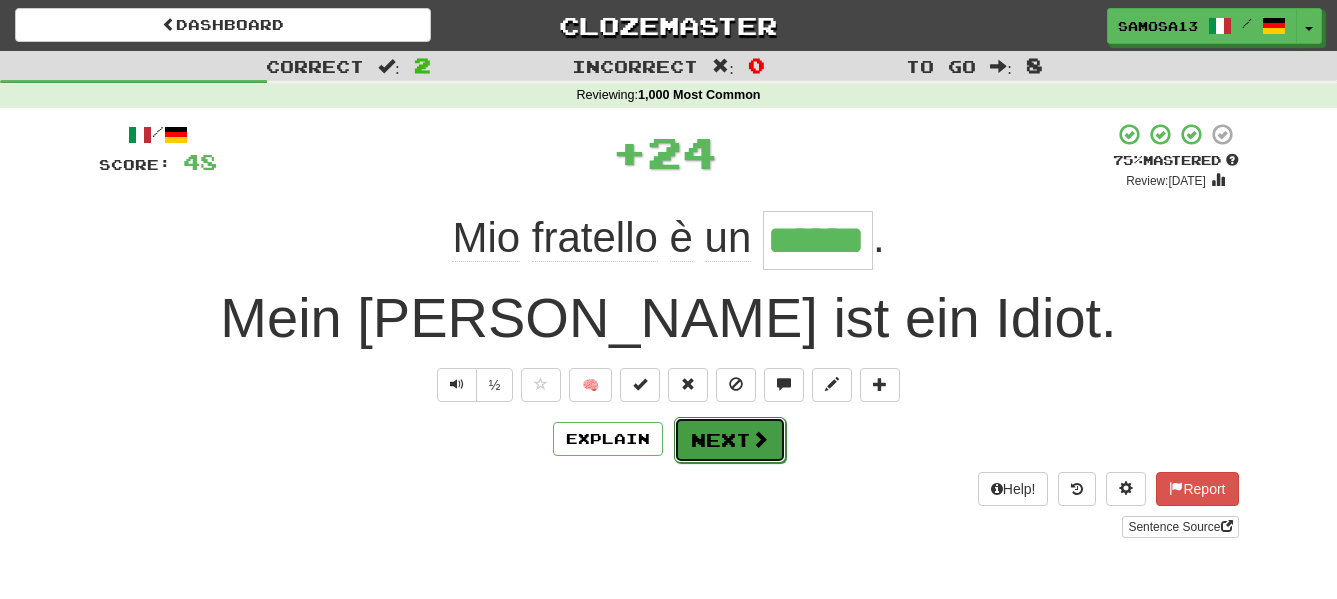 click on "Next" at bounding box center [730, 440] 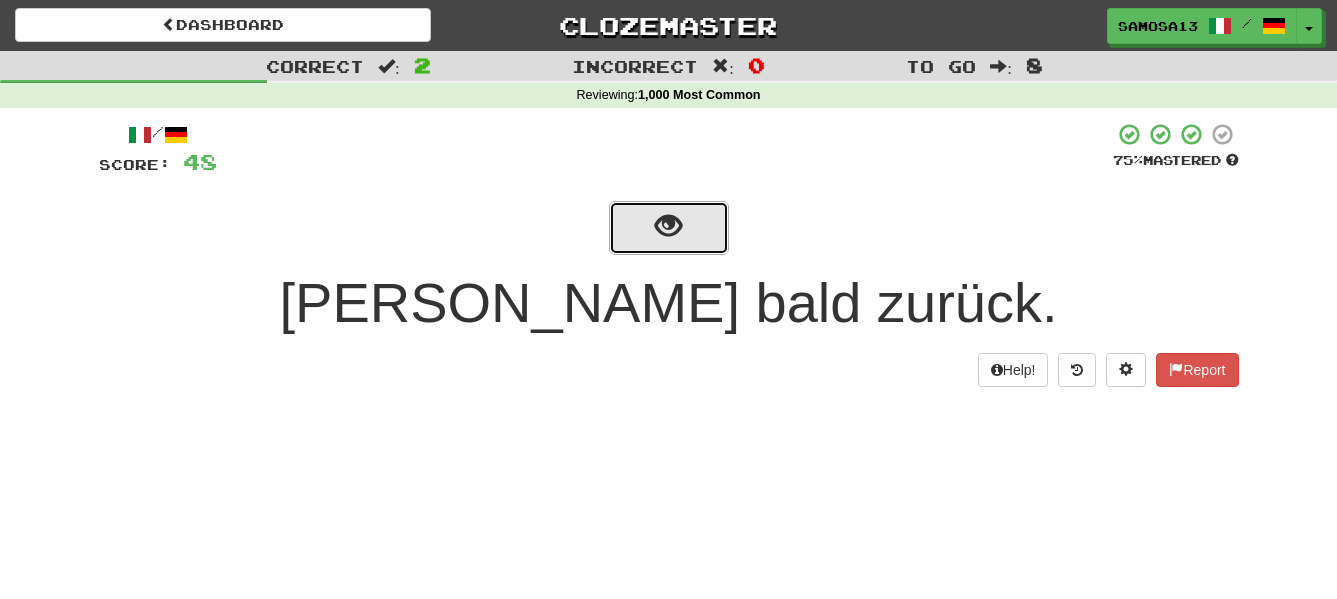 click at bounding box center [668, 226] 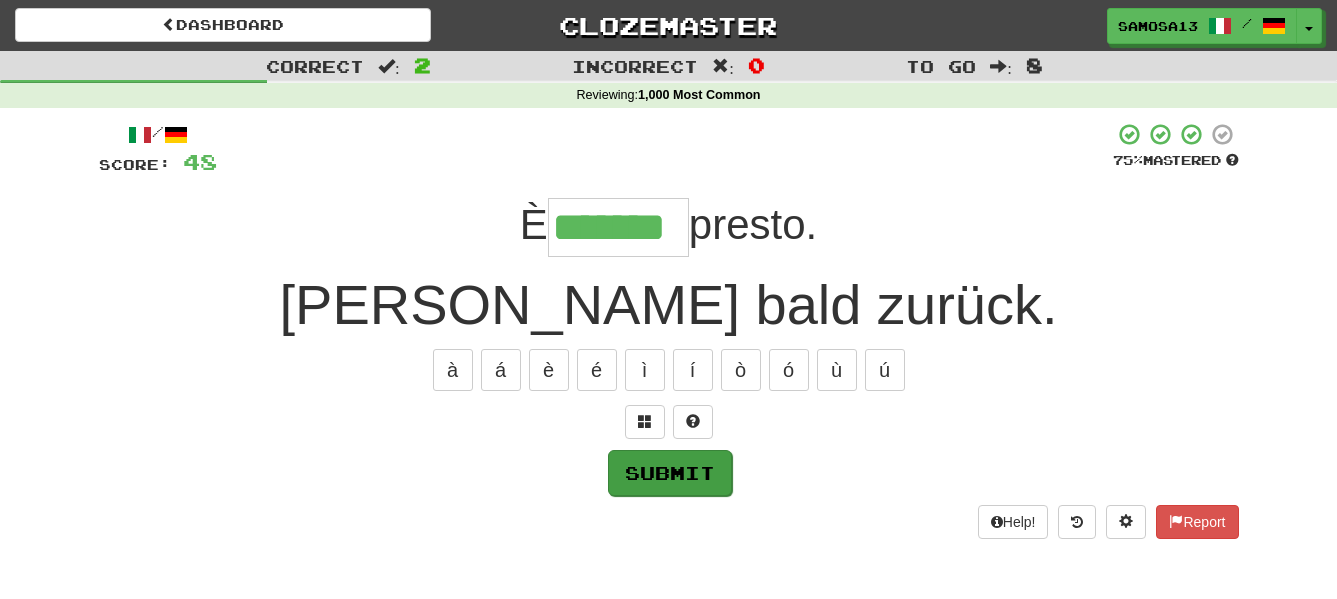 type on "*******" 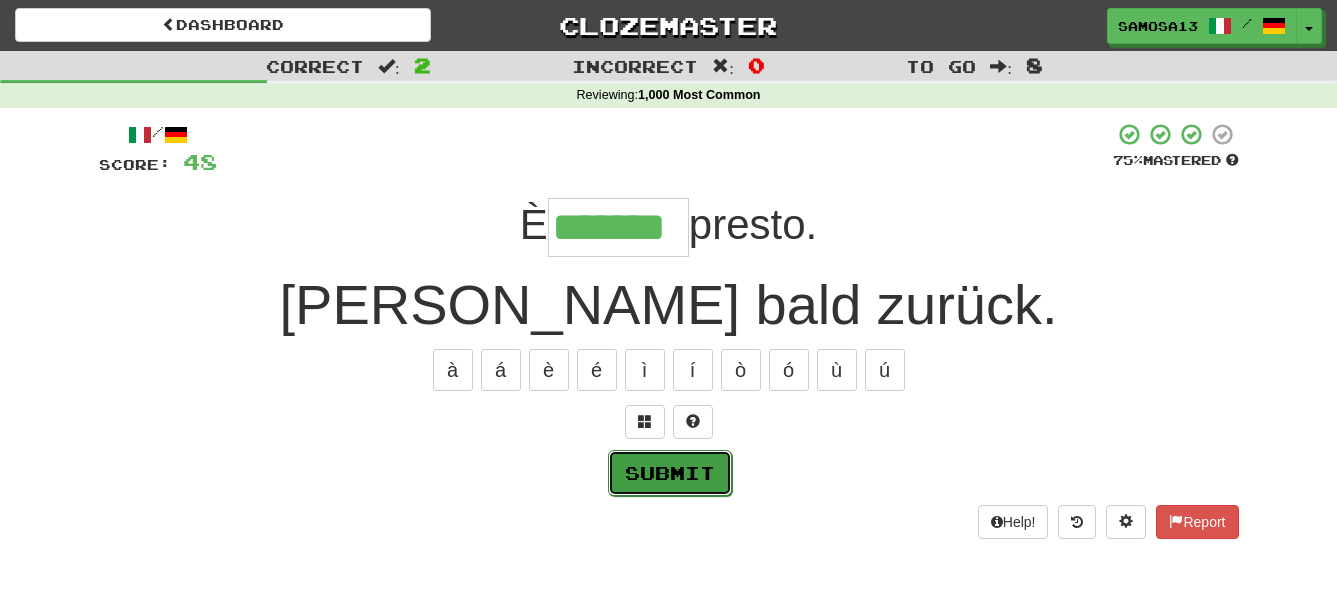 click on "Submit" at bounding box center [670, 473] 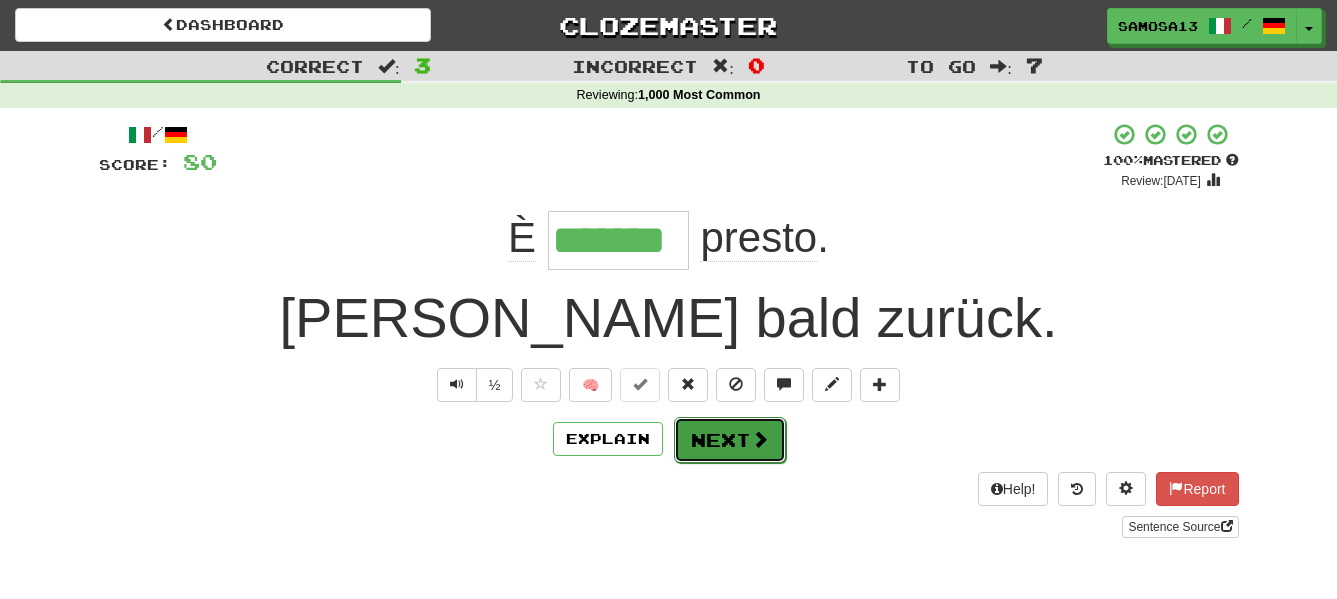 click at bounding box center [760, 439] 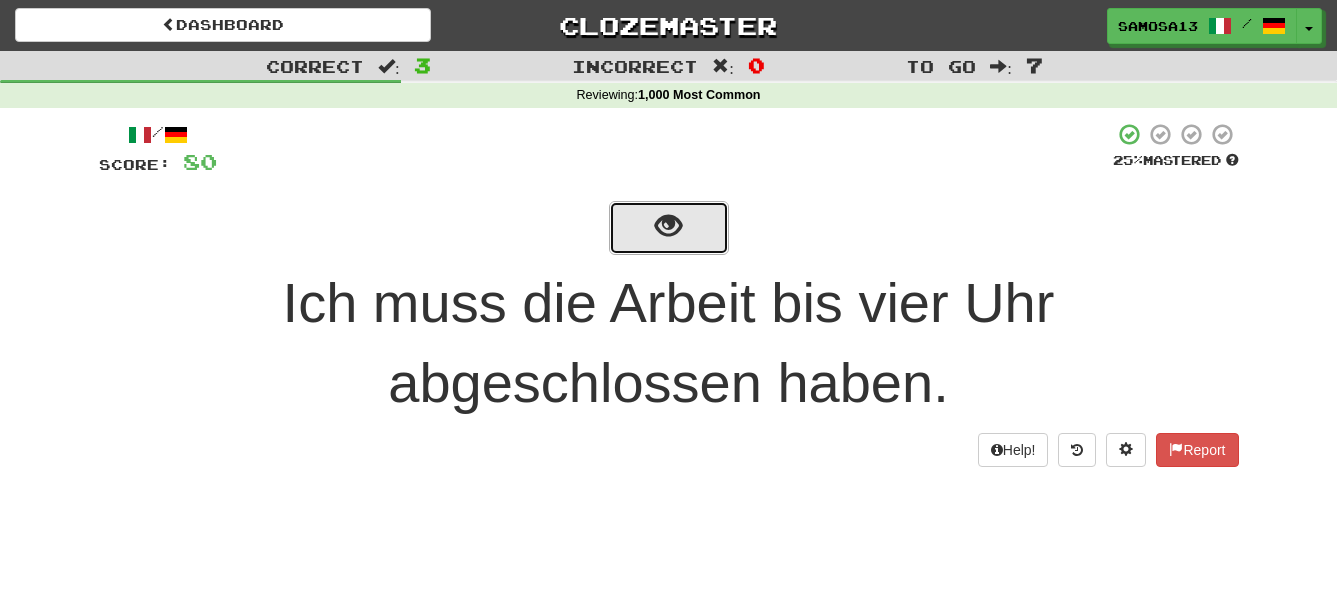 click at bounding box center (669, 228) 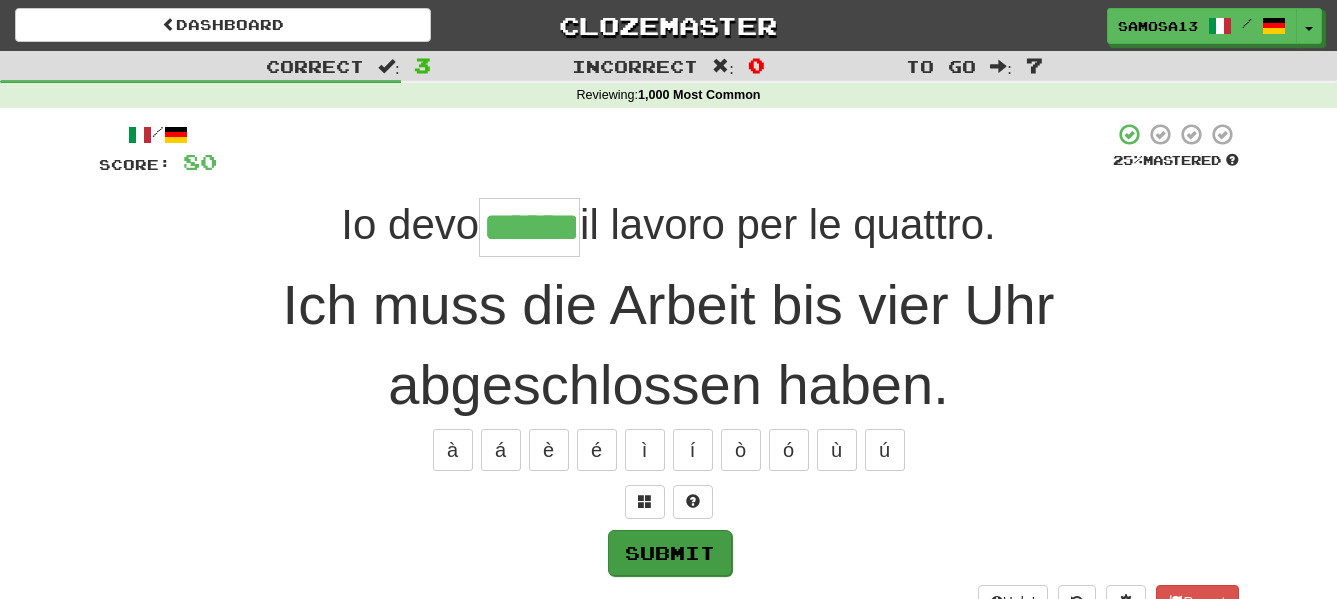 type on "******" 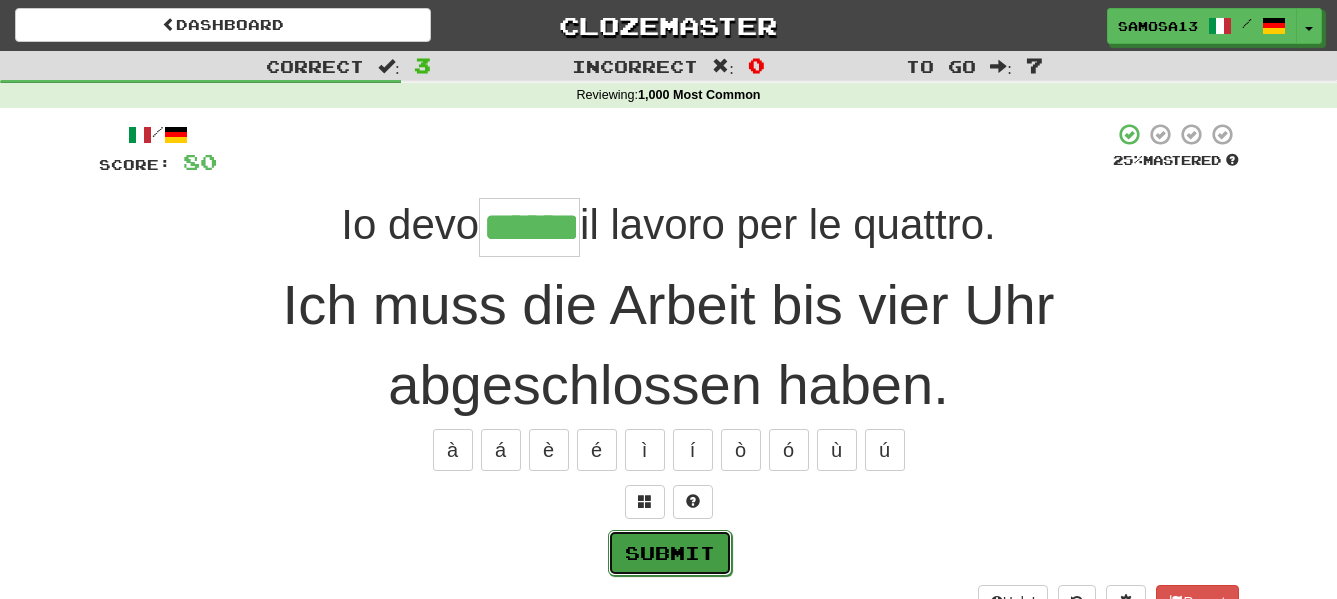 click on "Submit" at bounding box center (670, 553) 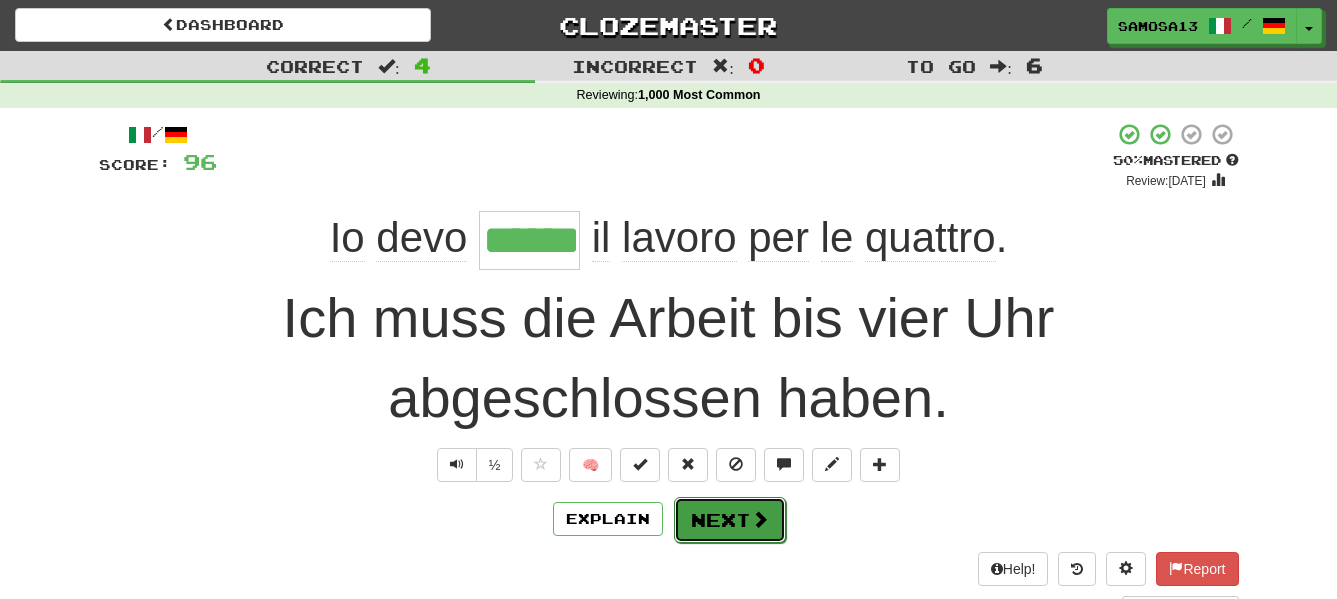 click on "Next" at bounding box center [730, 520] 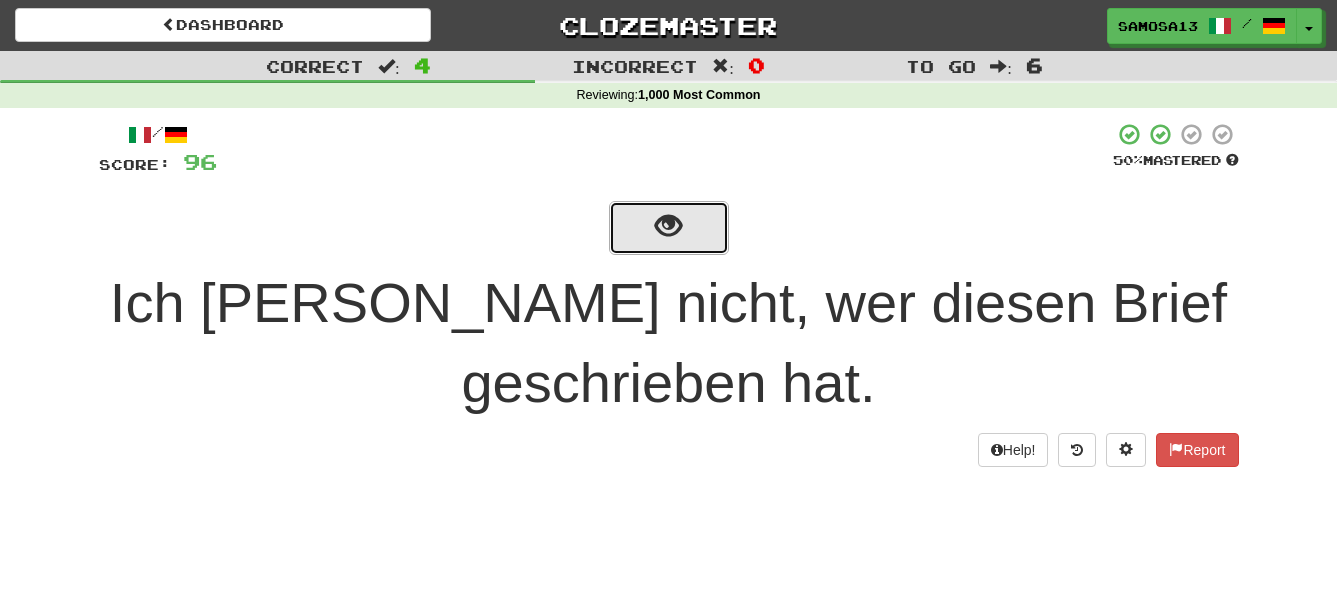 click at bounding box center (669, 228) 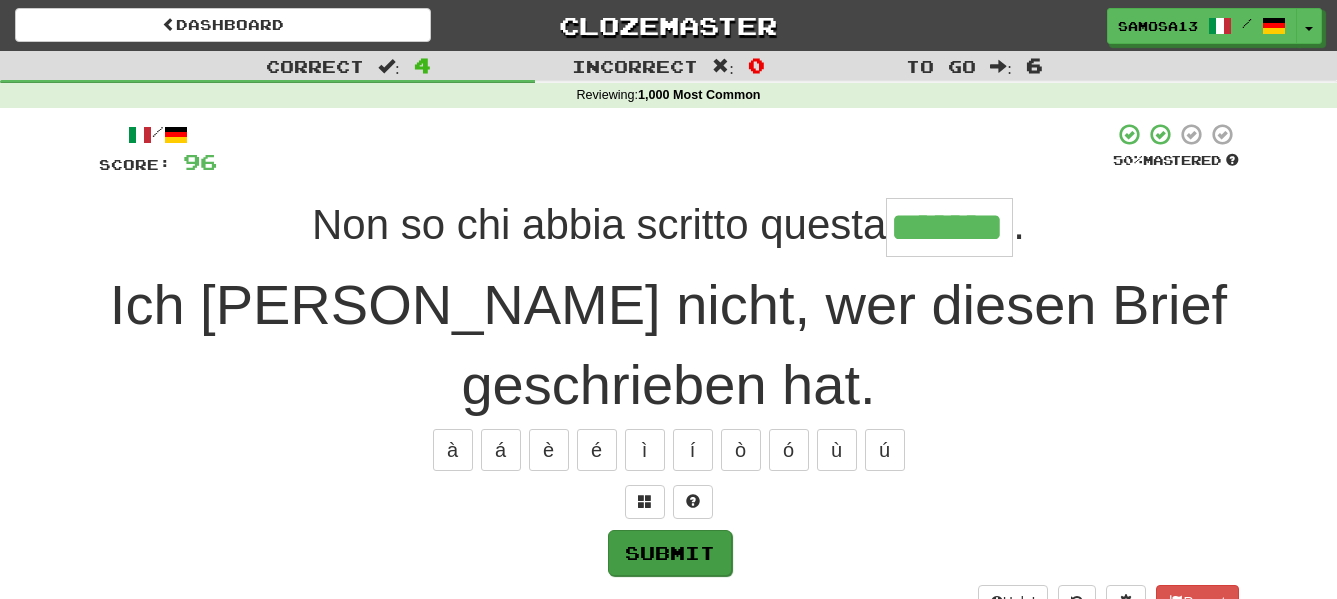 type on "*******" 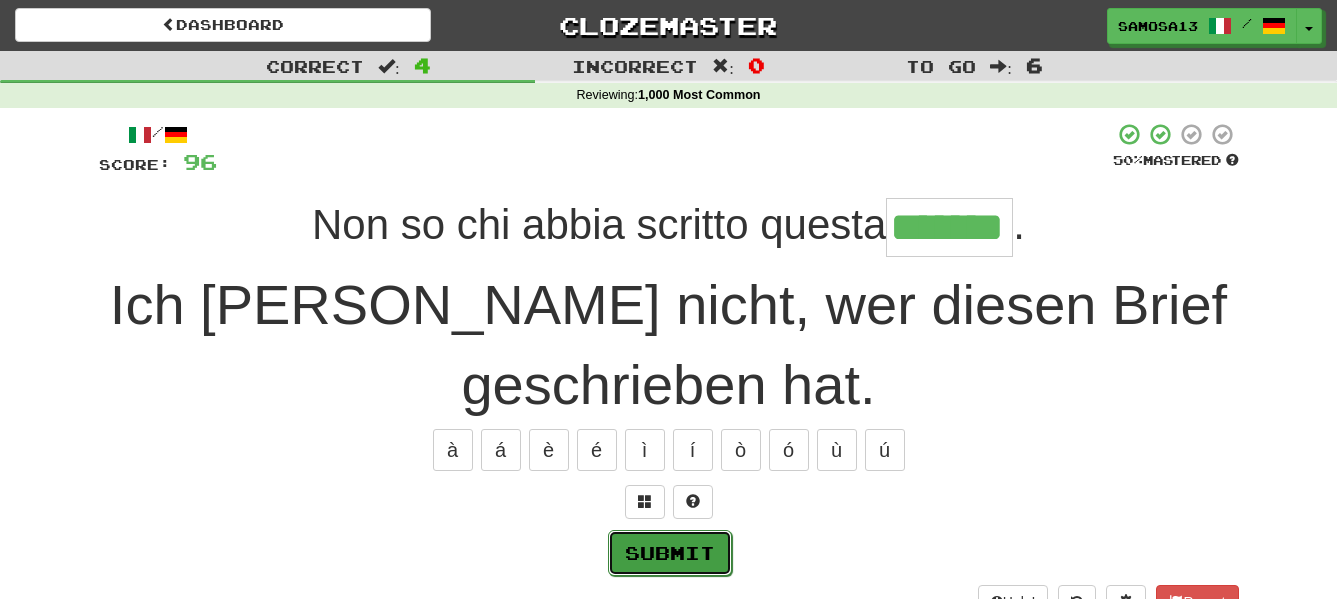 click on "Submit" at bounding box center (670, 553) 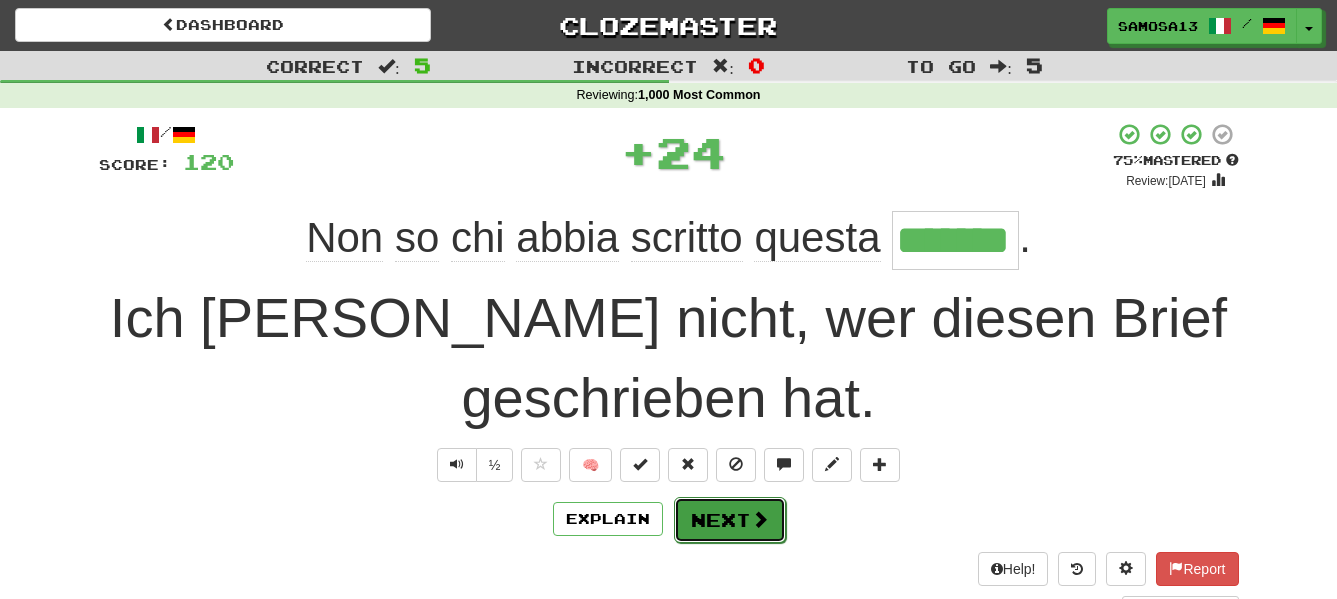click on "Next" at bounding box center [730, 520] 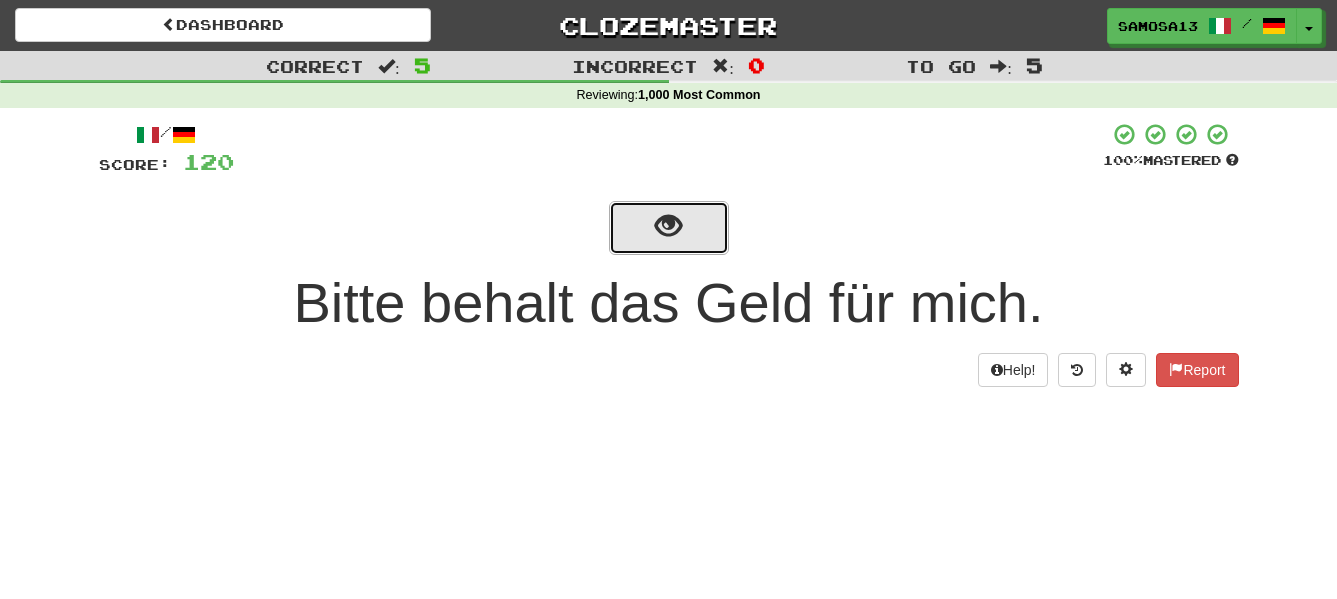 click at bounding box center [669, 228] 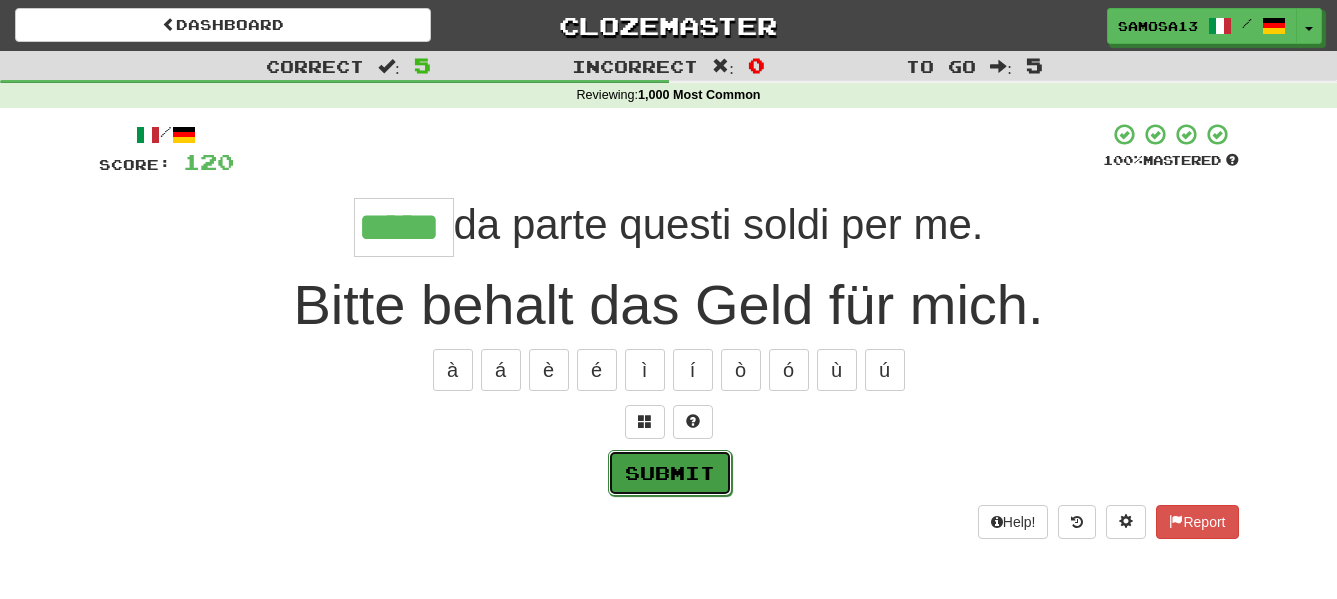 click on "Submit" at bounding box center [670, 473] 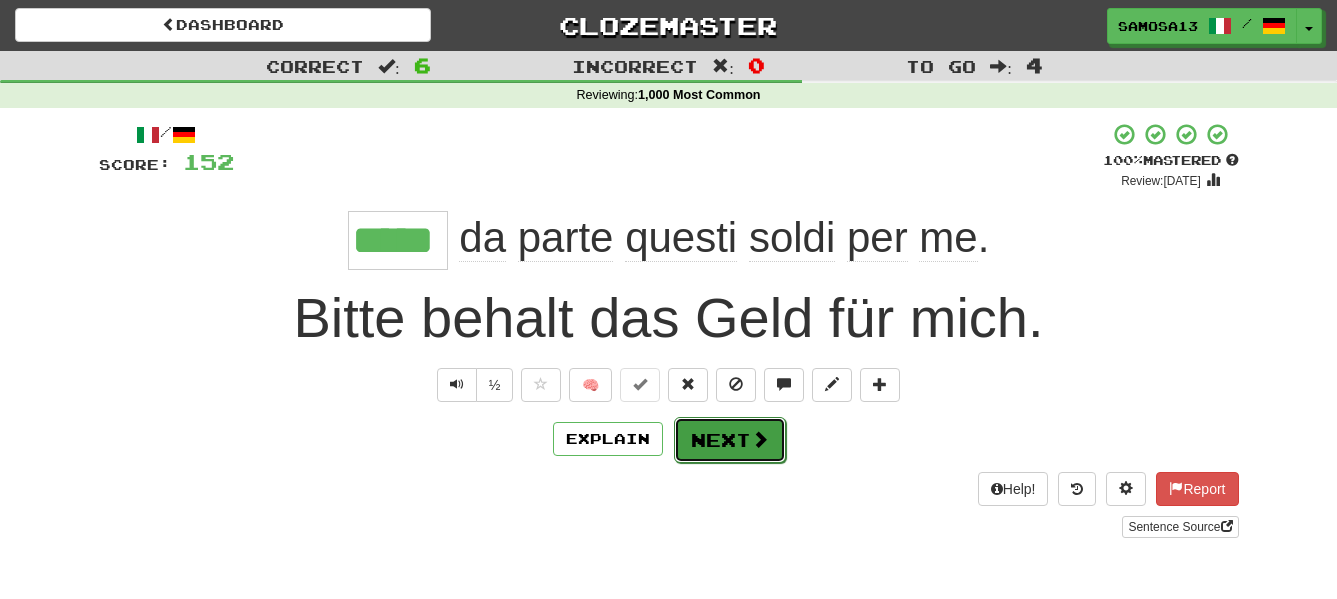 click on "Next" at bounding box center (730, 440) 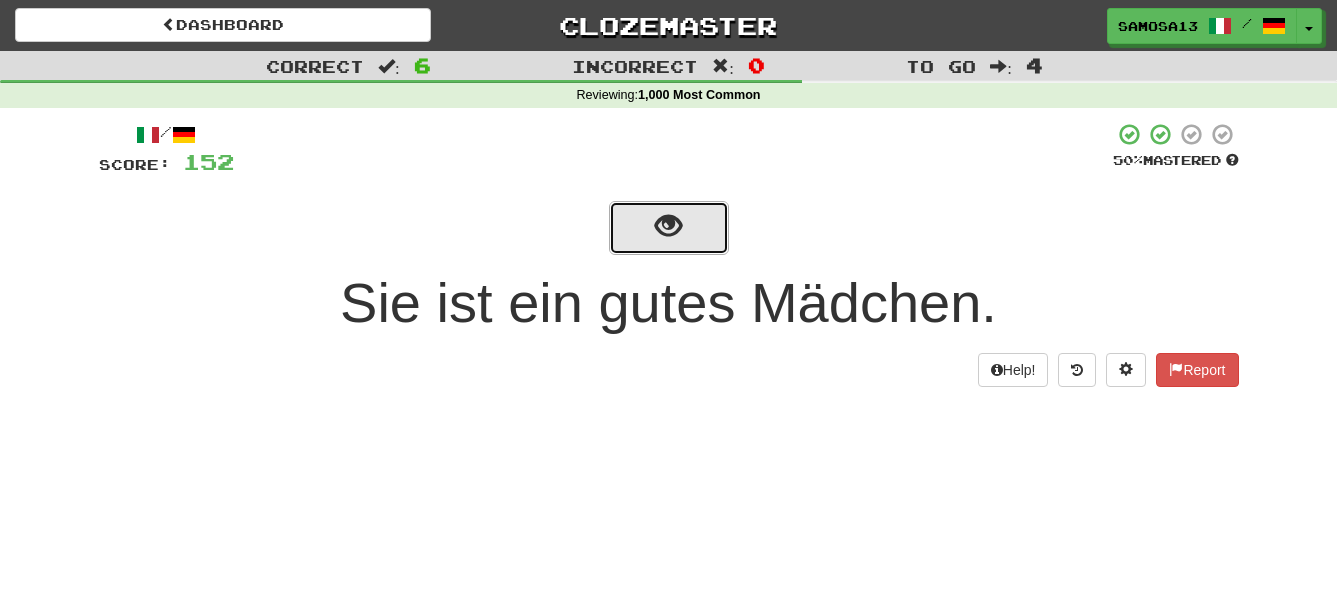 click at bounding box center (668, 226) 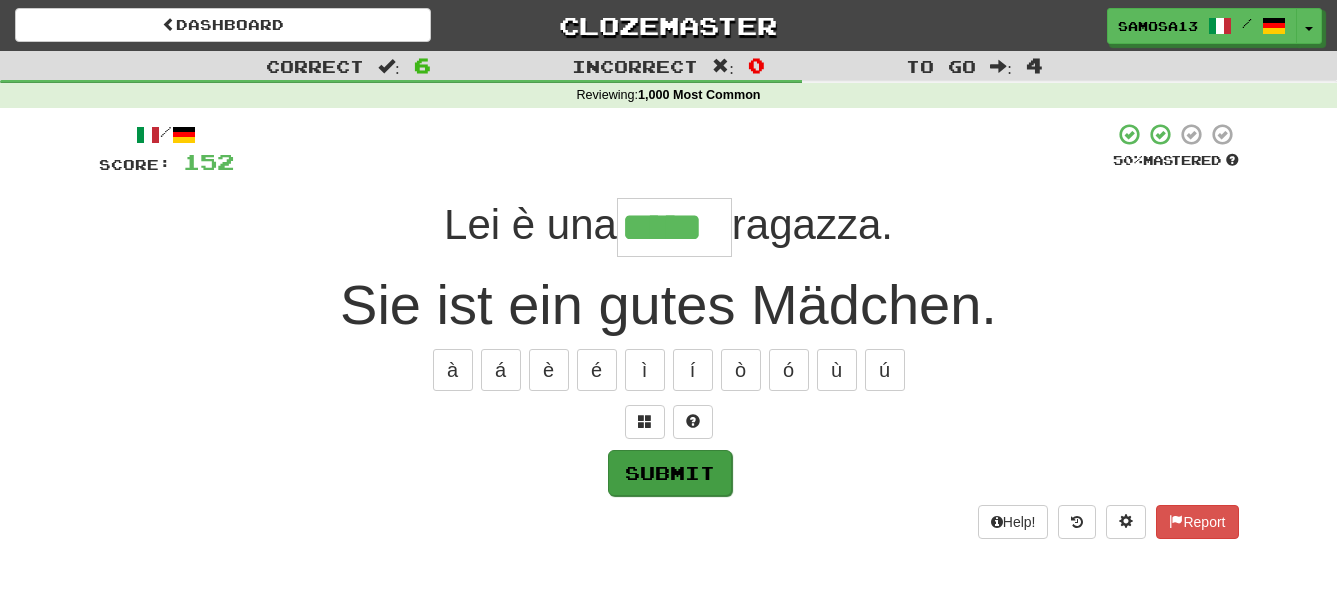 type on "*****" 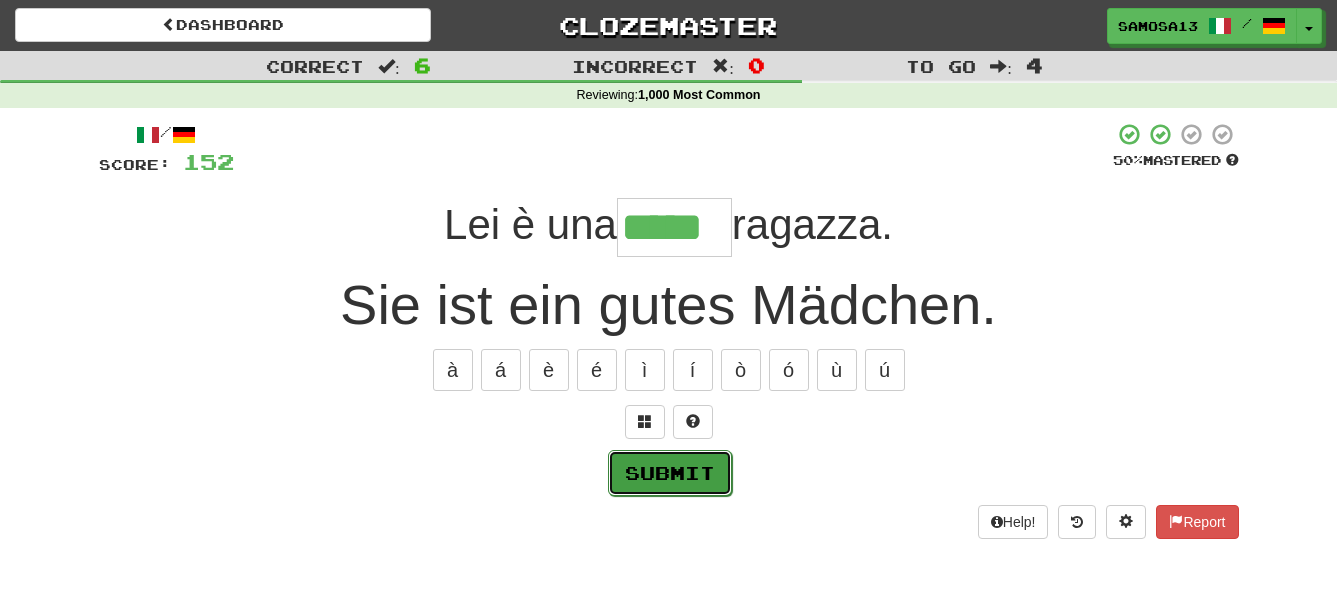click on "Submit" at bounding box center [670, 473] 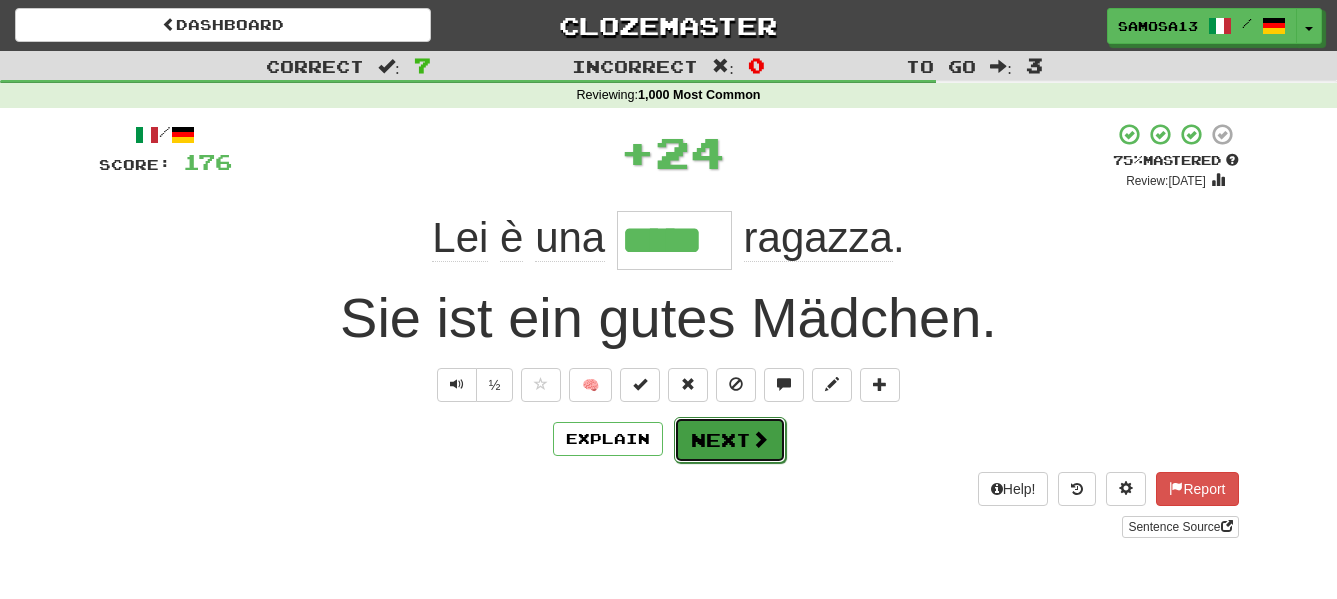 click on "Next" at bounding box center [730, 440] 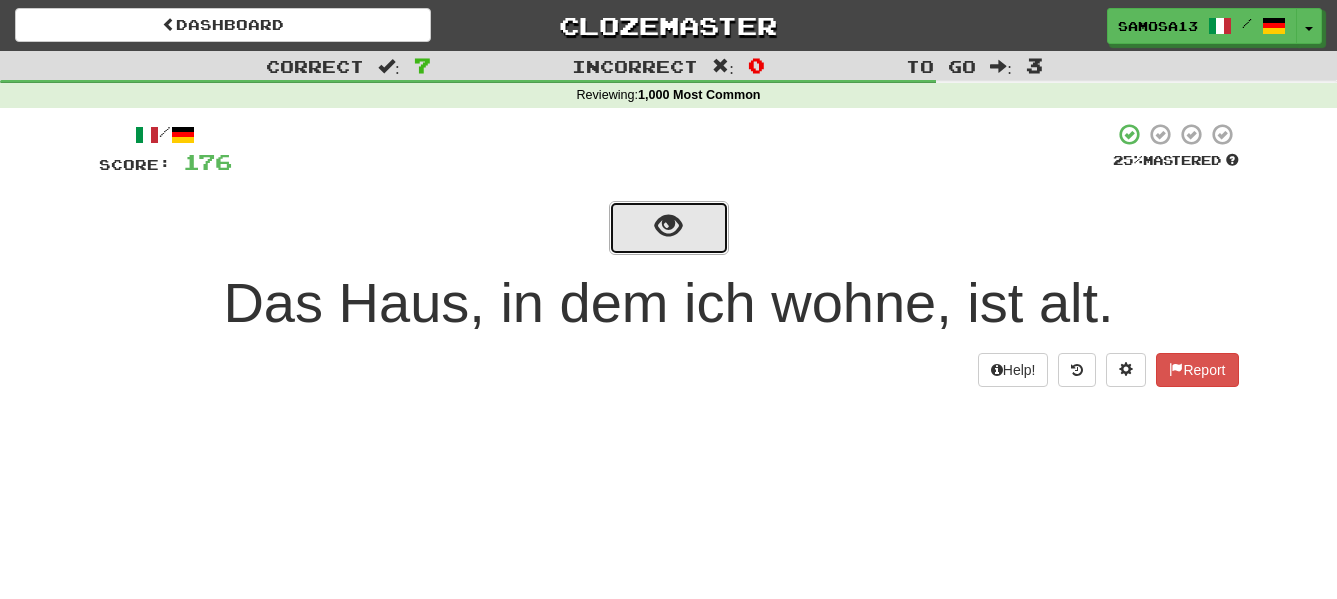 click at bounding box center [668, 226] 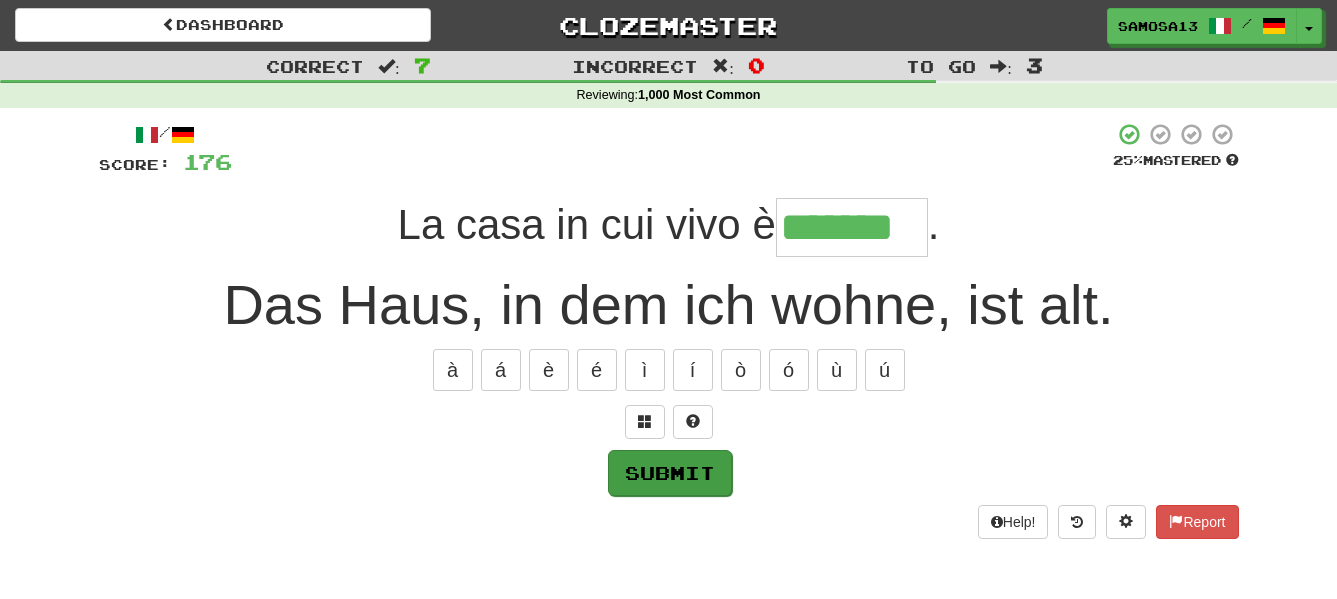 type on "*******" 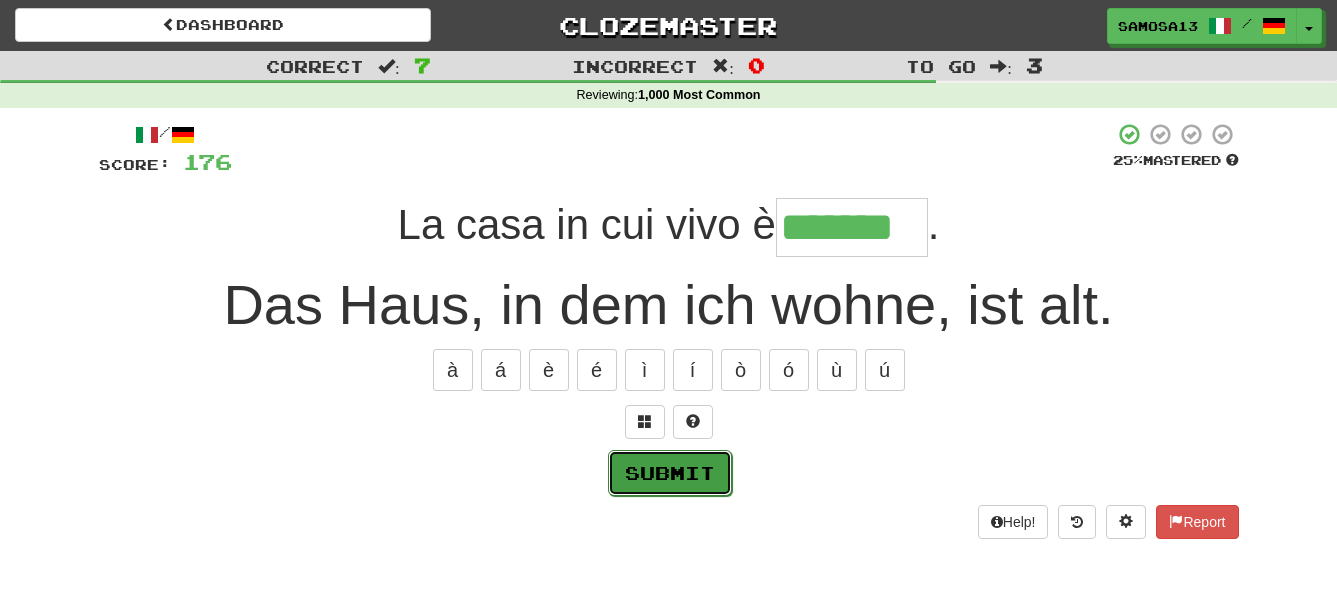 click on "Submit" at bounding box center (670, 473) 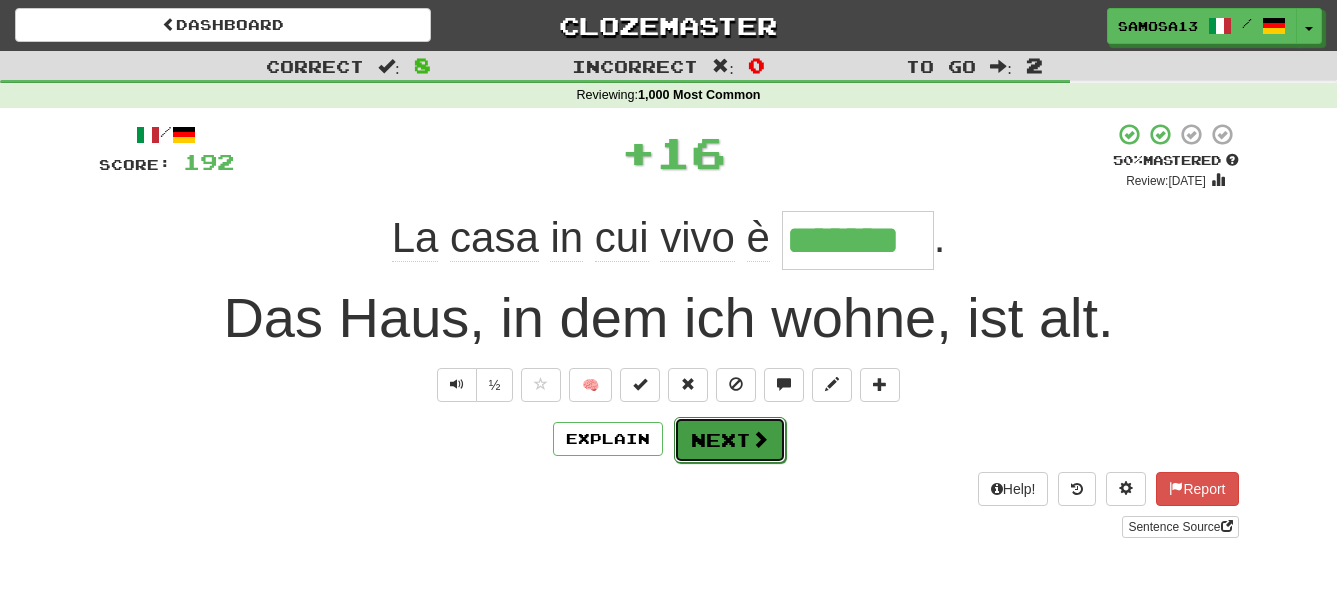 click on "Next" at bounding box center (730, 440) 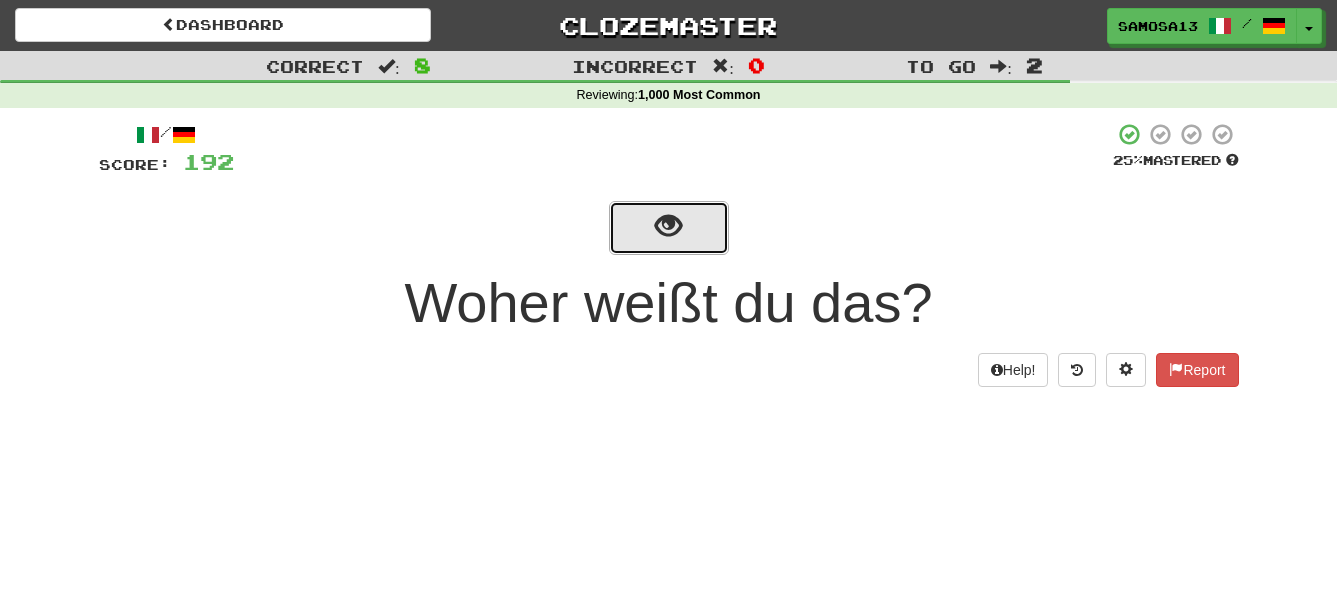click at bounding box center [668, 226] 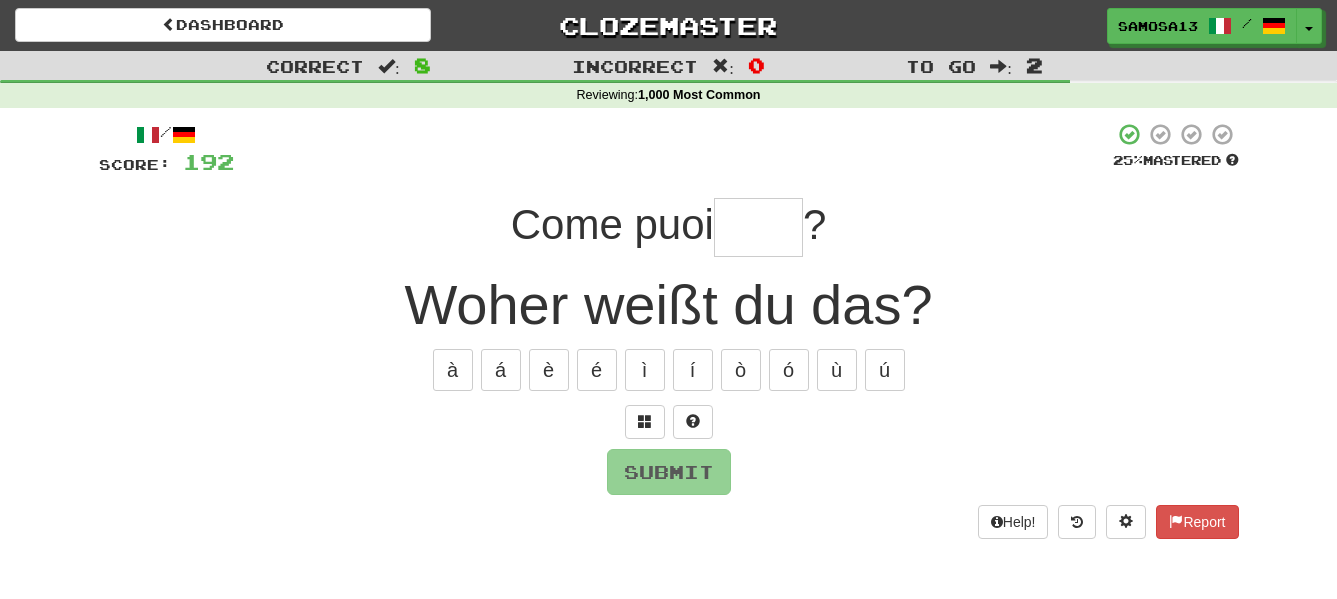 type on "*" 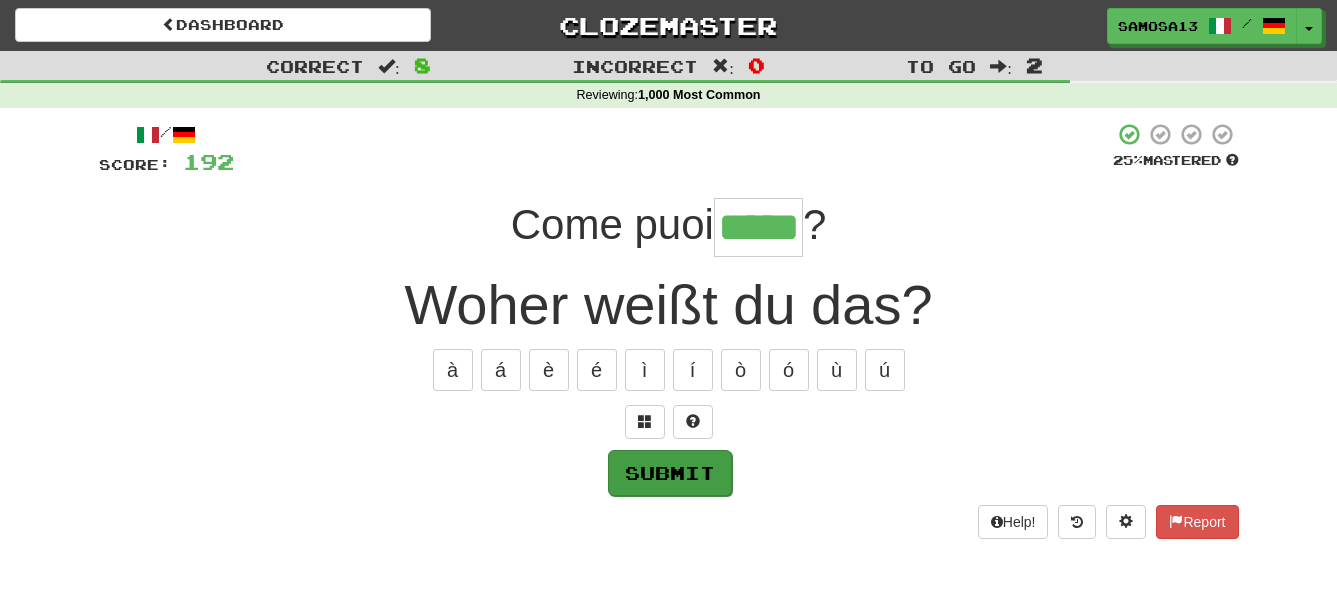 type on "*****" 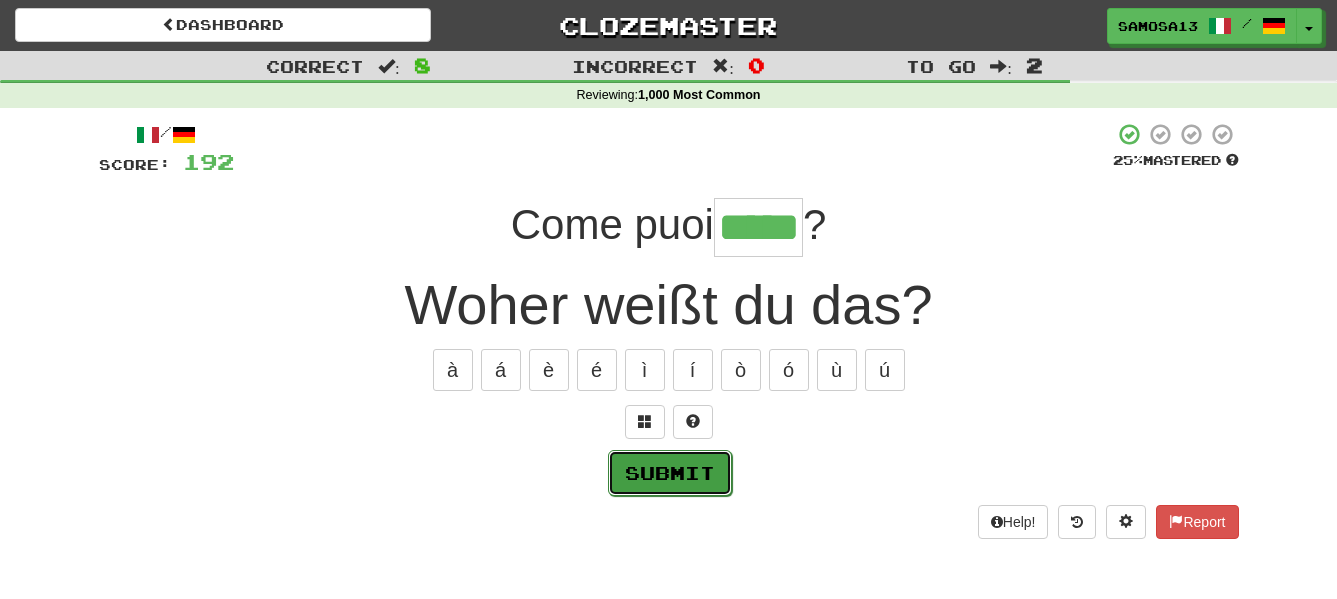 click on "Submit" at bounding box center [670, 473] 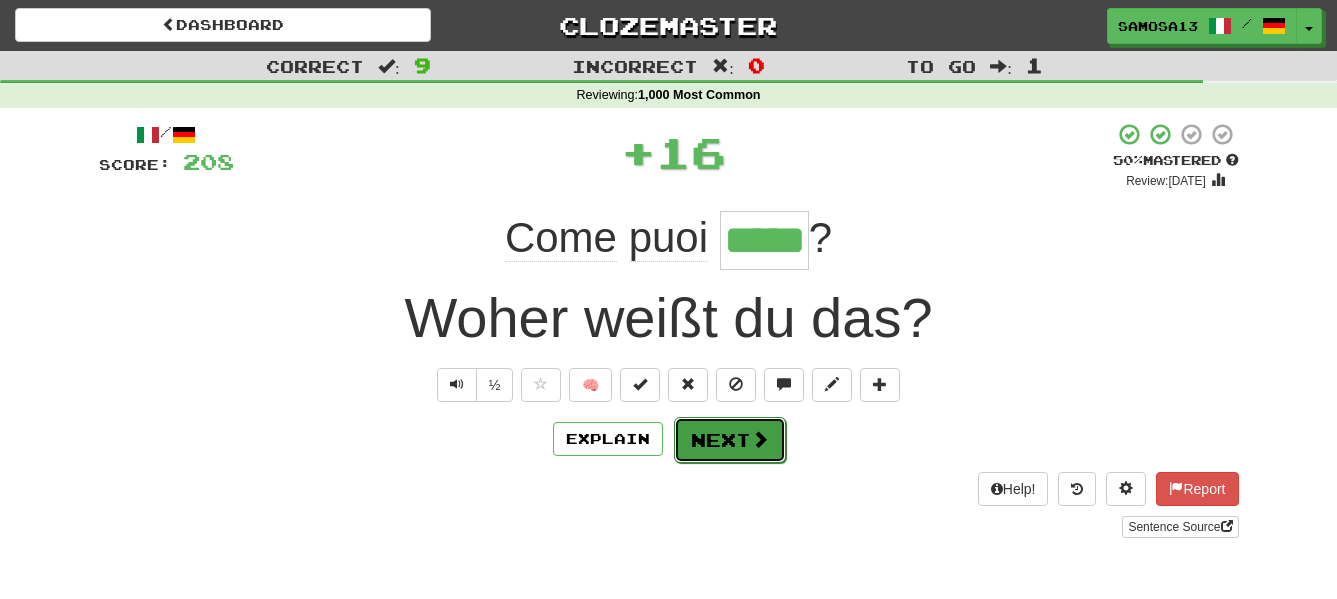 click on "Next" at bounding box center (730, 440) 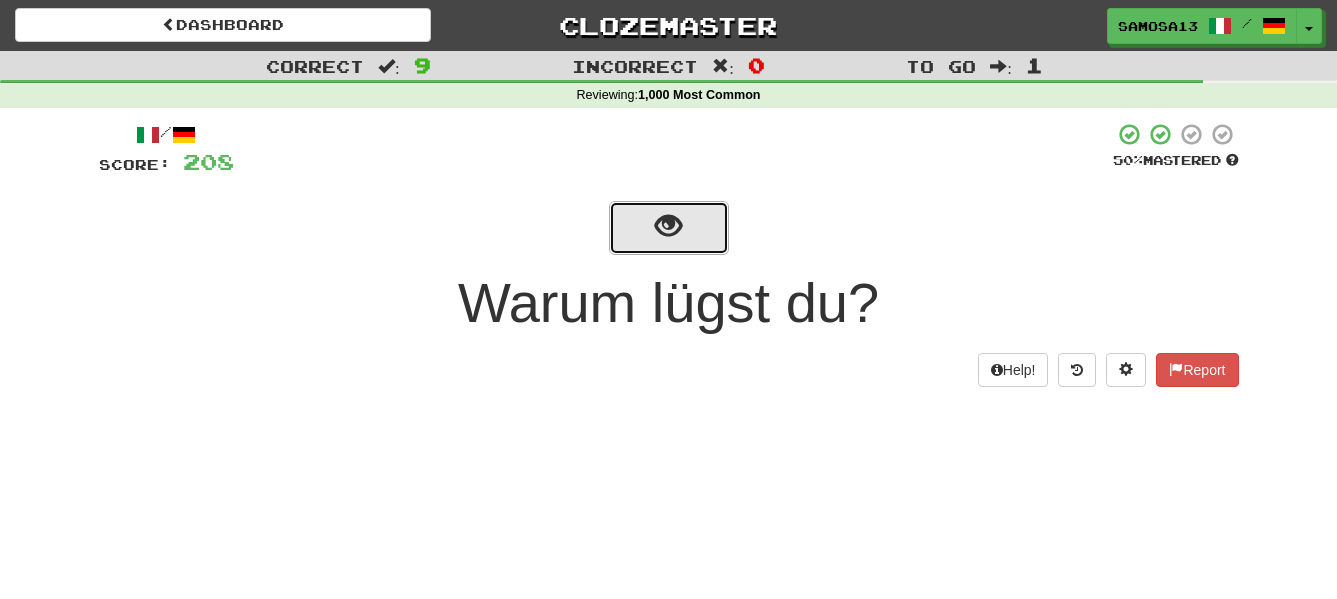 click at bounding box center (668, 226) 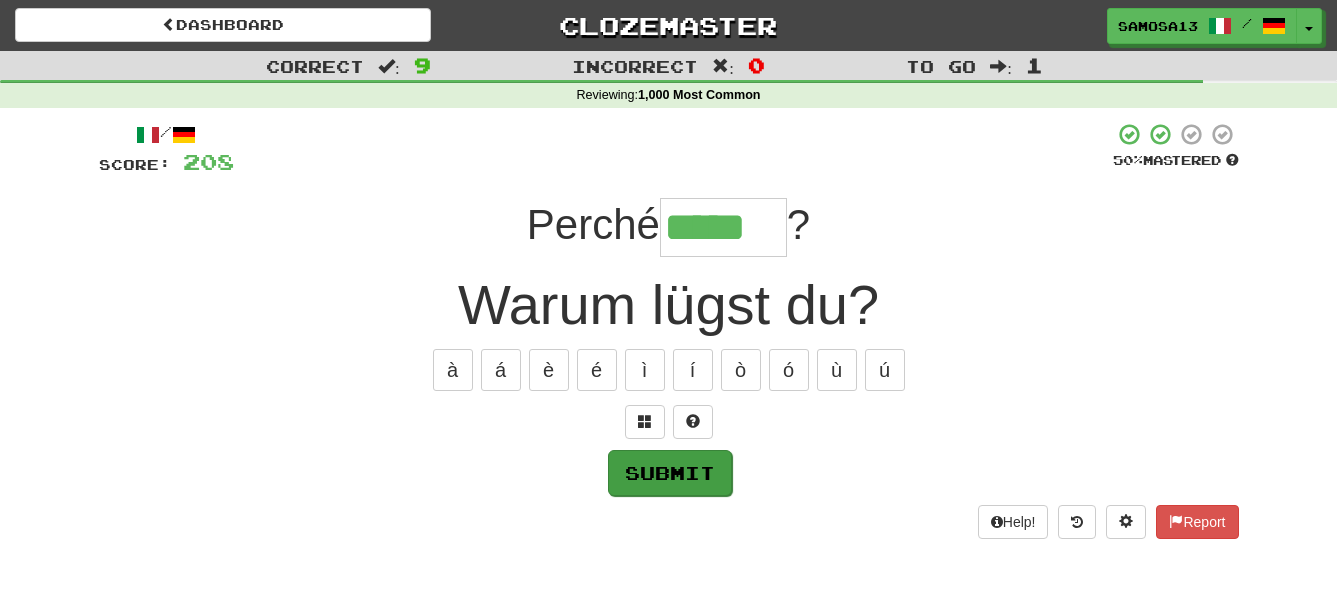 type on "*****" 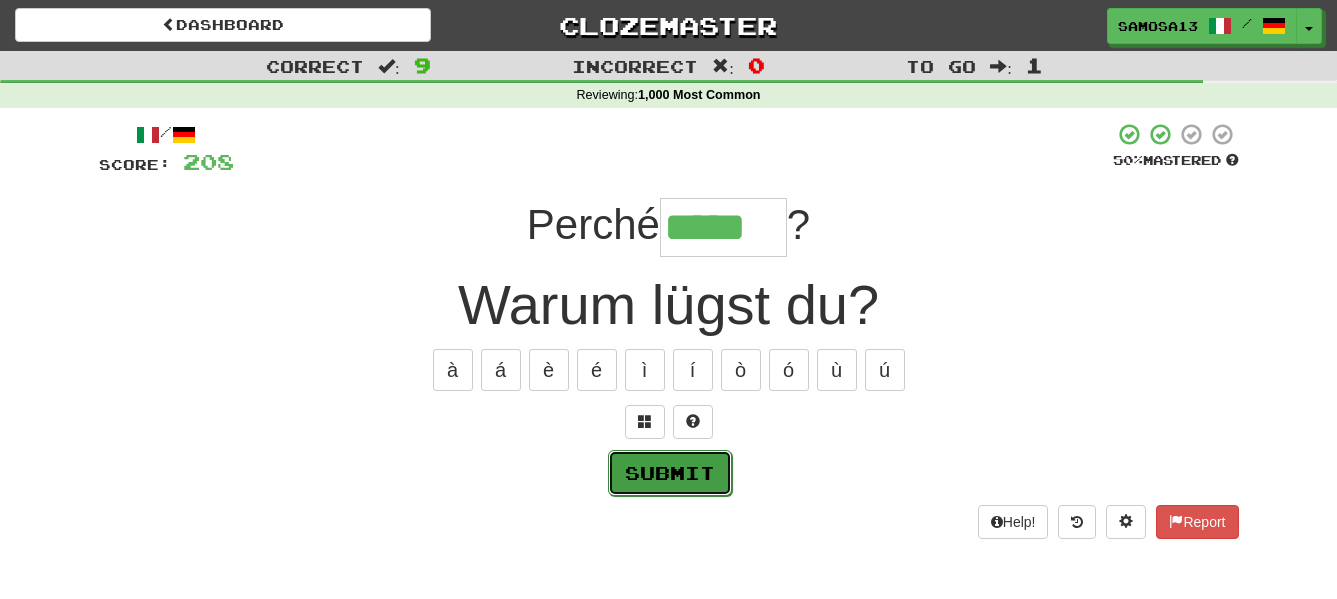 click on "Submit" at bounding box center (670, 473) 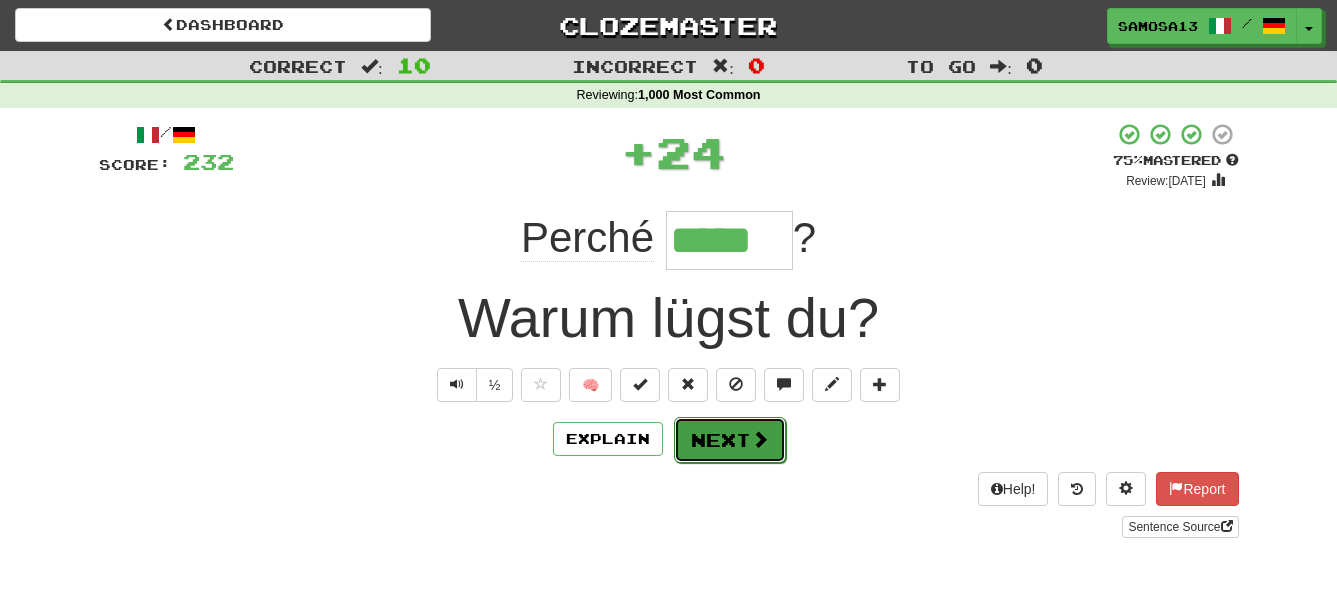 click on "Next" at bounding box center (730, 440) 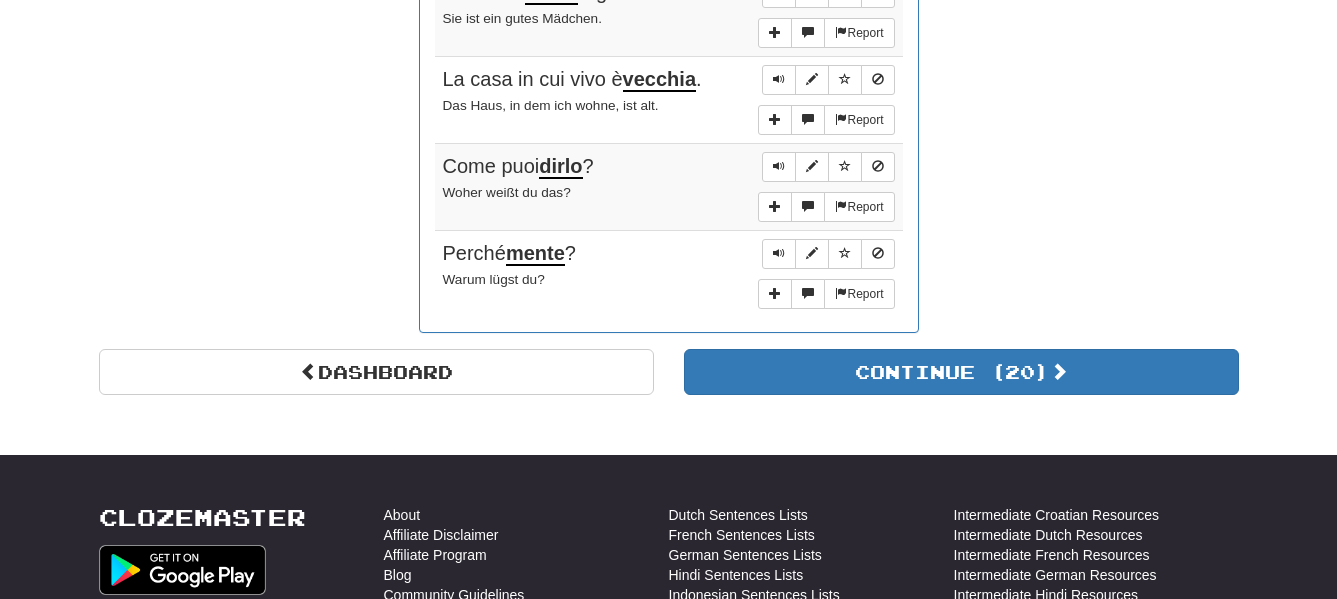 scroll, scrollTop: 1836, scrollLeft: 0, axis: vertical 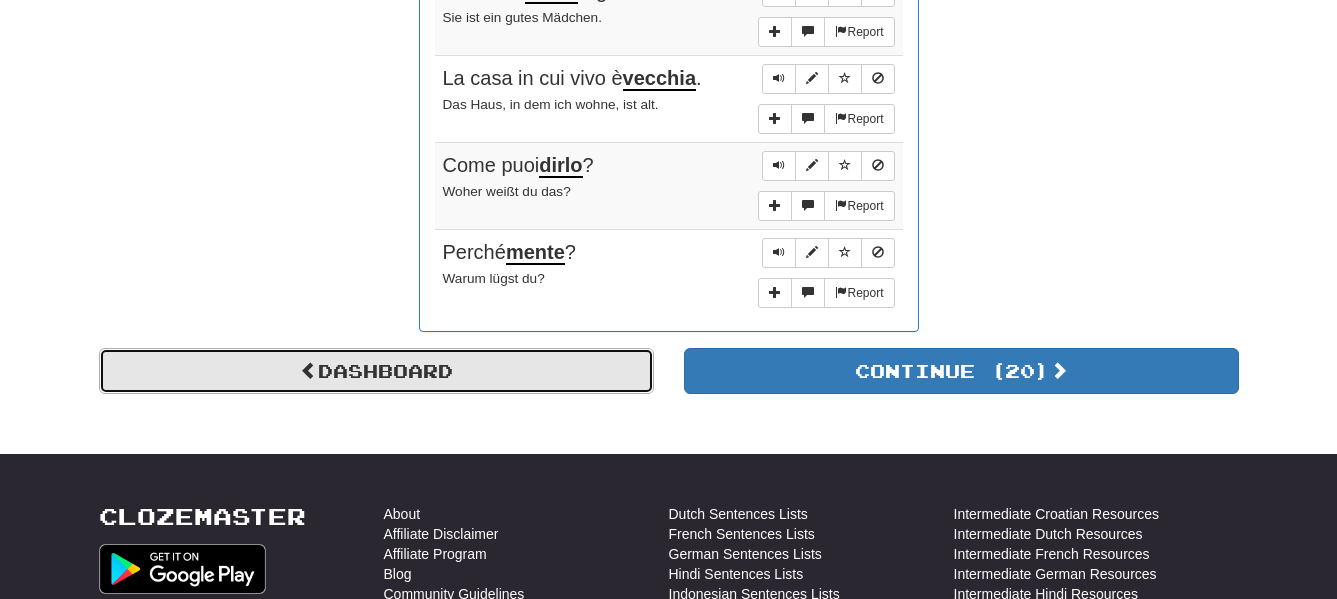 click on "Dashboard" at bounding box center (376, 371) 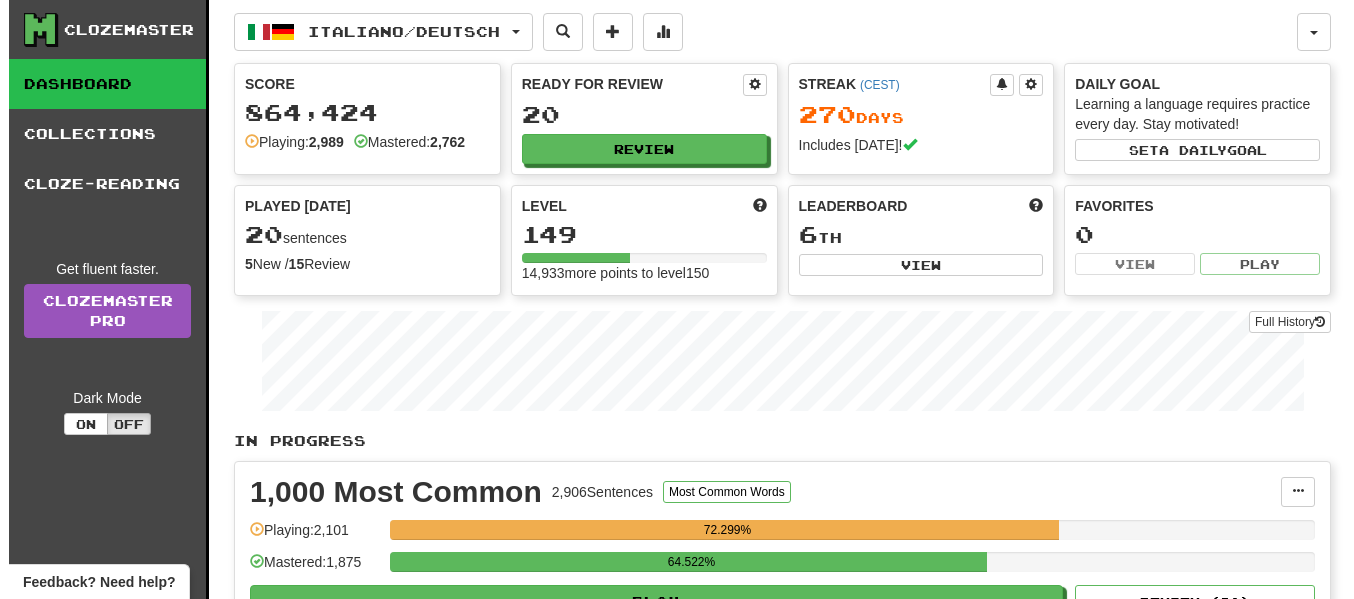 scroll, scrollTop: 0, scrollLeft: 0, axis: both 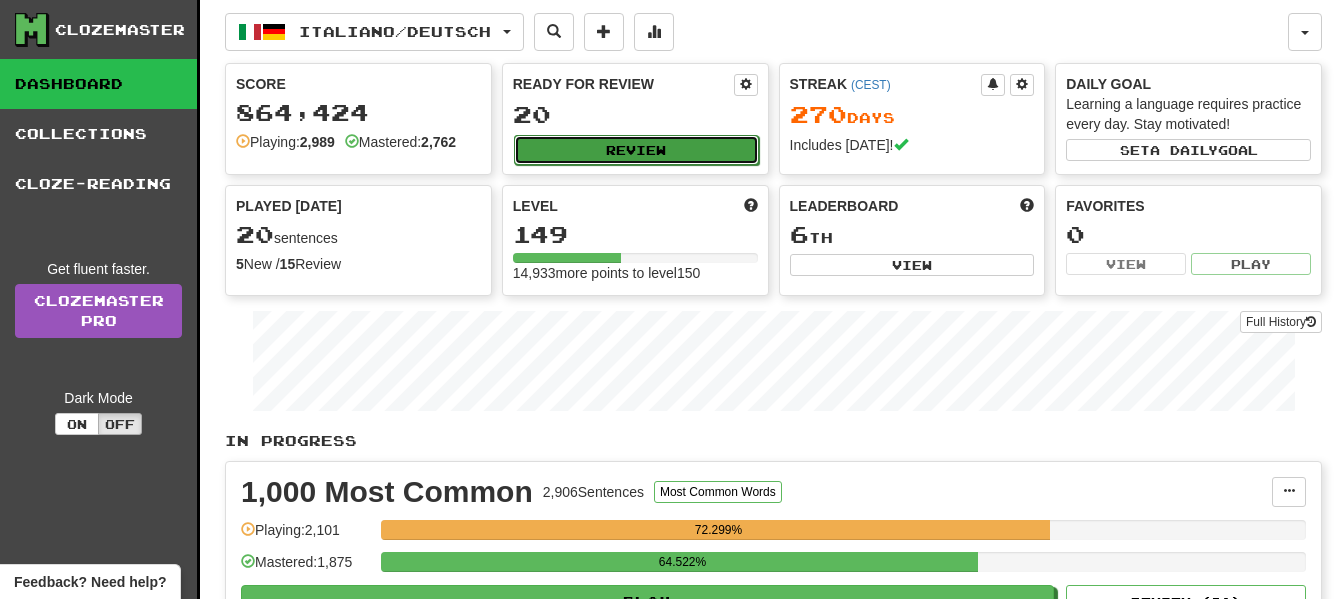 click on "Review" at bounding box center [636, 150] 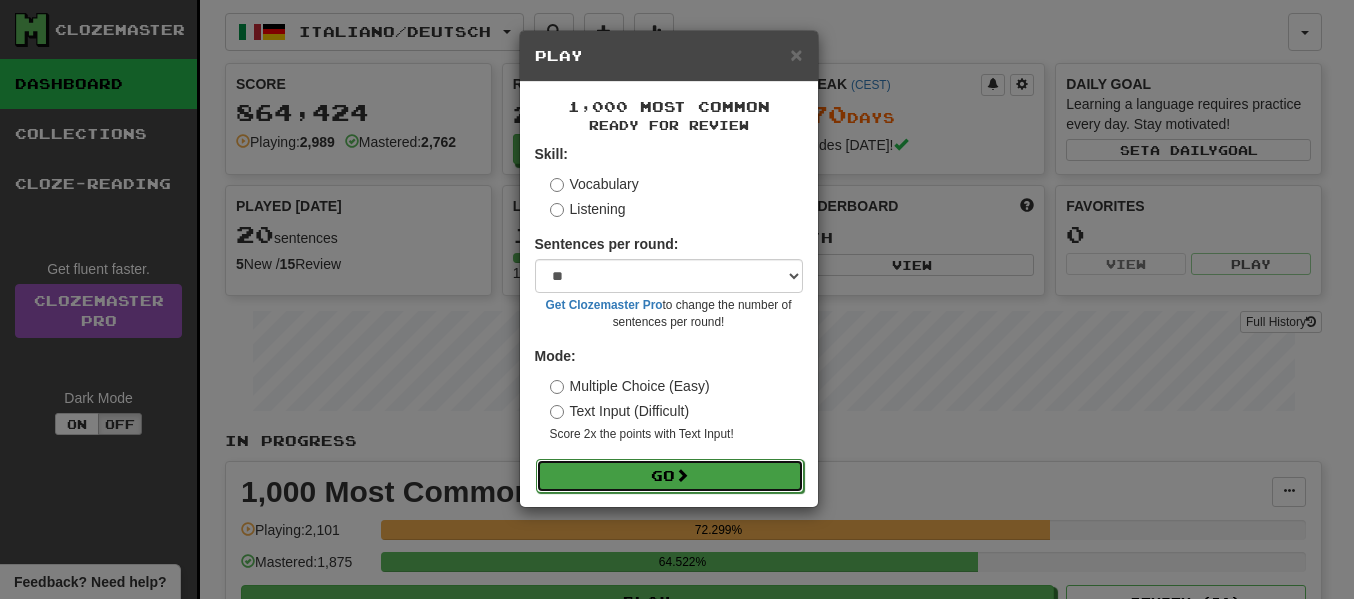 click on "Go" at bounding box center (670, 476) 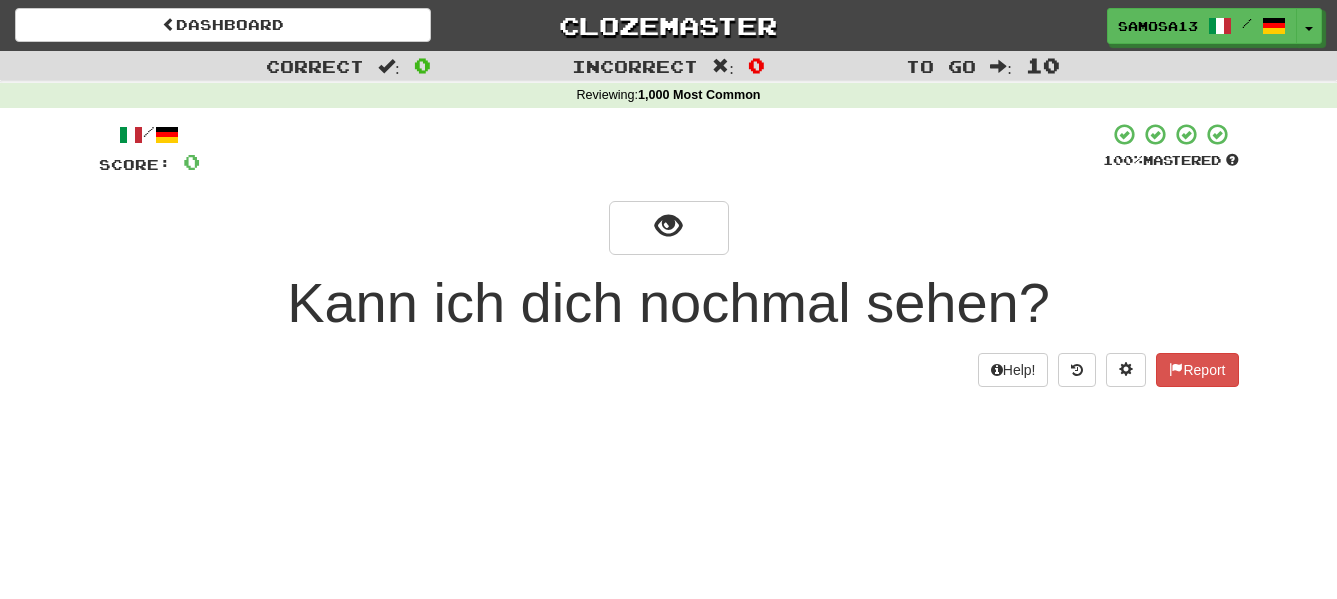 scroll, scrollTop: 0, scrollLeft: 0, axis: both 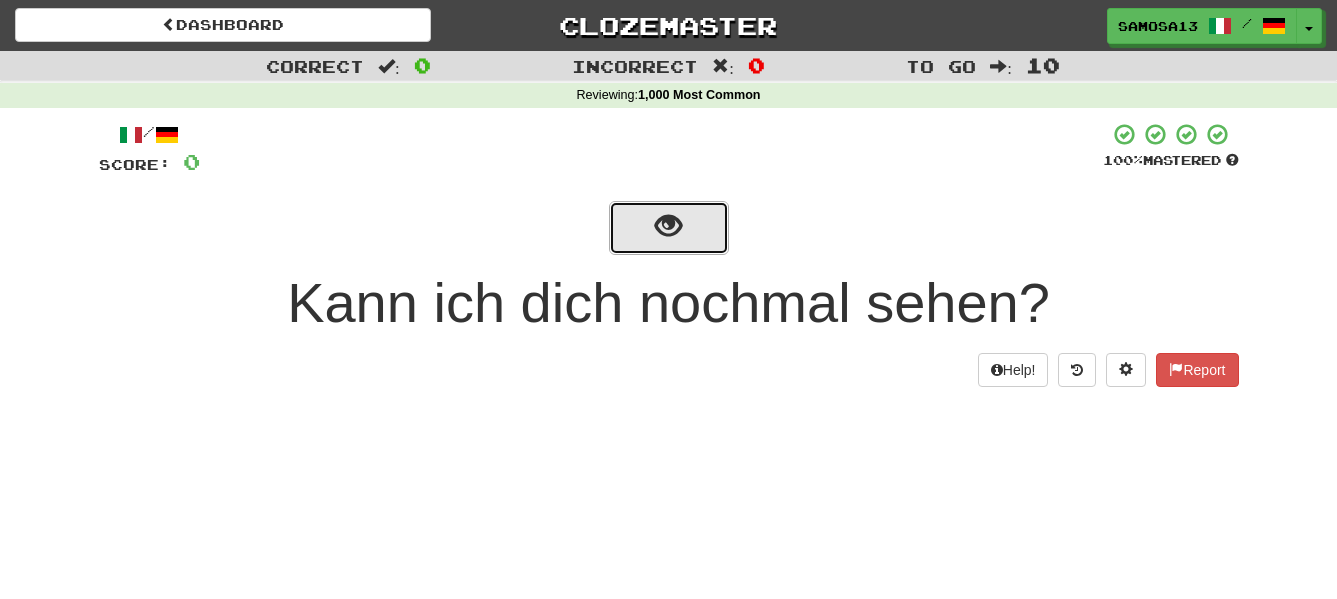 click at bounding box center [668, 226] 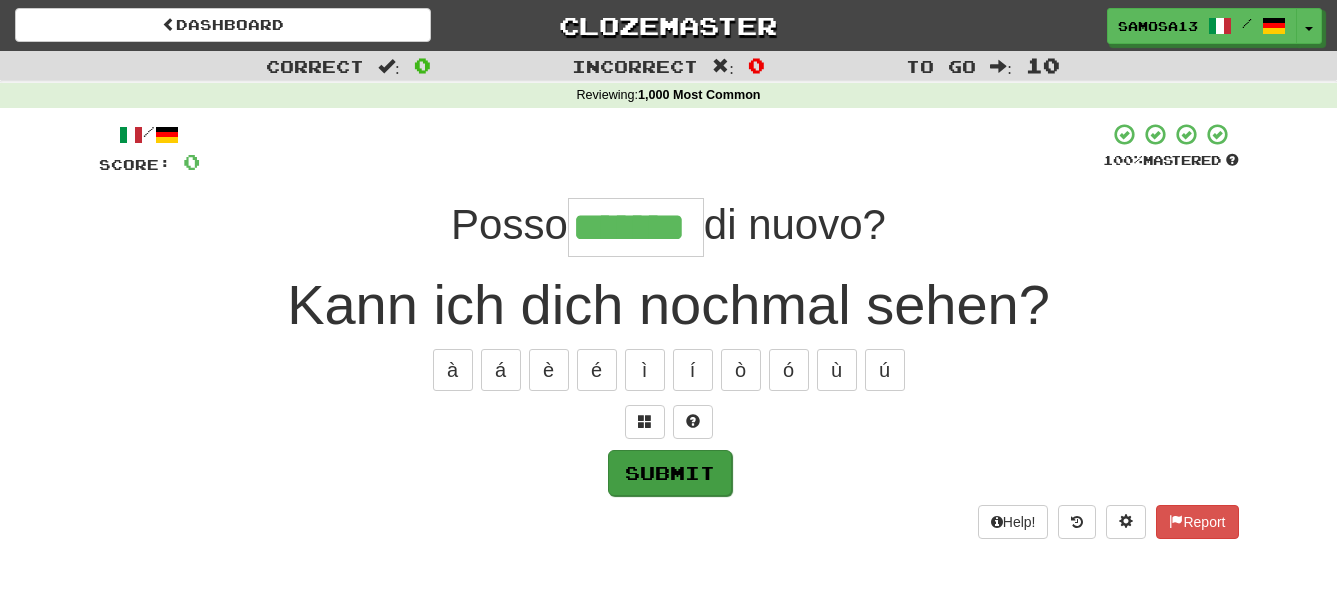 type on "*******" 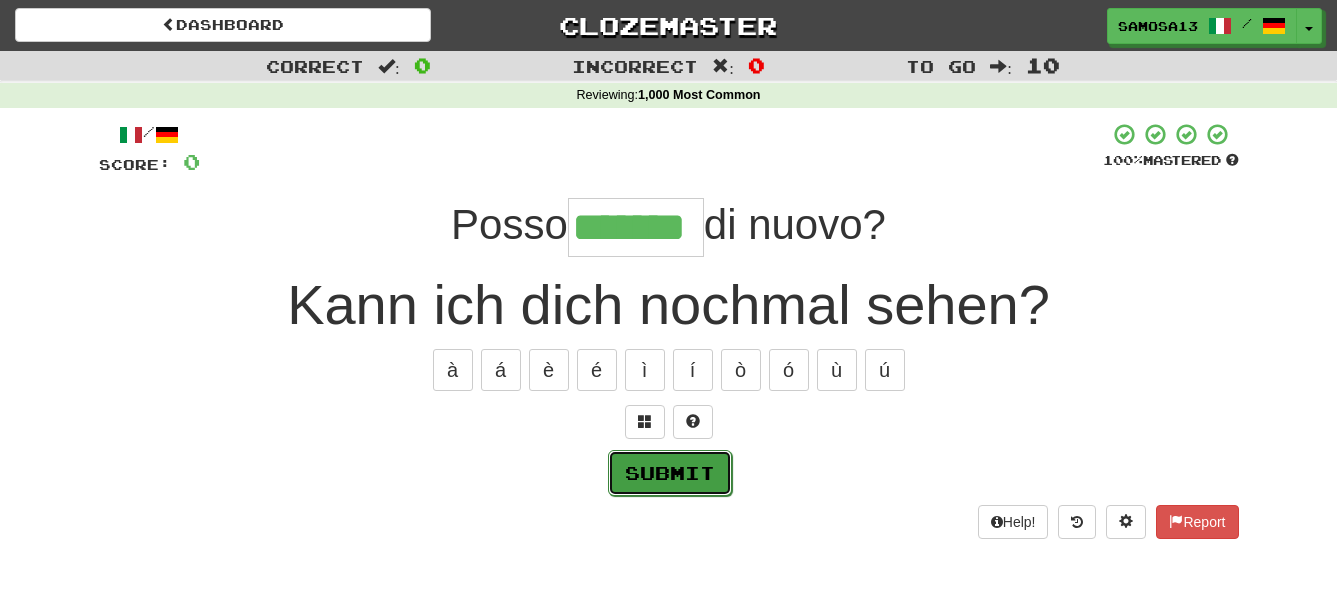 click on "Submit" at bounding box center [670, 473] 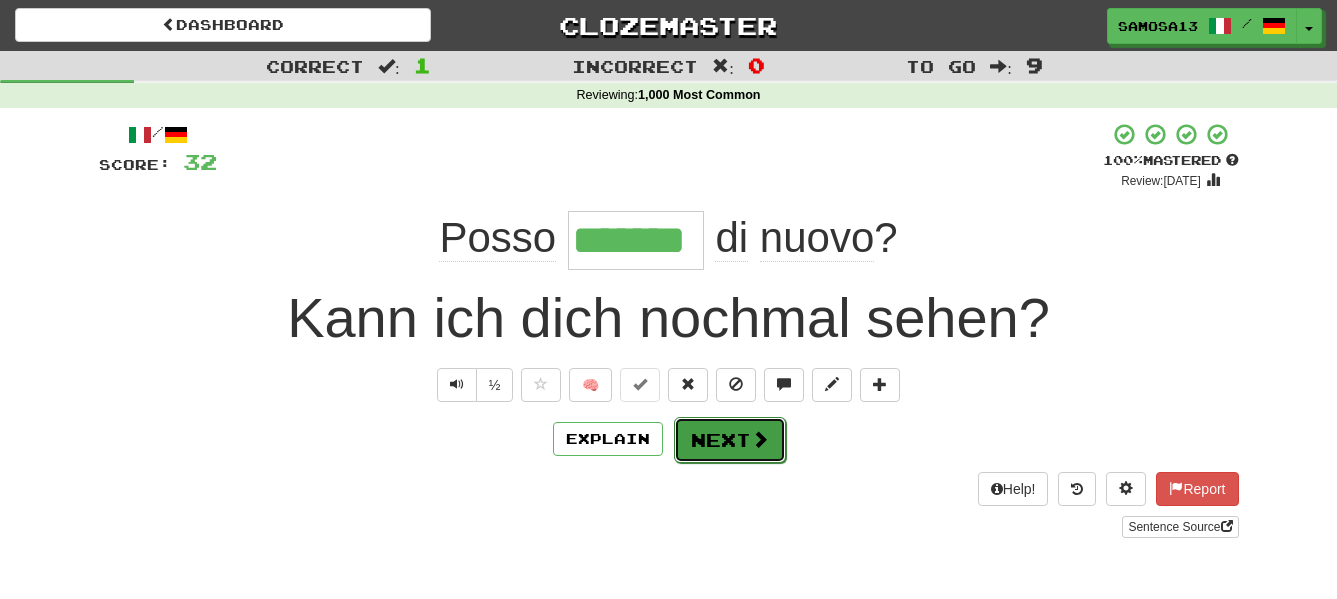 click on "Next" at bounding box center (730, 440) 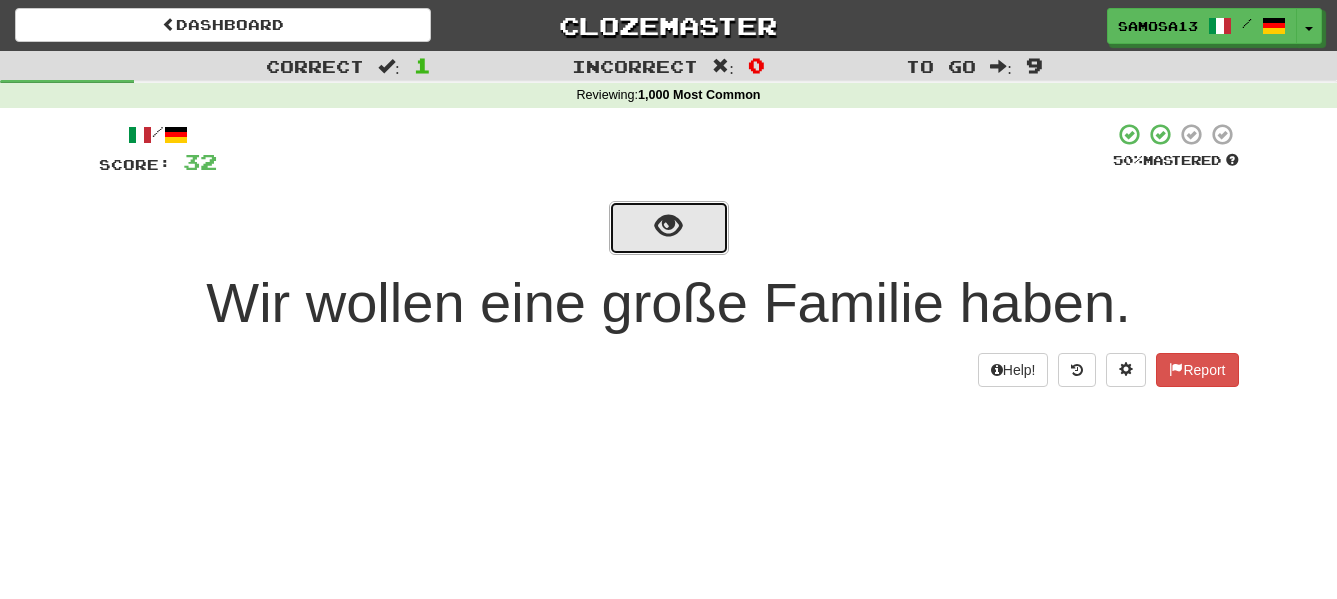 click at bounding box center (669, 228) 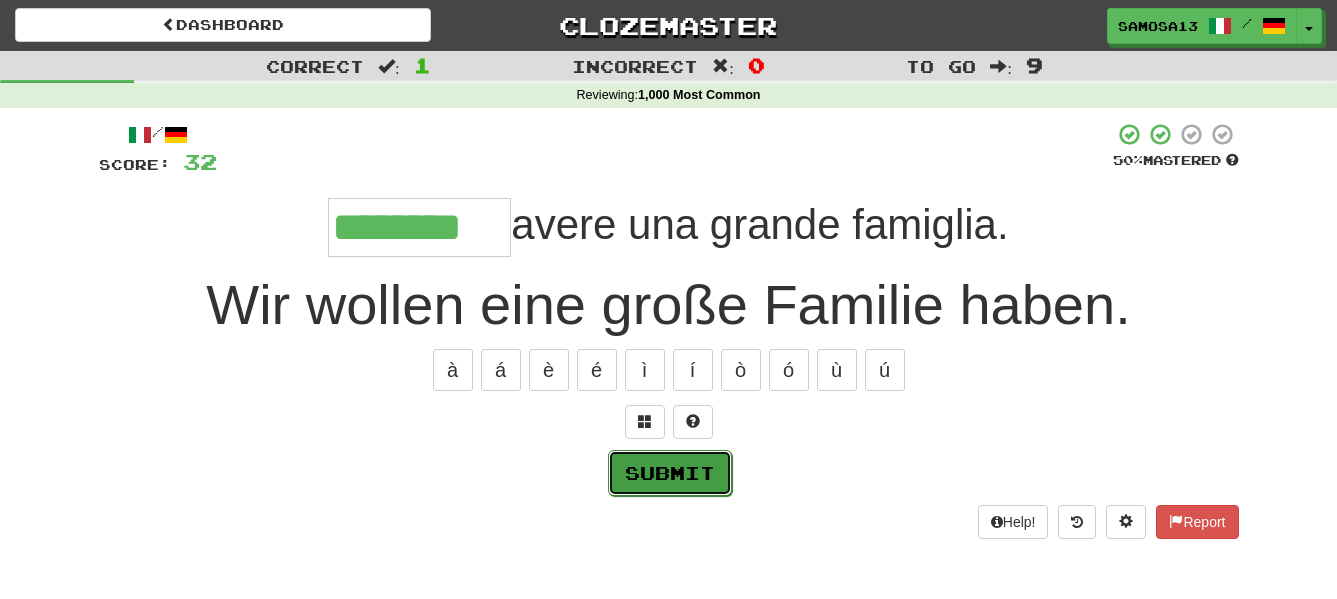 click on "Submit" at bounding box center (670, 473) 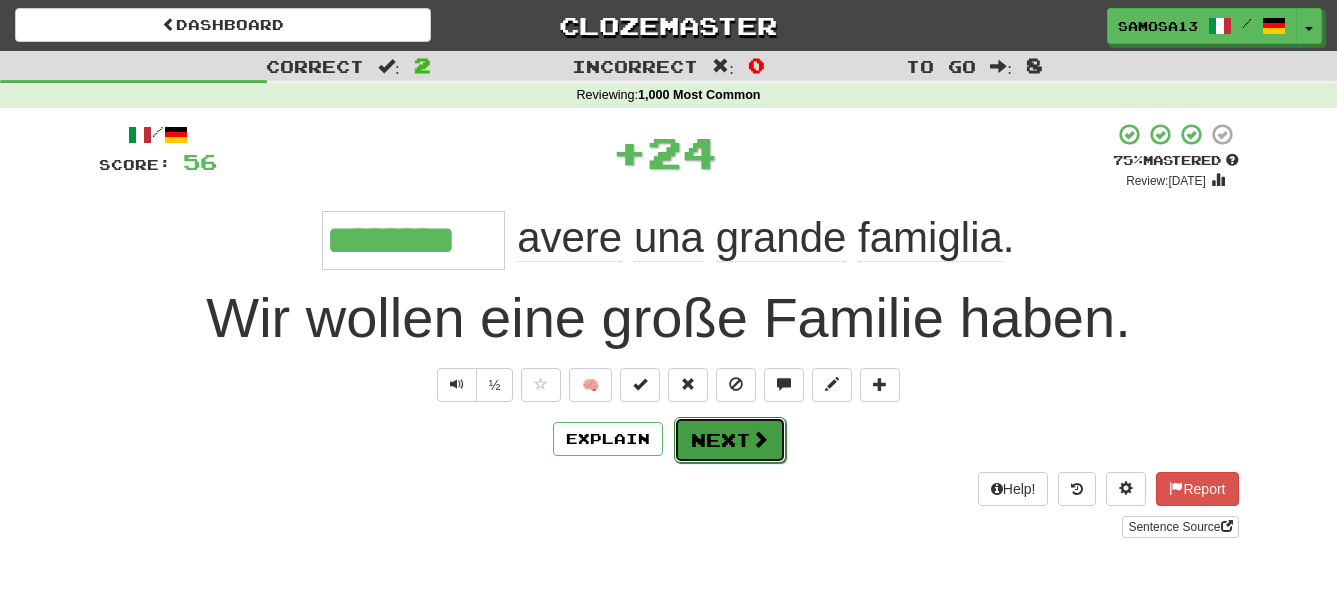 click on "Next" at bounding box center (730, 440) 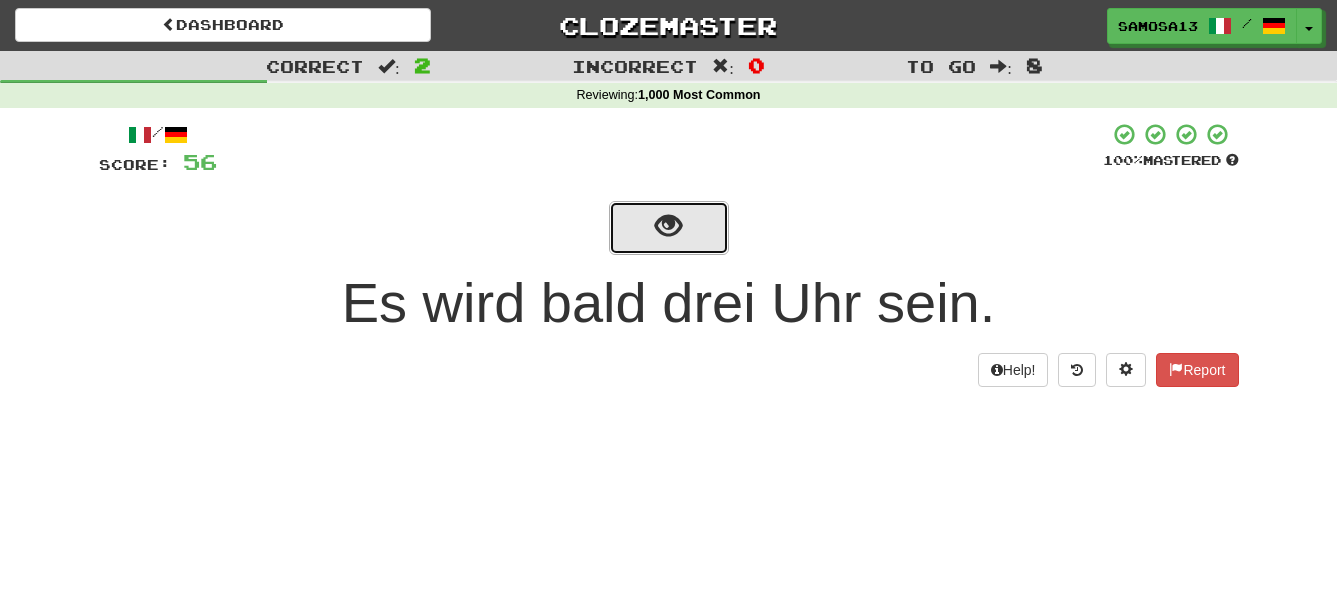 click at bounding box center (668, 226) 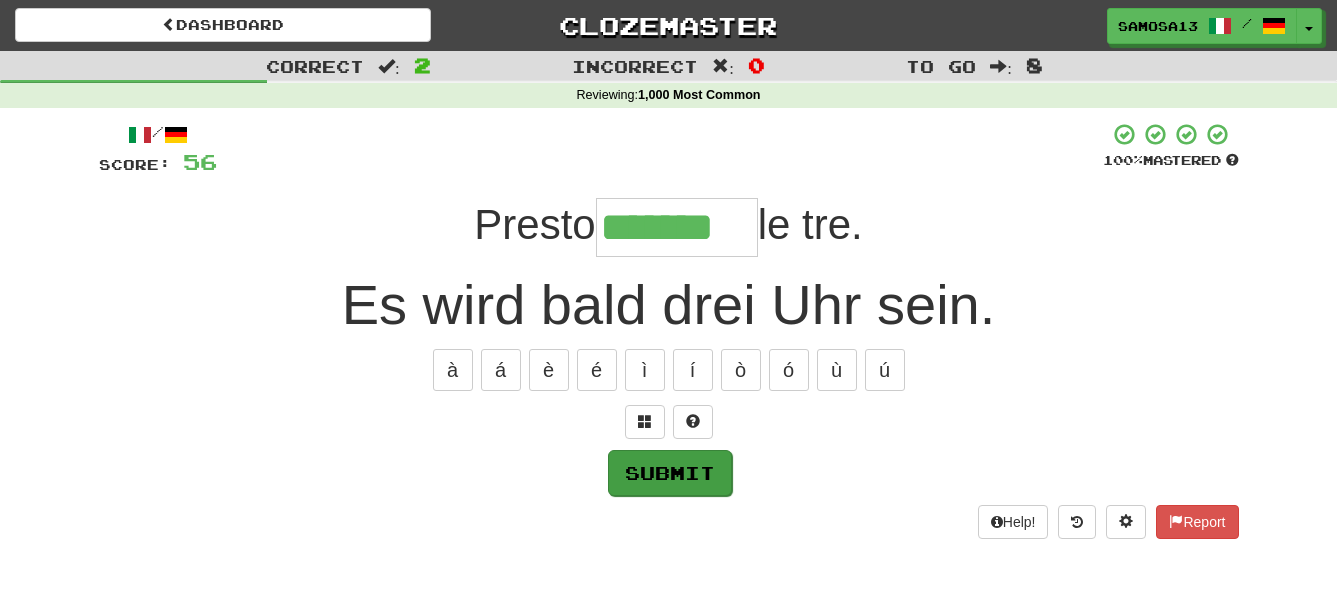 type on "*******" 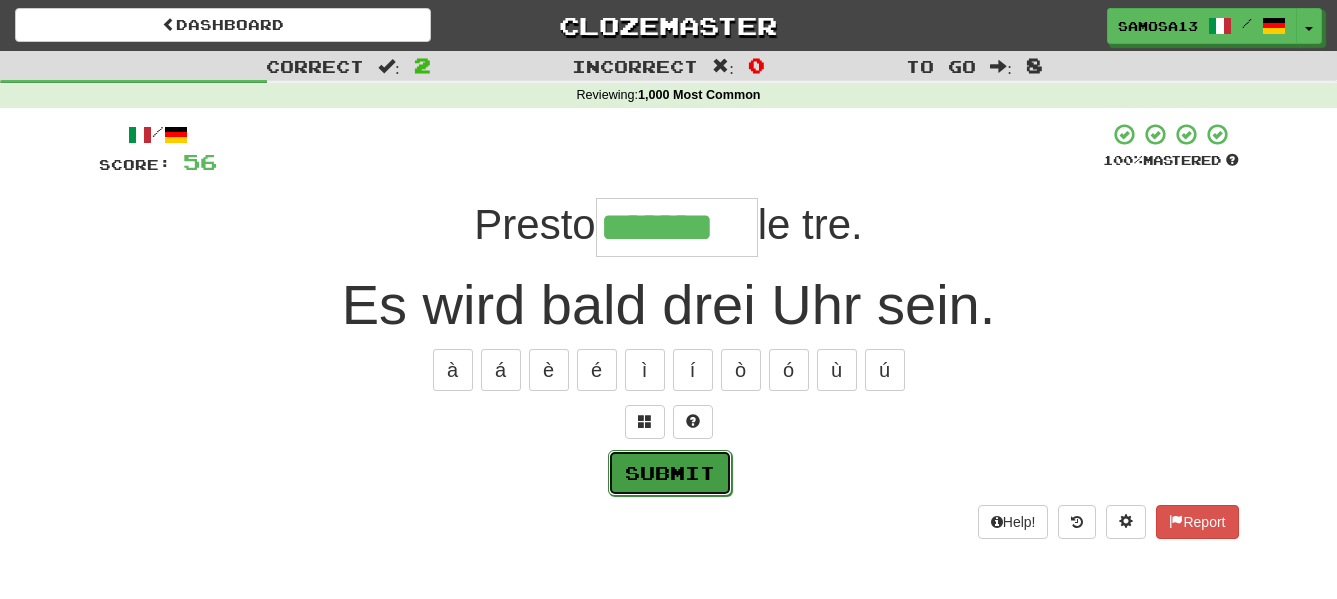 click on "Submit" at bounding box center [670, 473] 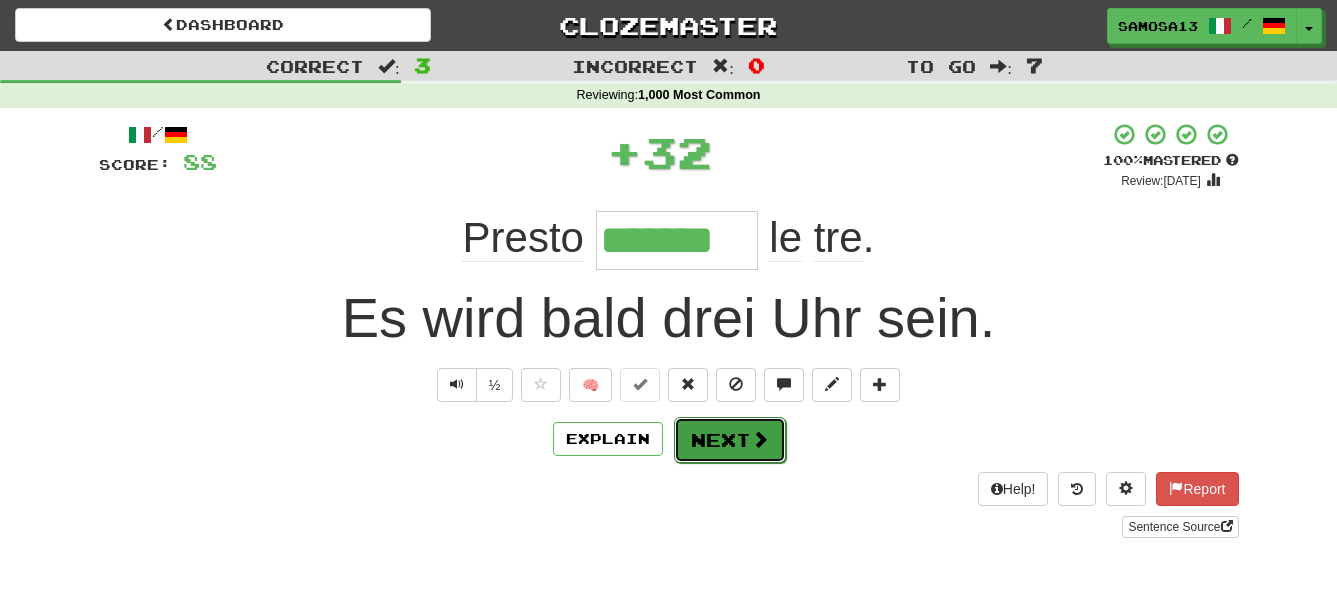 click at bounding box center (760, 439) 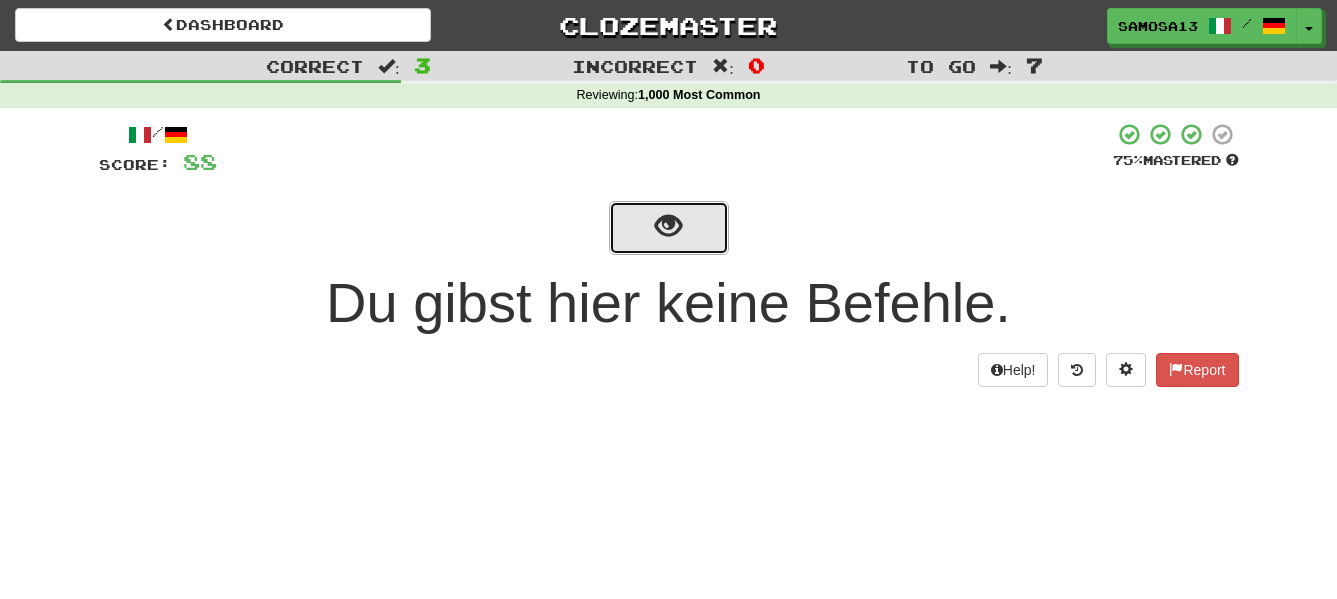 click at bounding box center [668, 226] 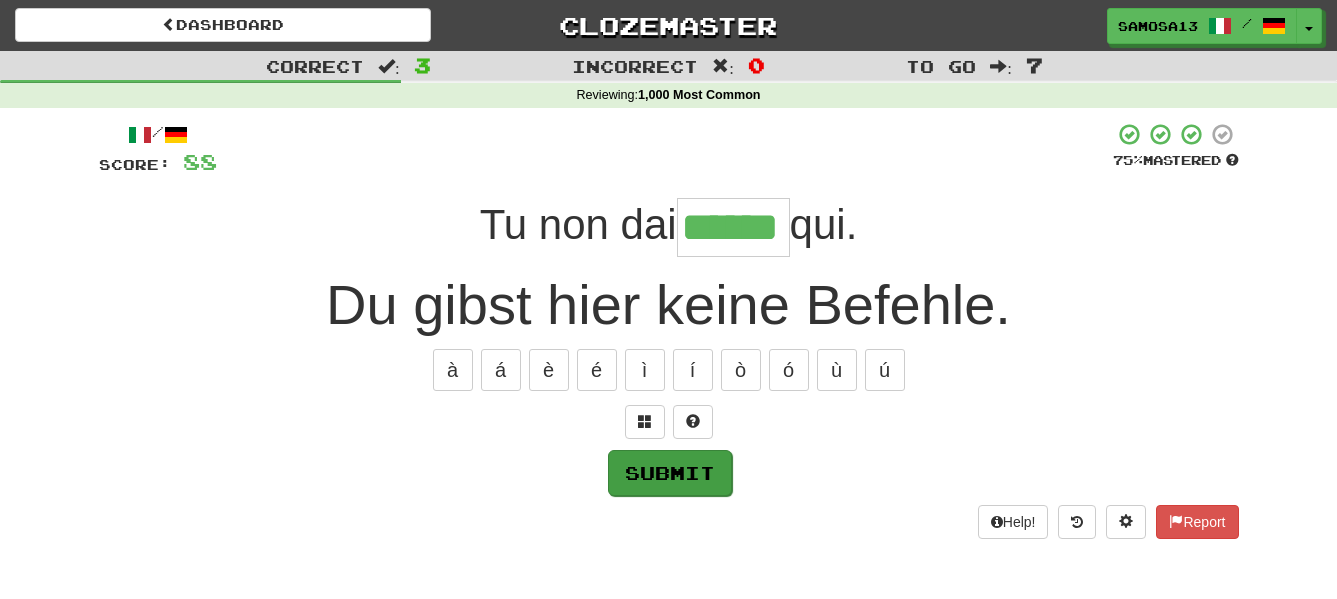 type on "******" 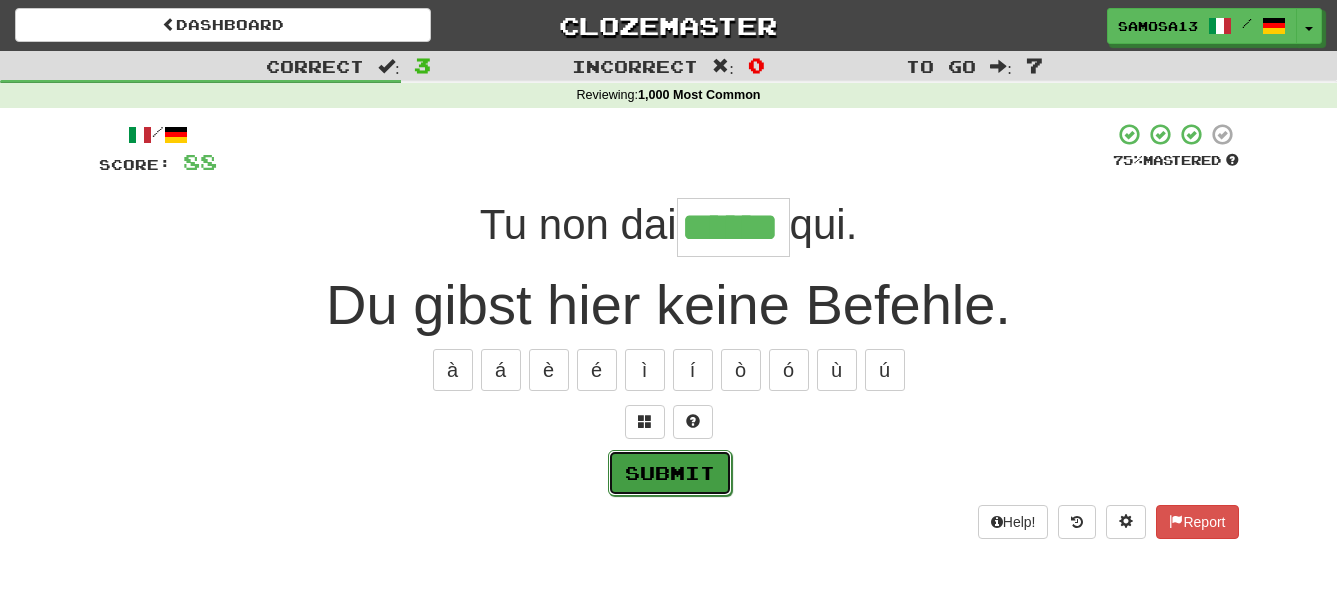 click on "Submit" at bounding box center [670, 473] 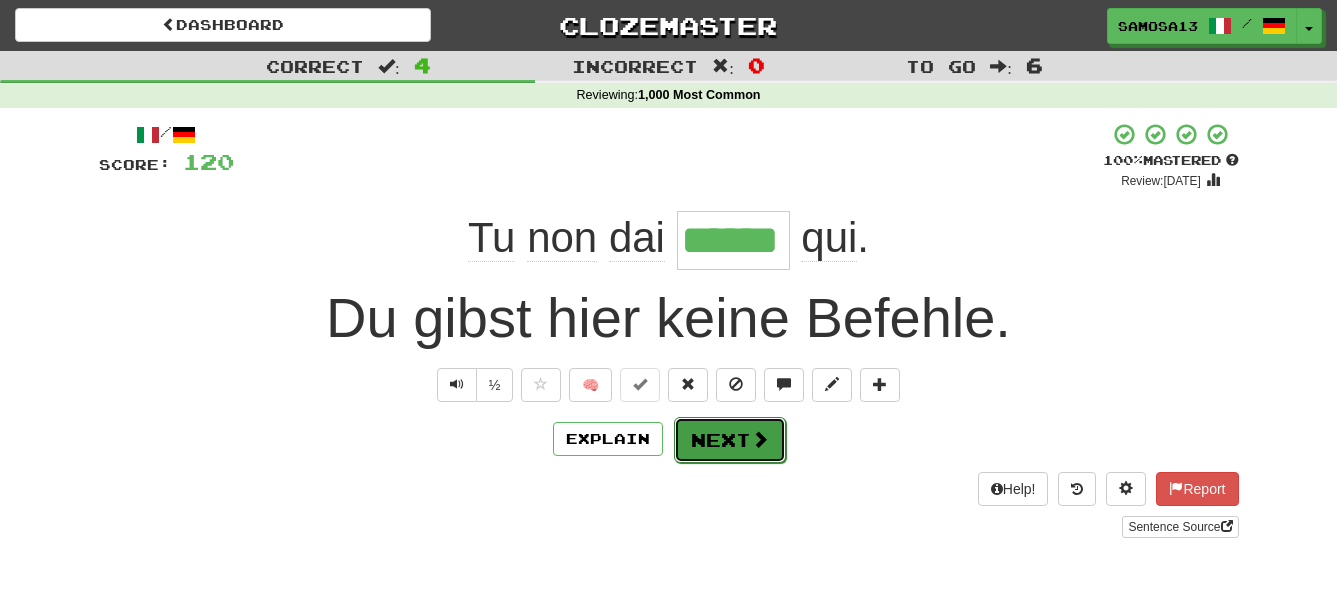 click at bounding box center (760, 439) 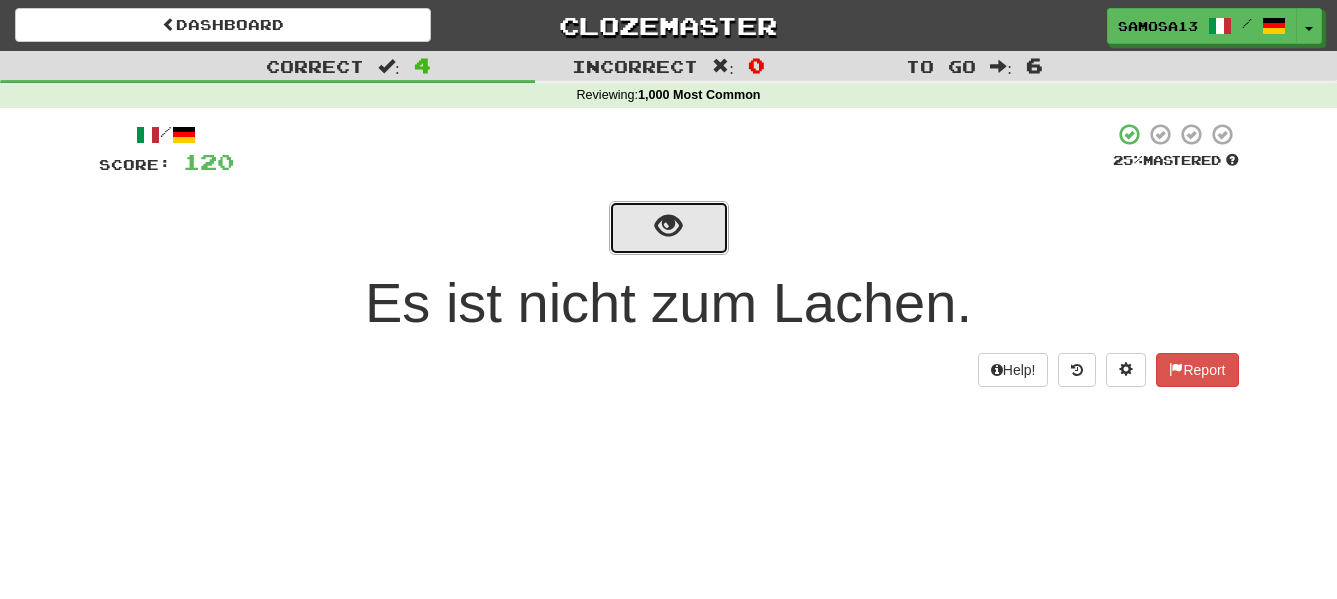 click at bounding box center [669, 228] 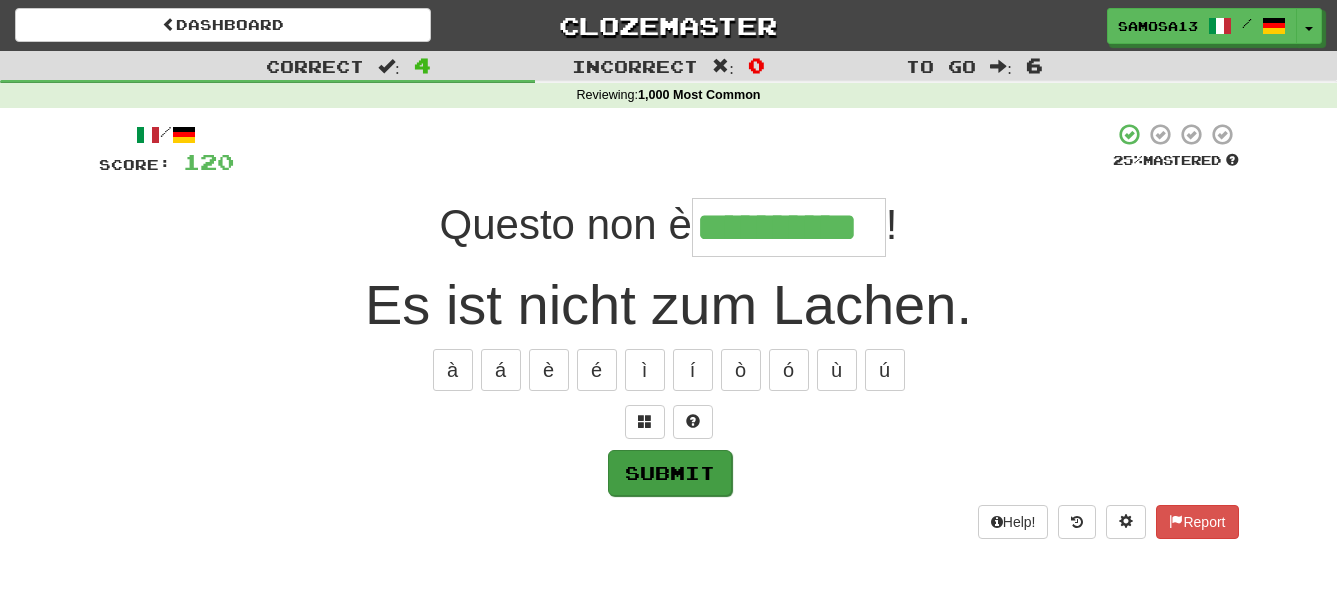 type on "**********" 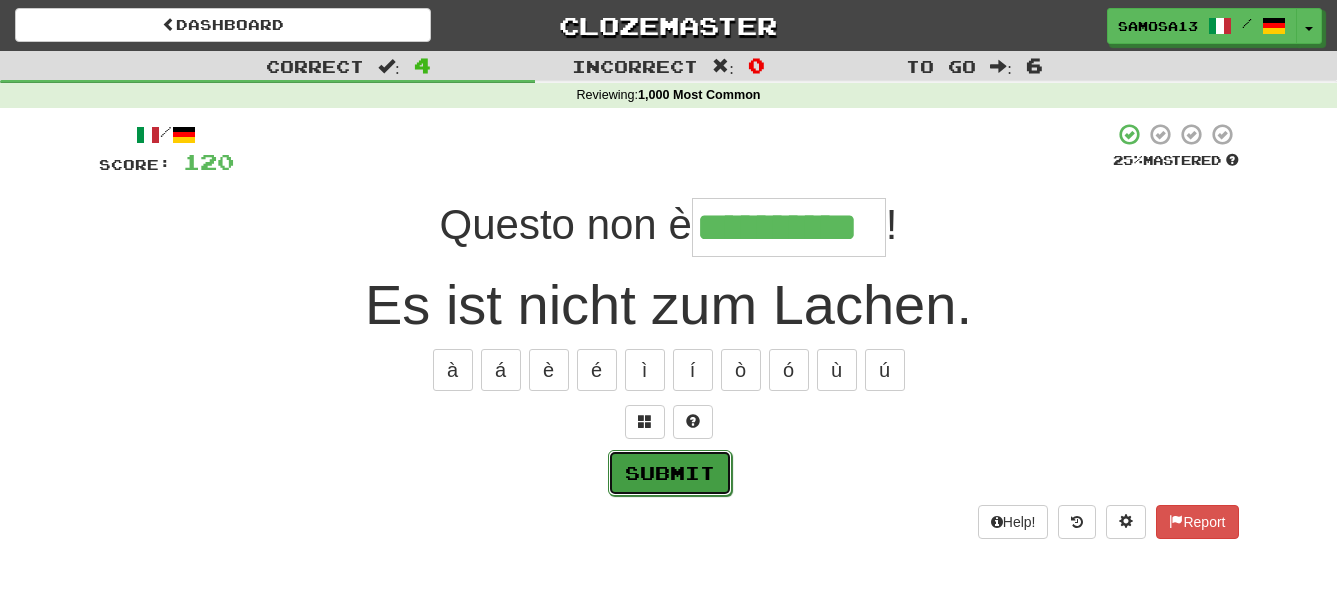 click on "Submit" at bounding box center (670, 473) 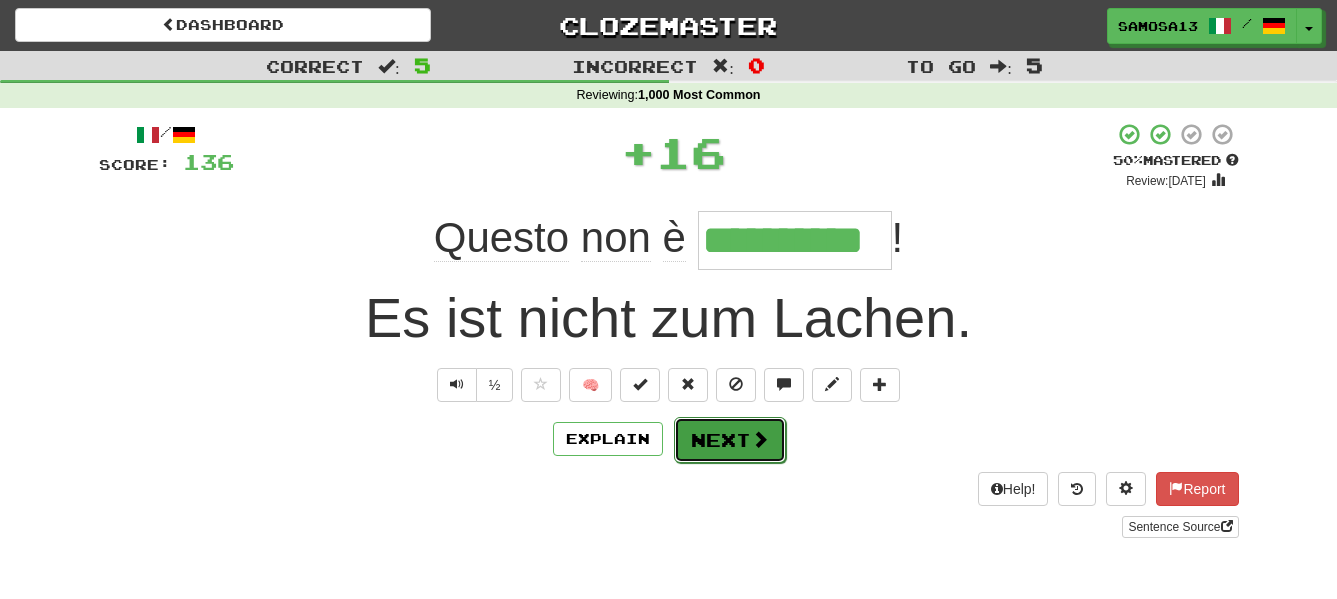 click on "Next" at bounding box center (730, 440) 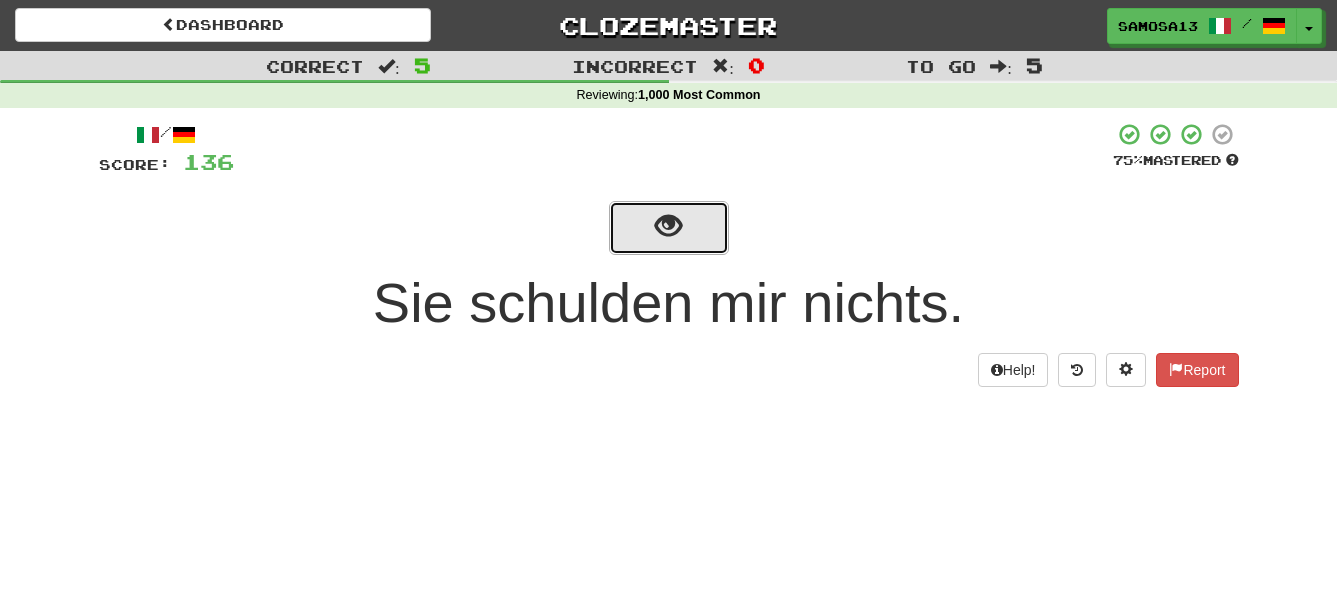 click at bounding box center [669, 228] 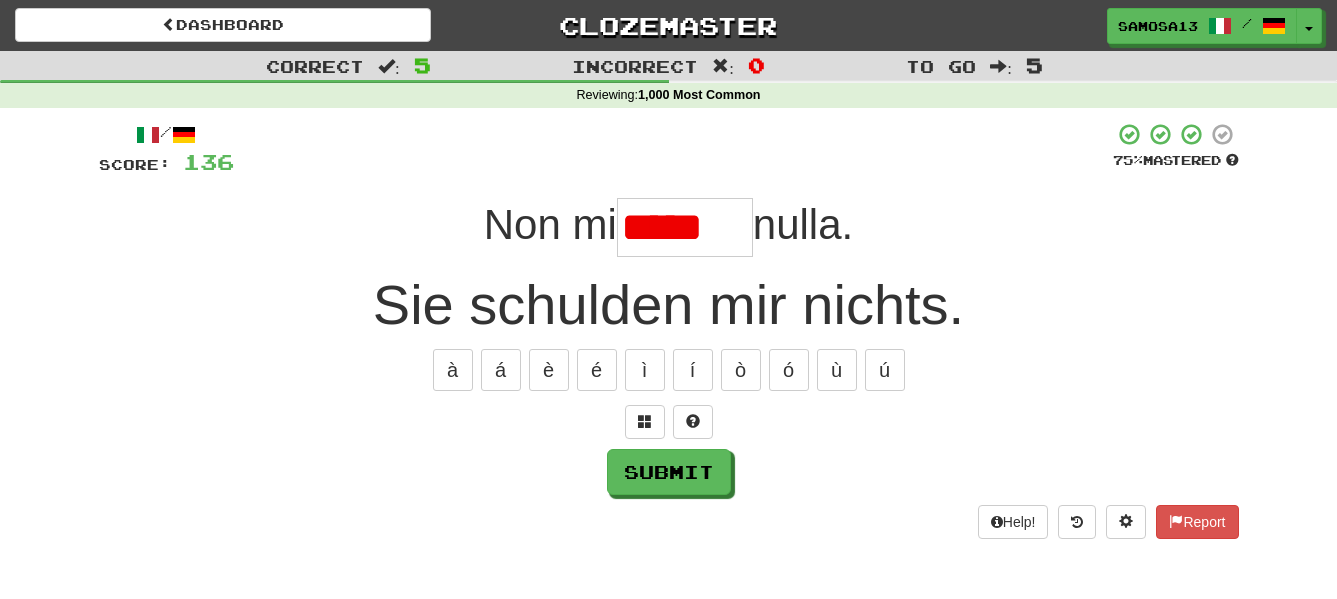 scroll, scrollTop: 0, scrollLeft: 0, axis: both 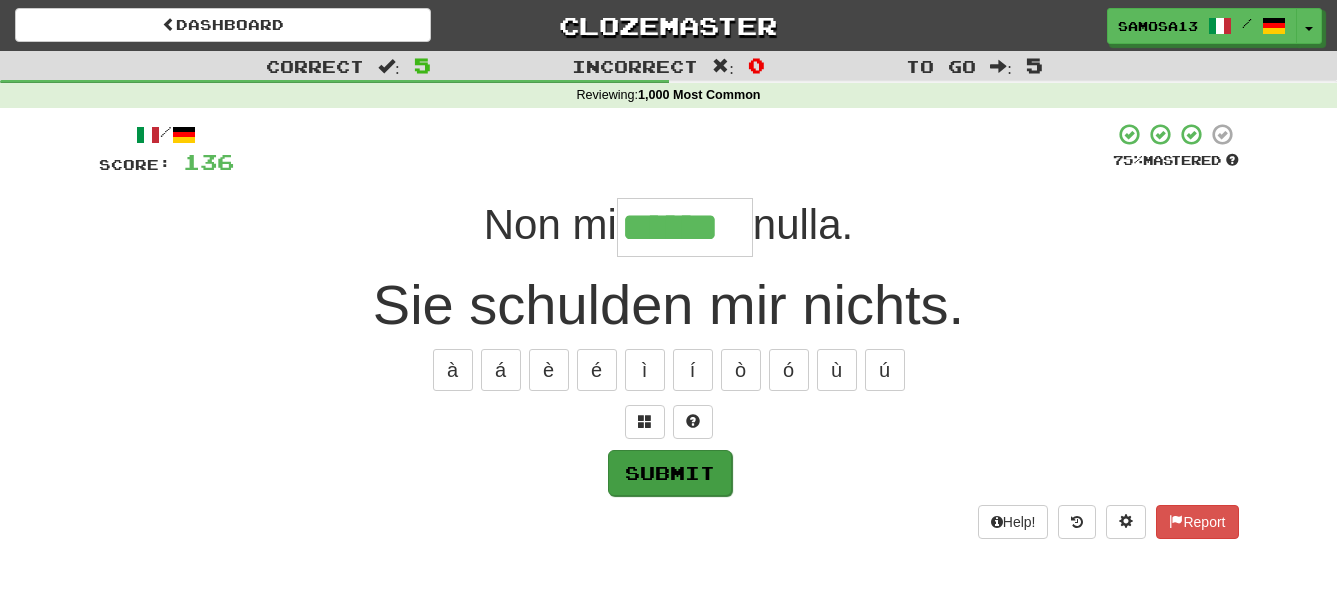 type on "******" 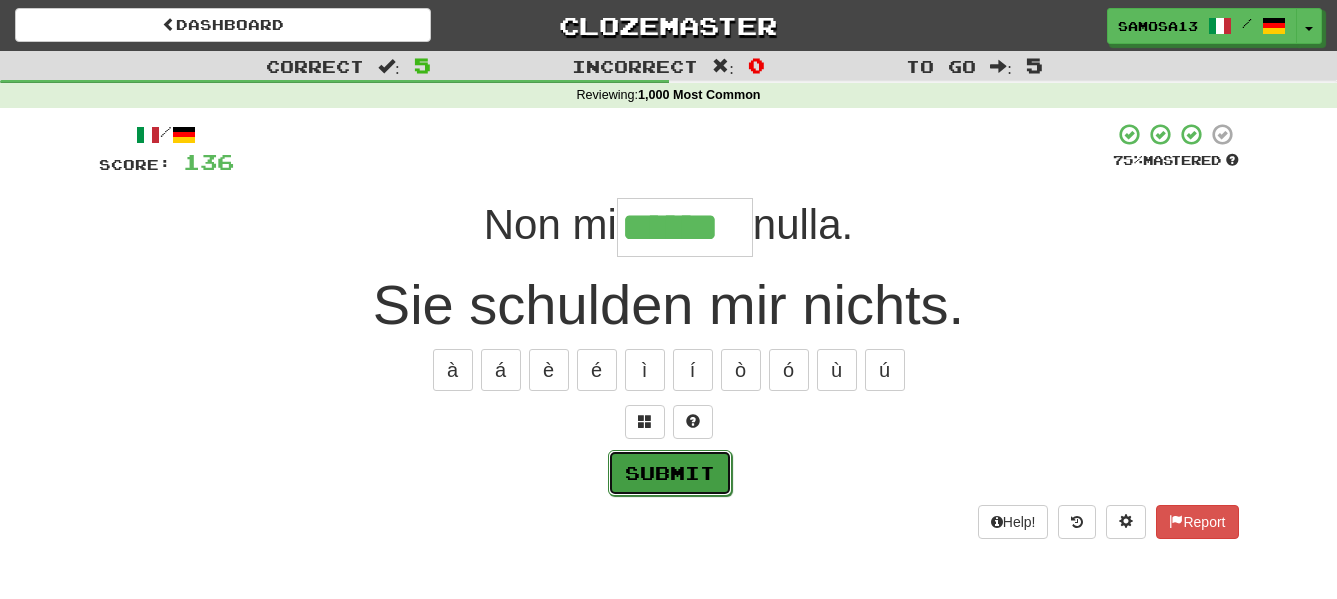 click on "Submit" at bounding box center (670, 473) 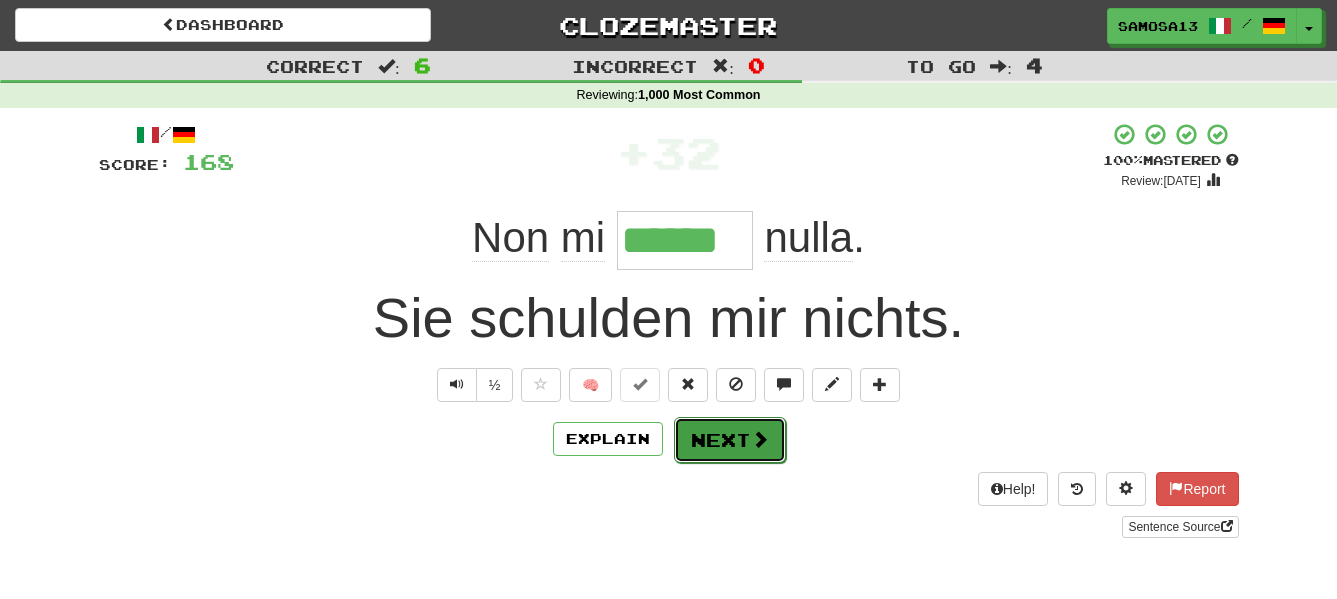 click on "Next" at bounding box center (730, 440) 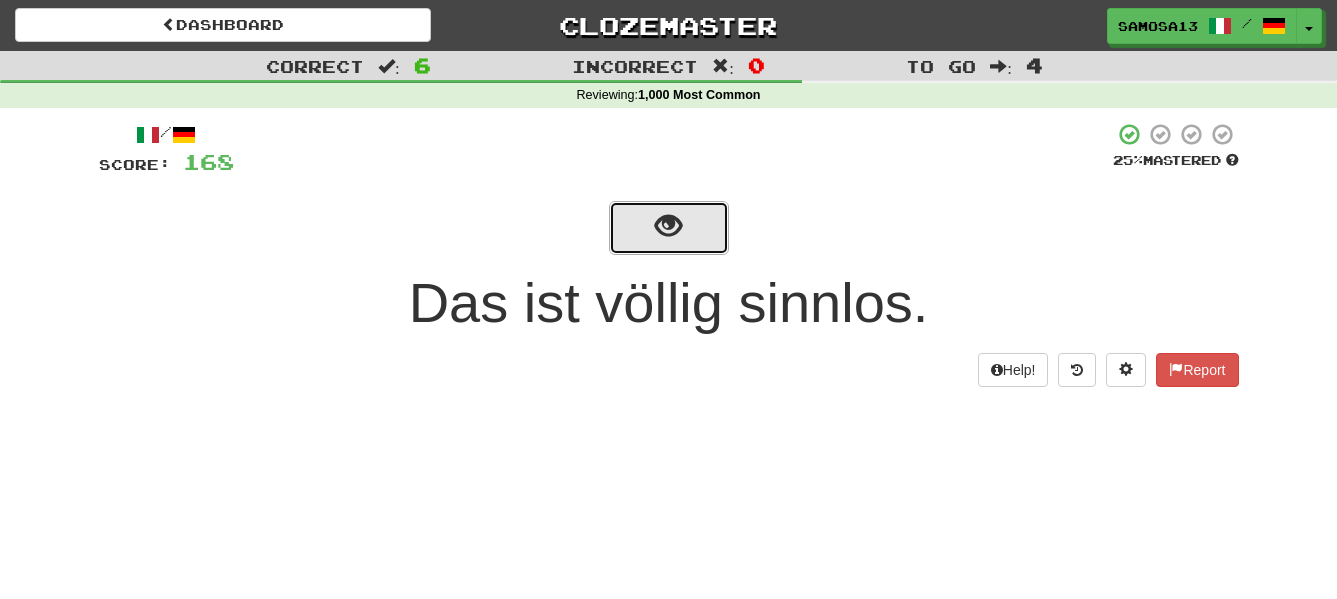 click at bounding box center (669, 228) 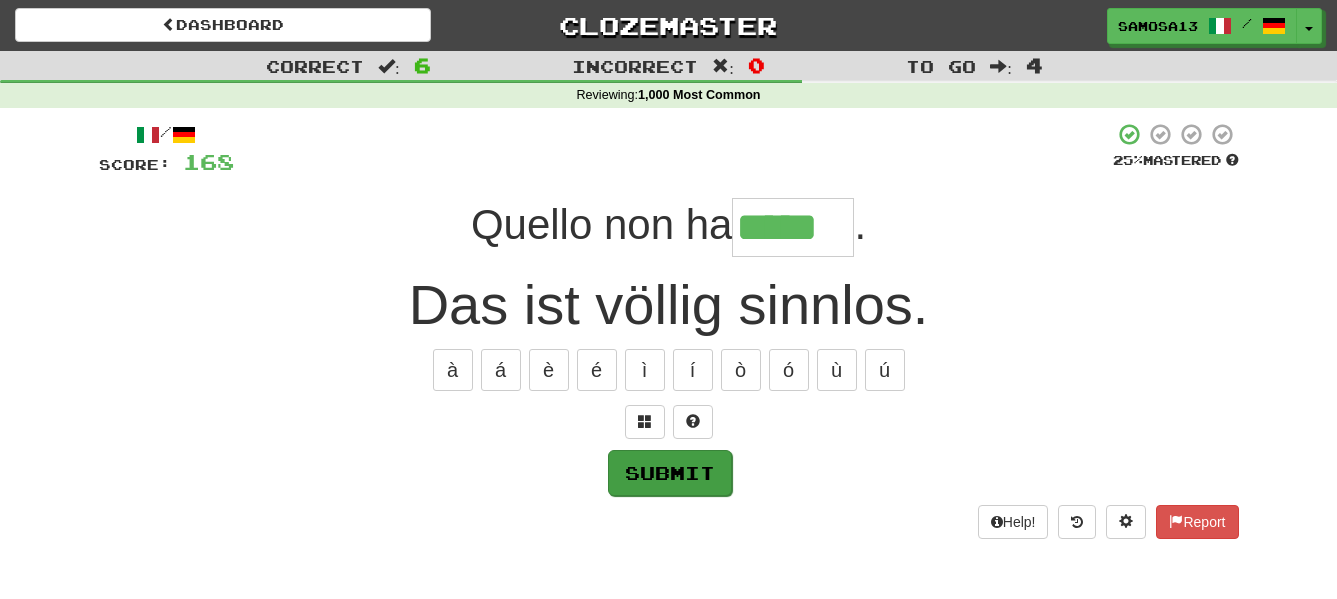 type on "*****" 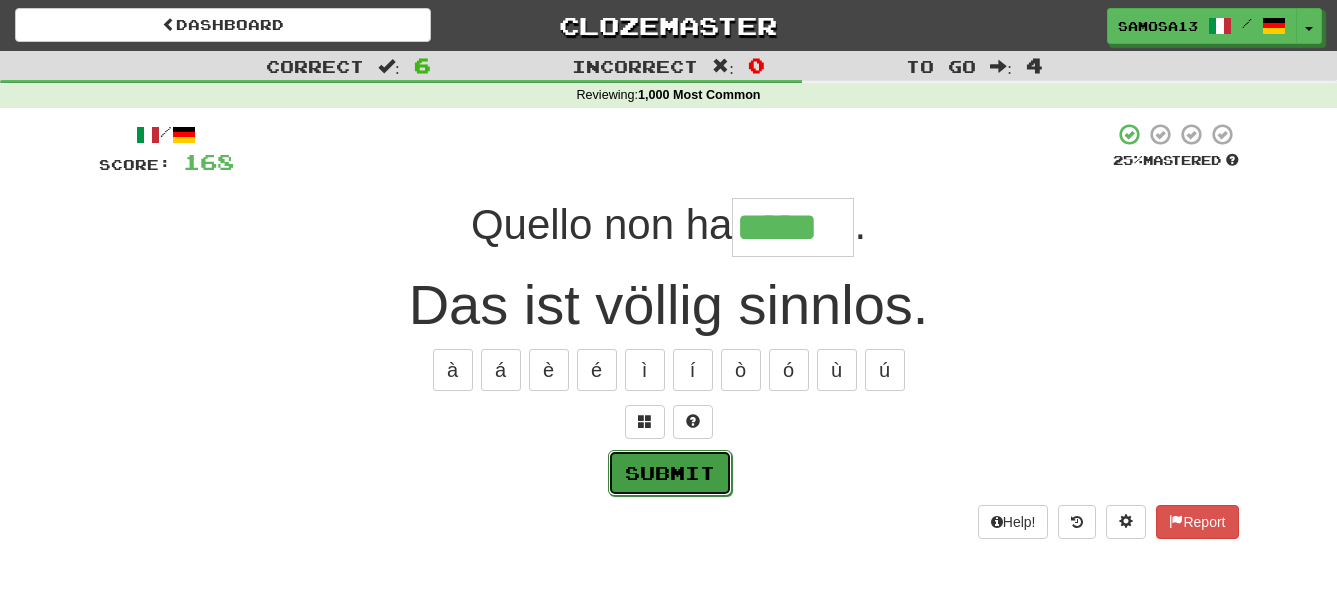 click on "Submit" at bounding box center (670, 473) 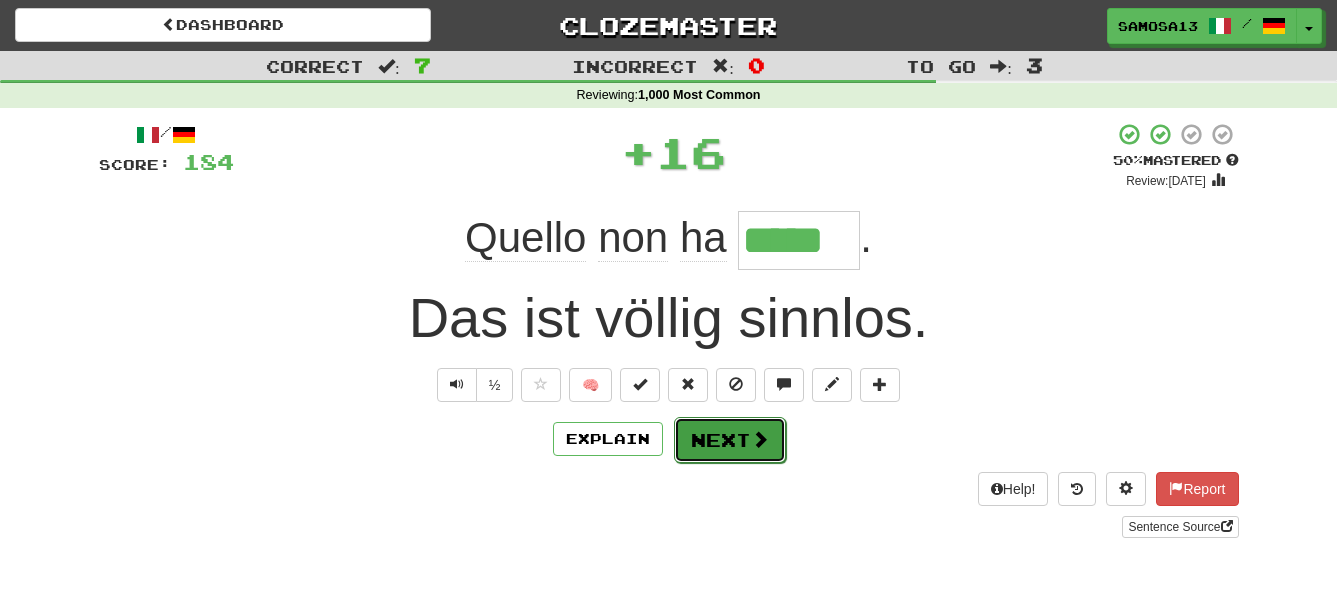 click on "Next" at bounding box center (730, 440) 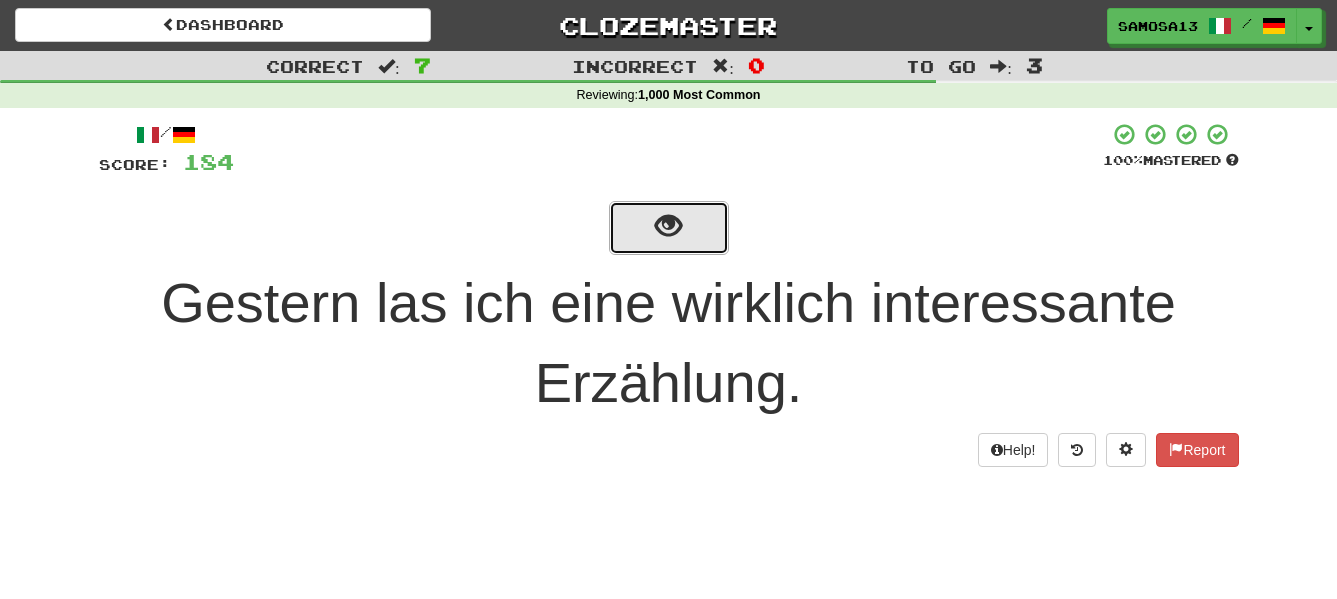 click at bounding box center [669, 228] 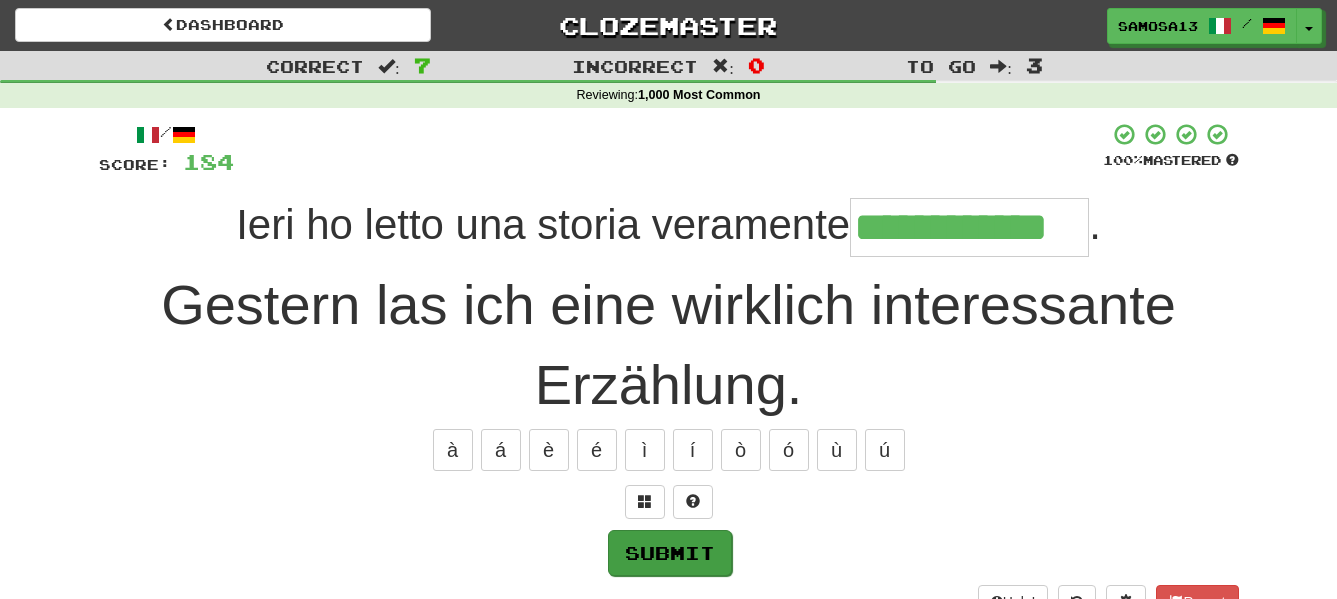 type on "**********" 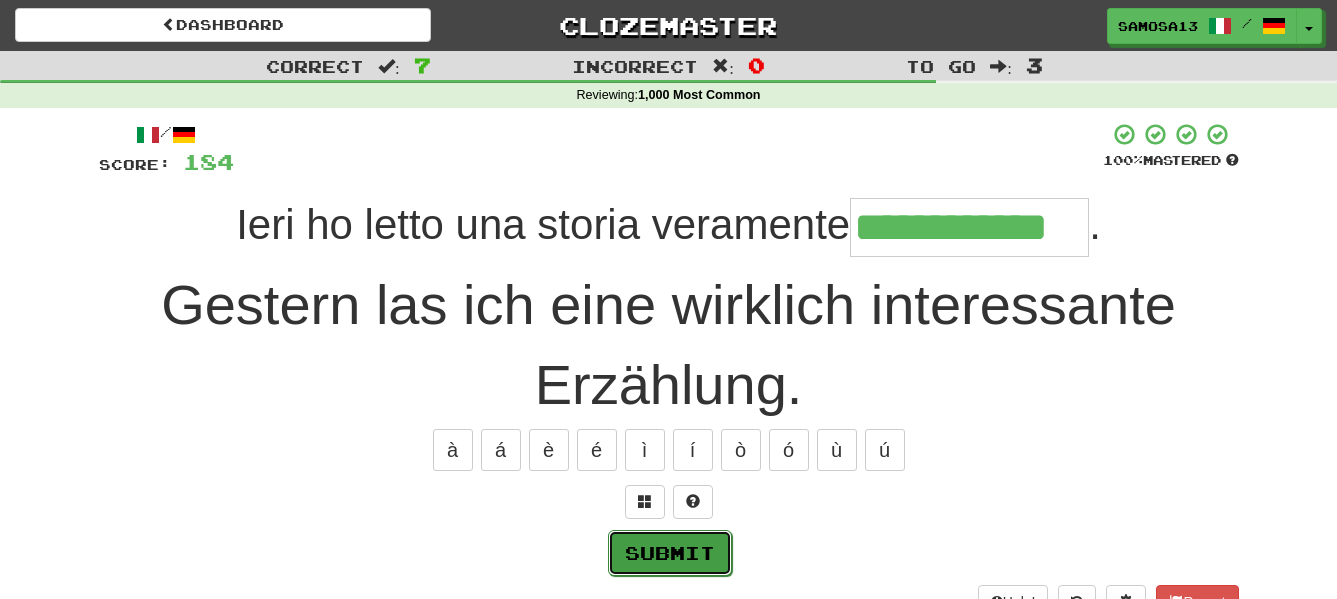 click on "Submit" at bounding box center (670, 553) 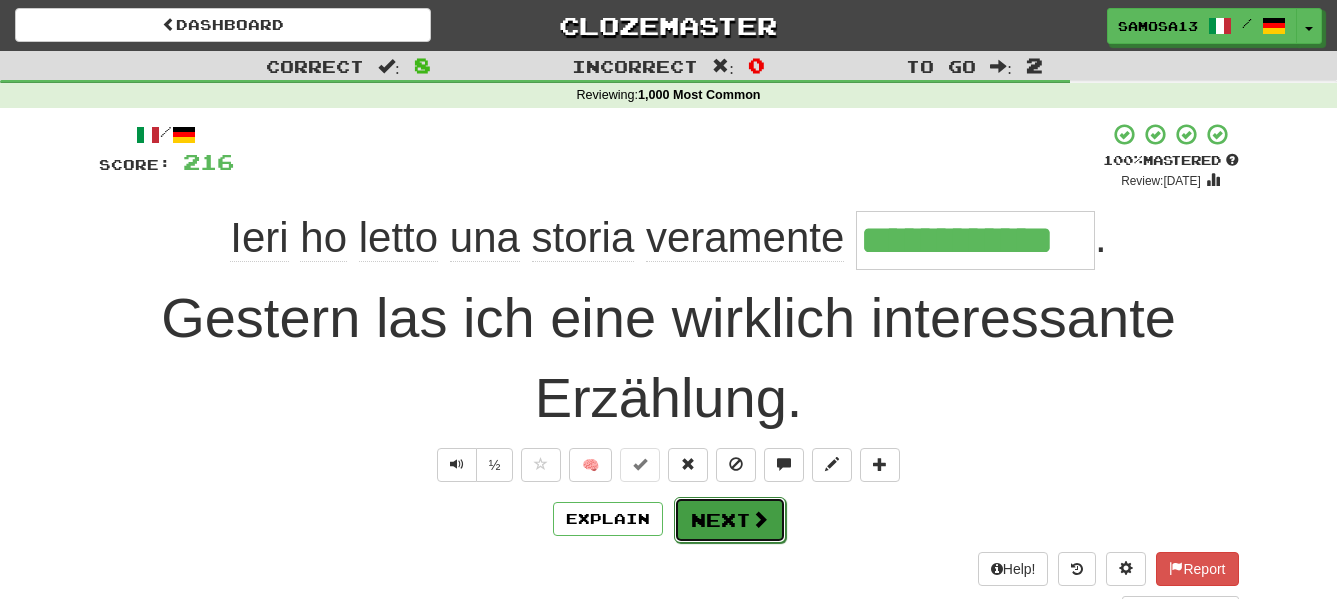 click on "Next" at bounding box center (730, 520) 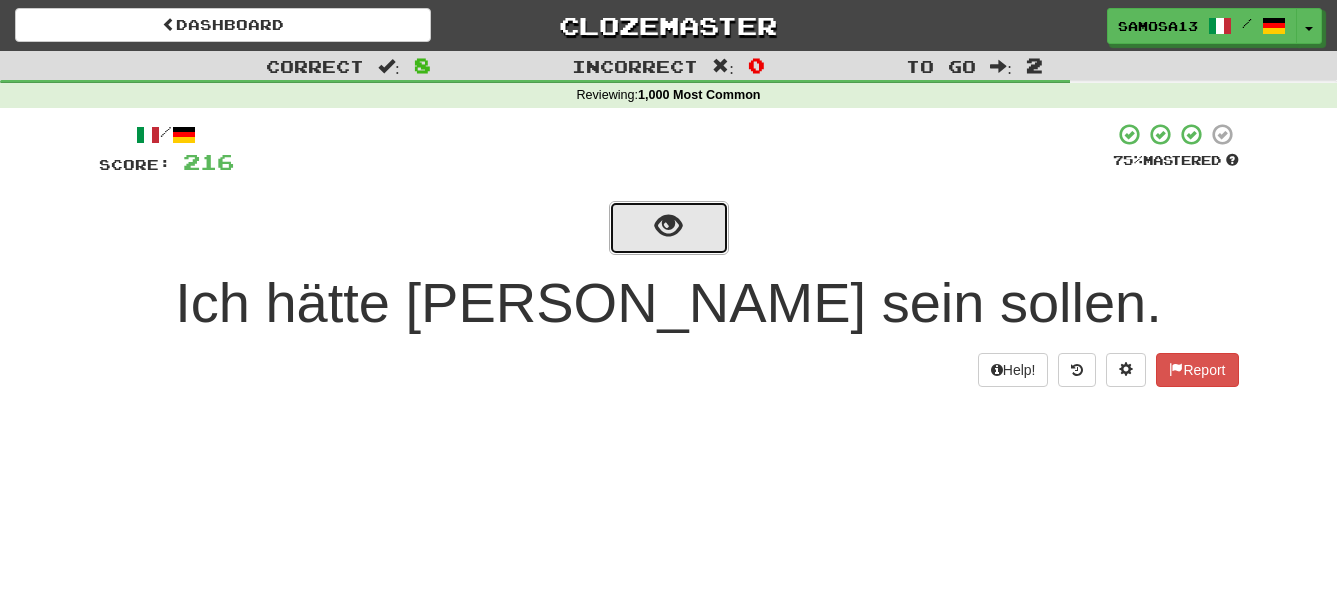 click at bounding box center (668, 226) 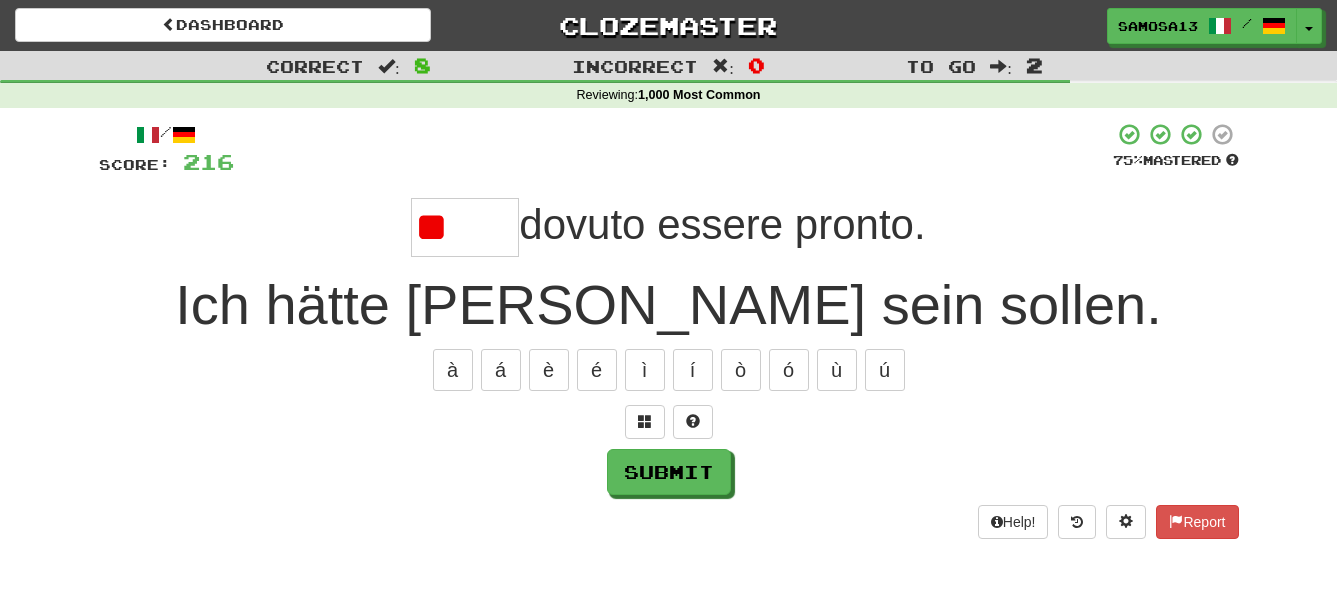 type on "*" 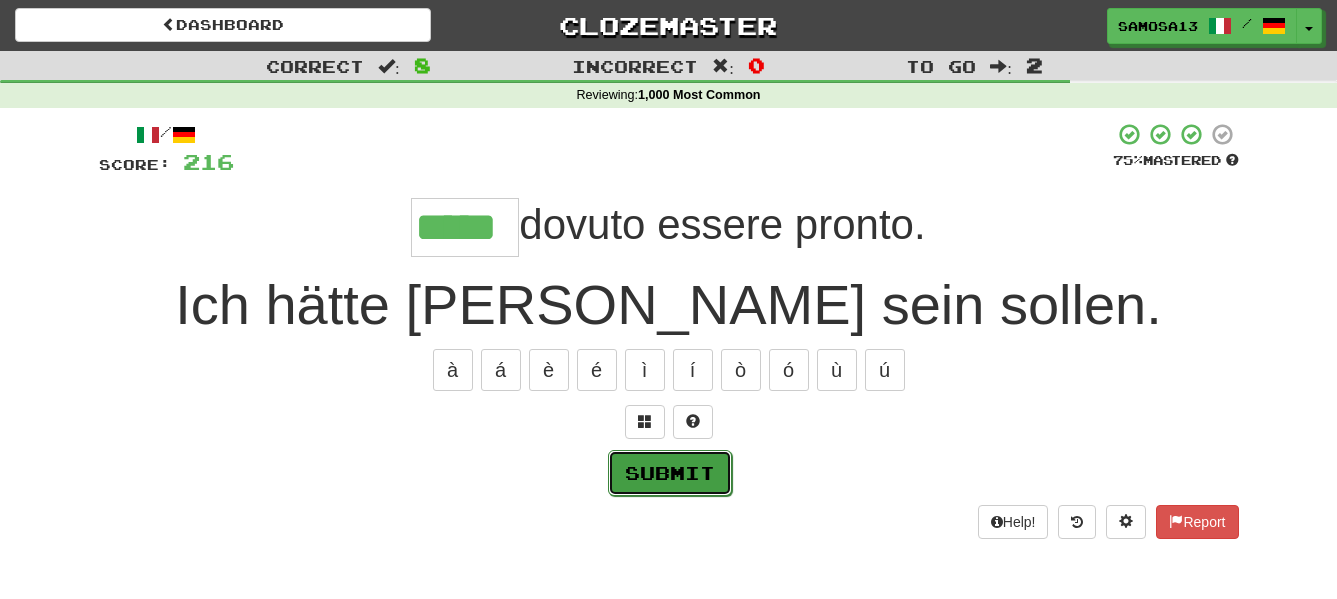 click on "Submit" at bounding box center (670, 473) 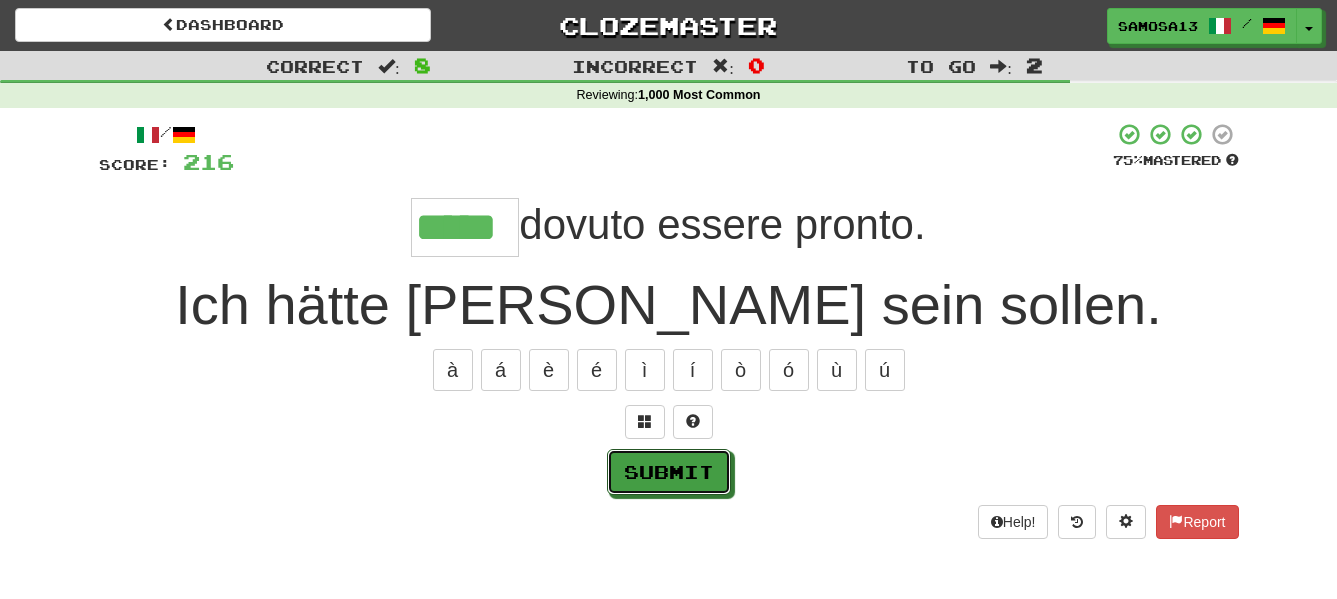 type on "*****" 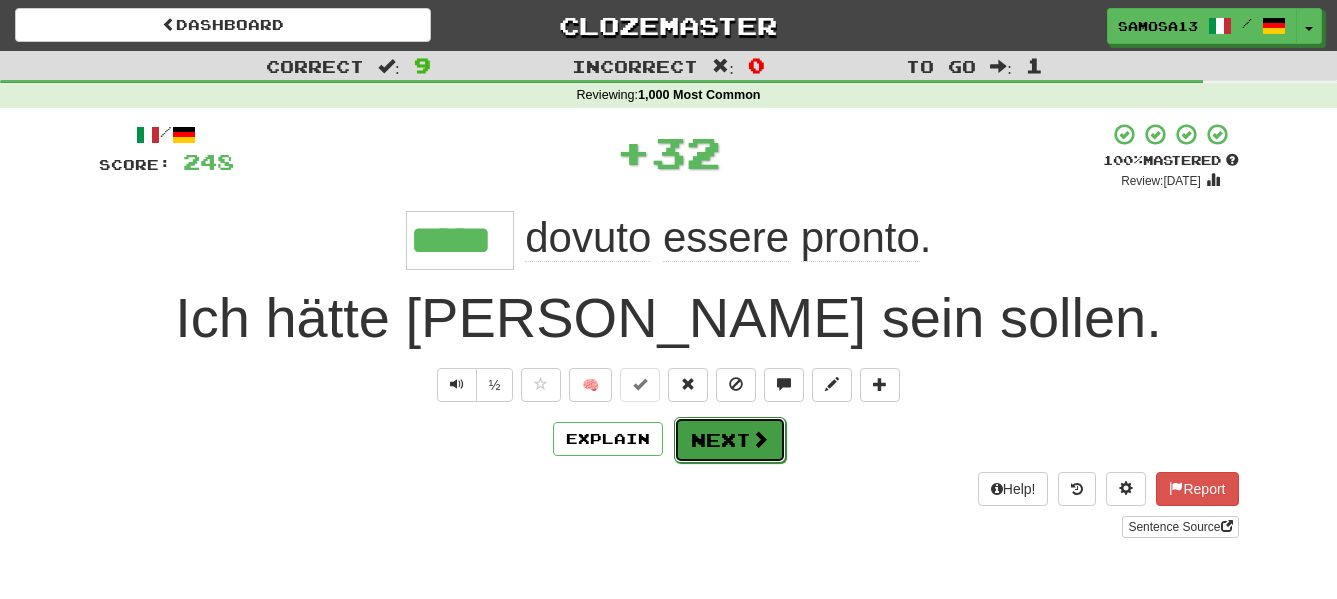 click at bounding box center [760, 439] 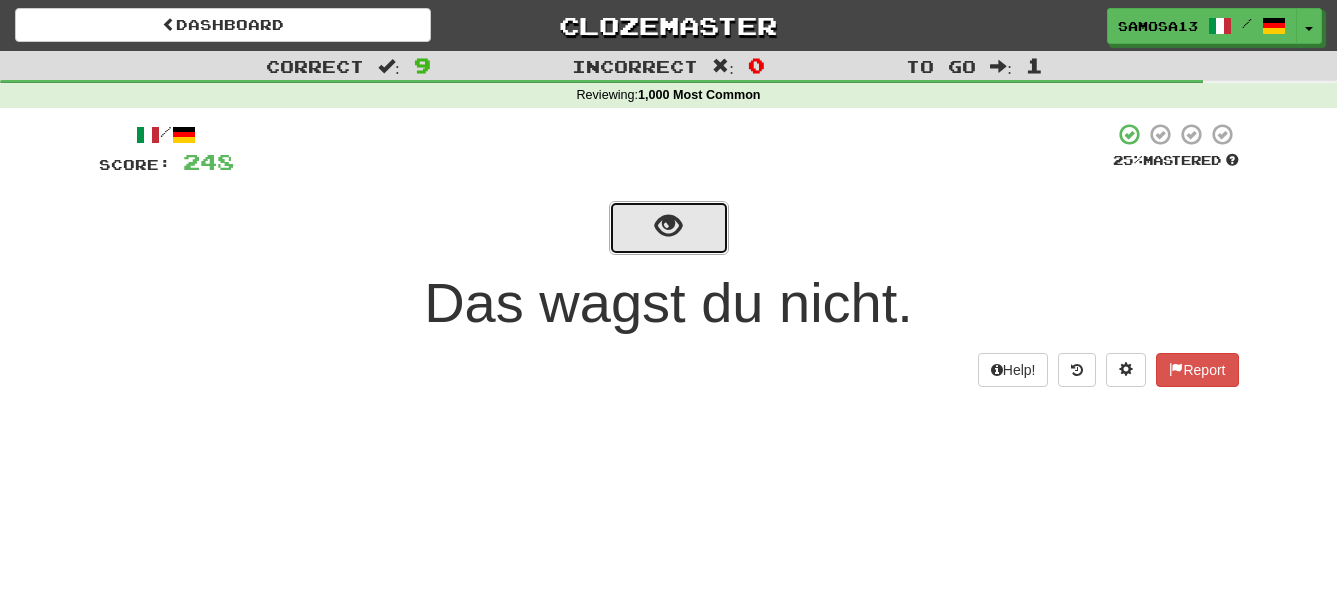 click at bounding box center [668, 226] 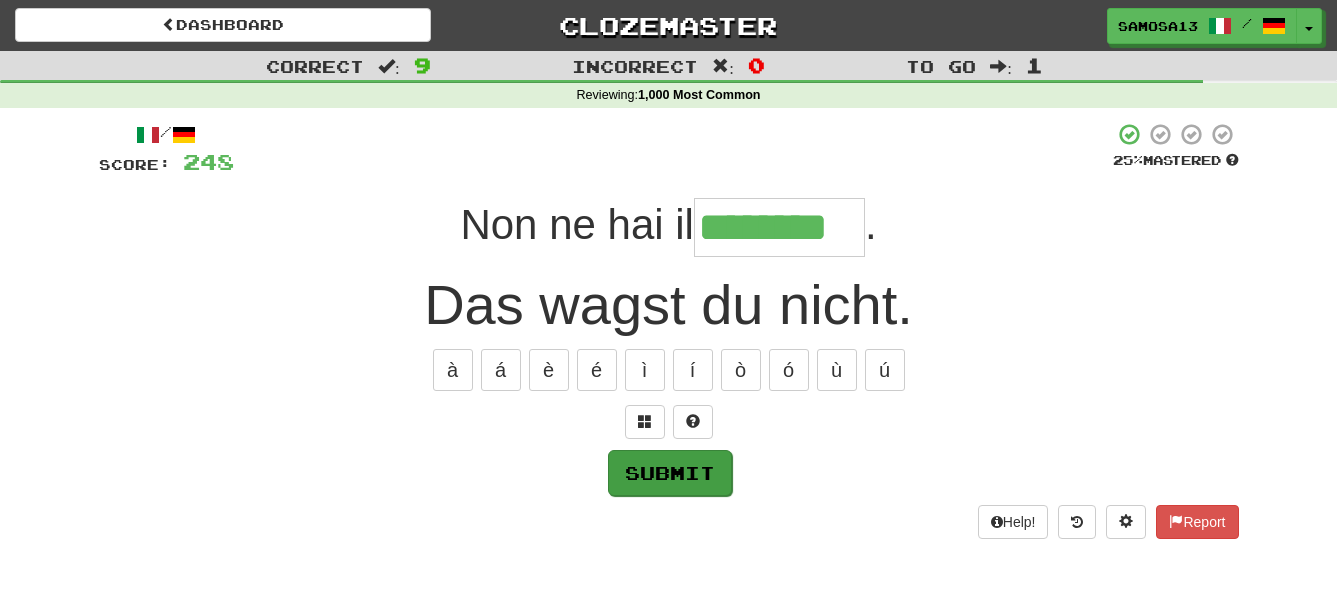 type on "********" 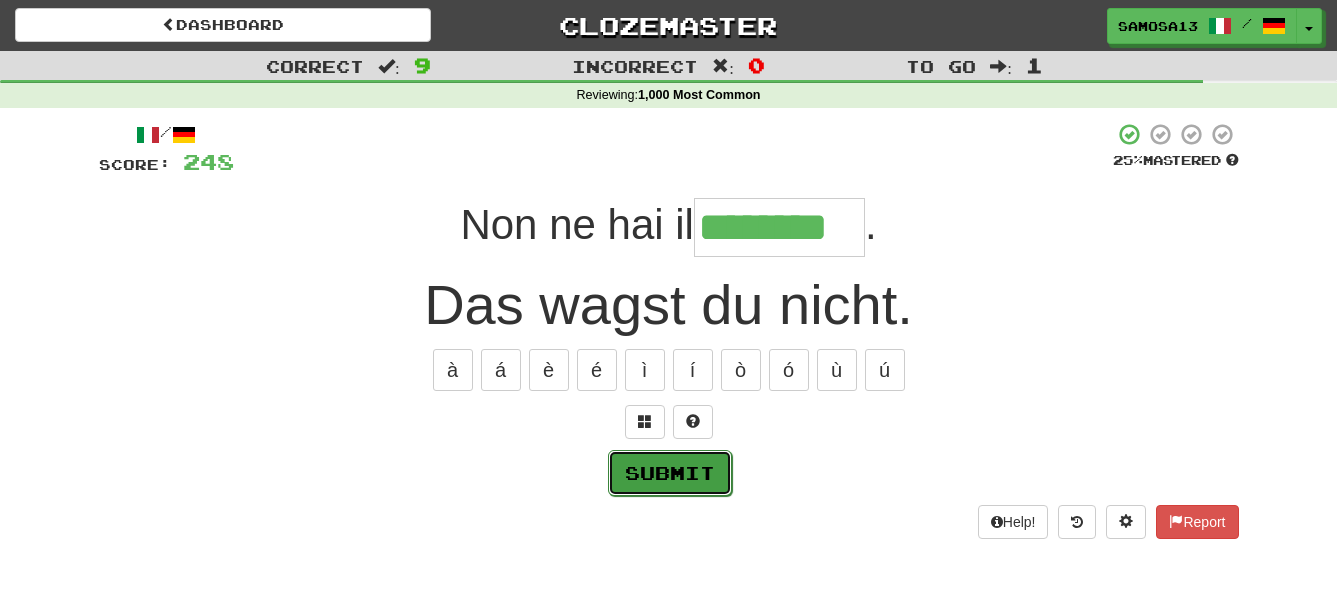click on "Submit" at bounding box center (670, 473) 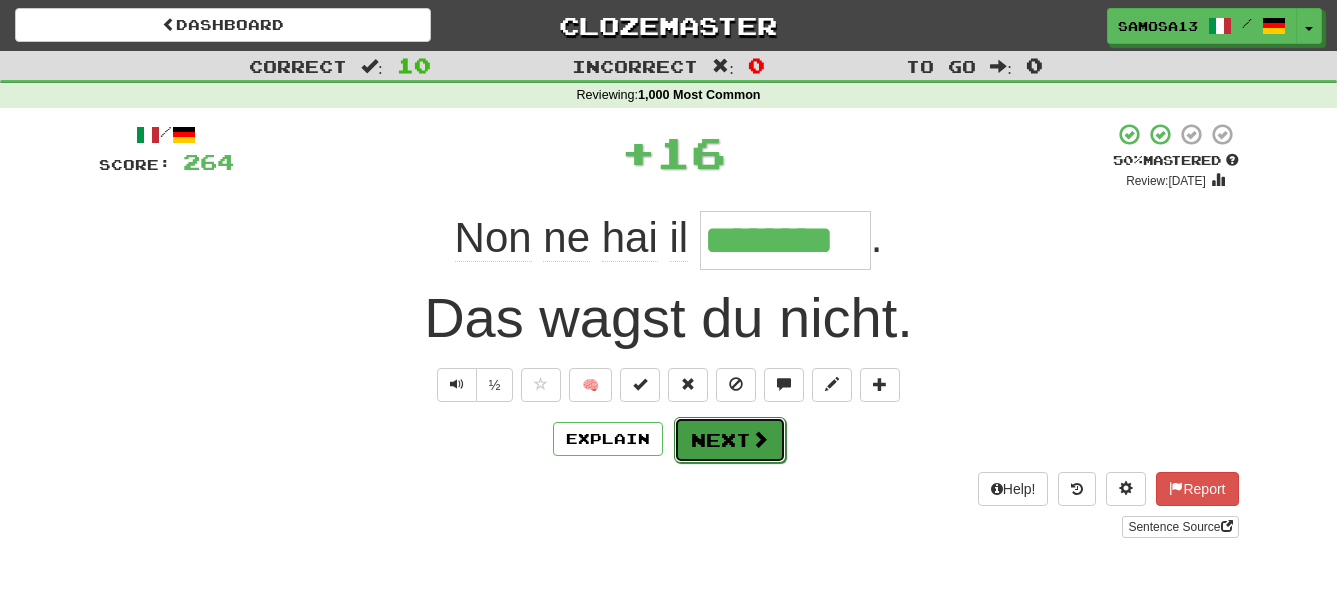 click on "Next" at bounding box center [730, 440] 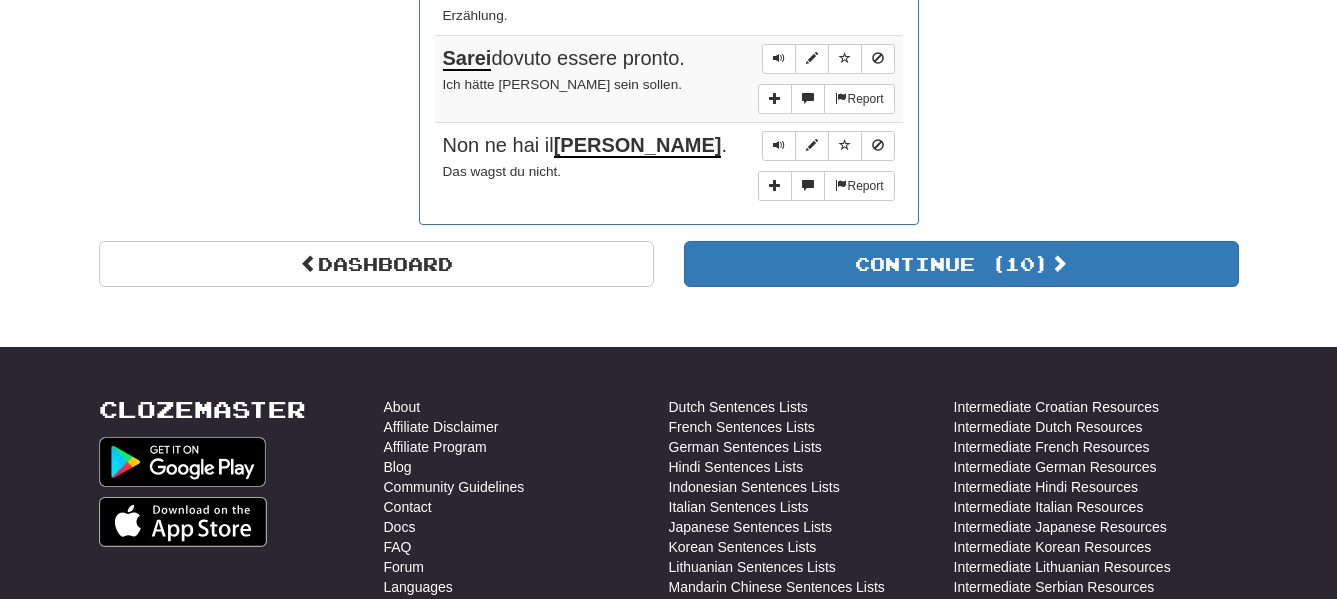 scroll, scrollTop: 2142, scrollLeft: 0, axis: vertical 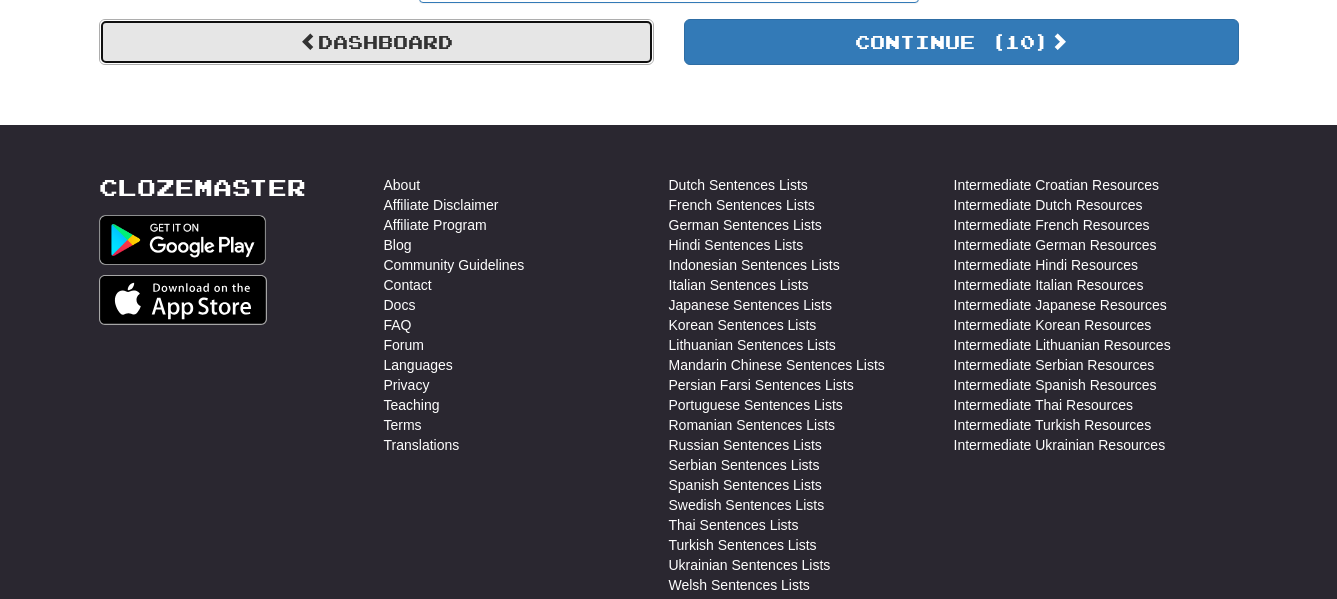 click on "Dashboard" at bounding box center [376, 42] 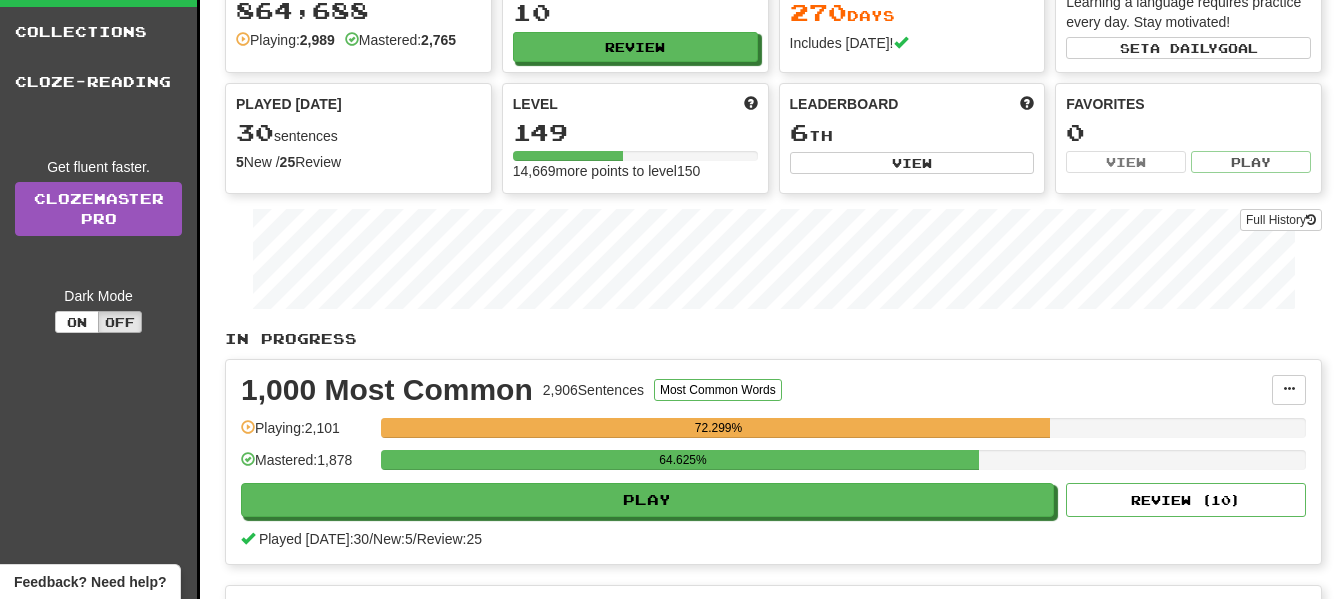scroll, scrollTop: 0, scrollLeft: 0, axis: both 